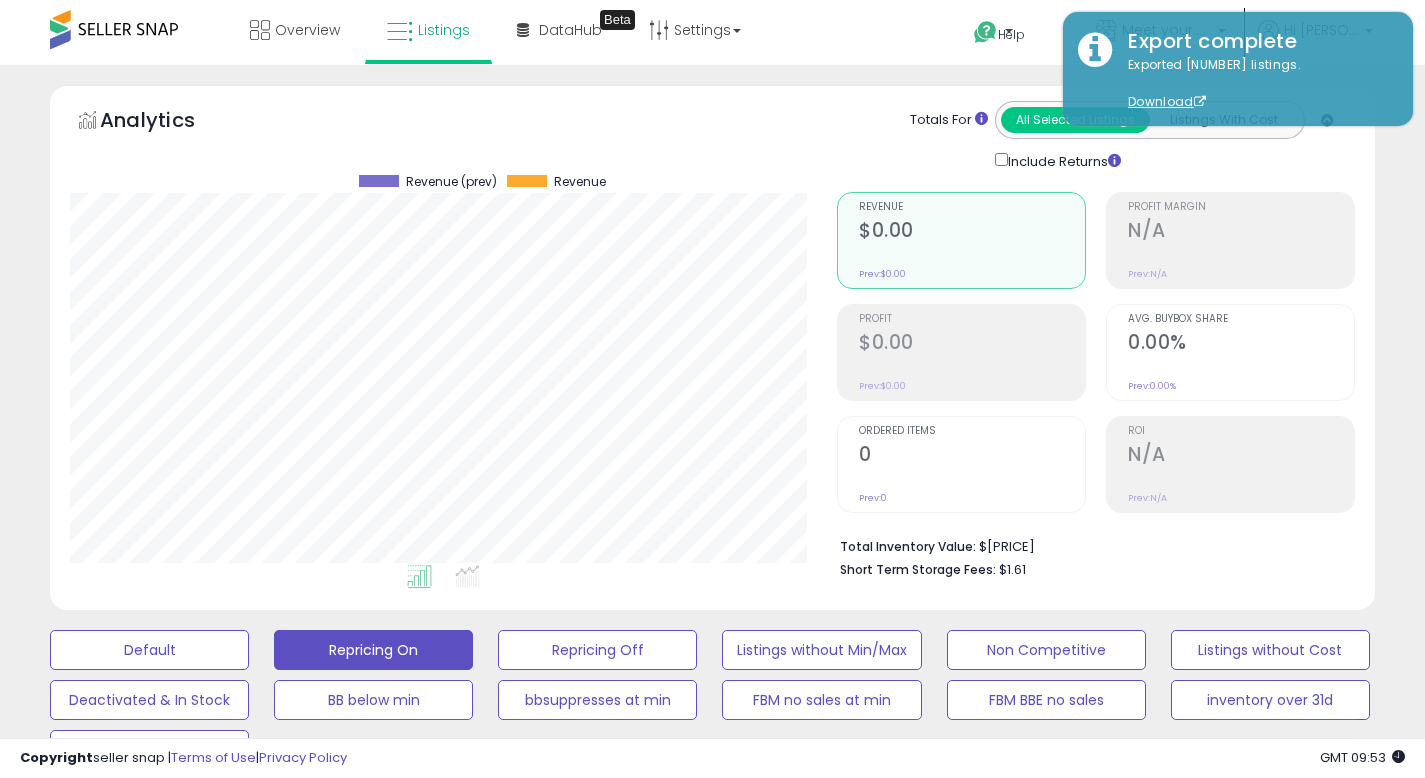 click on "**********" at bounding box center [225, 906] 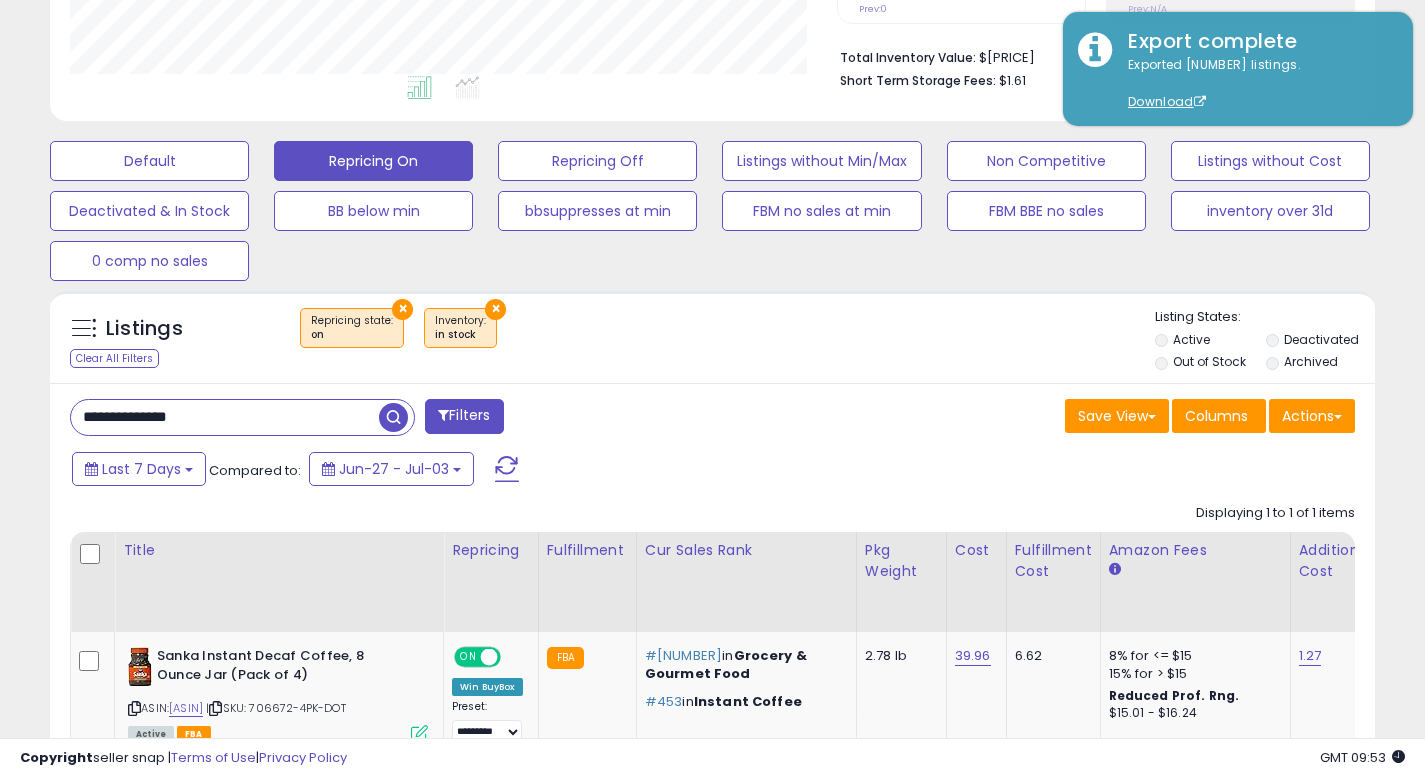 click on "**********" at bounding box center [225, 417] 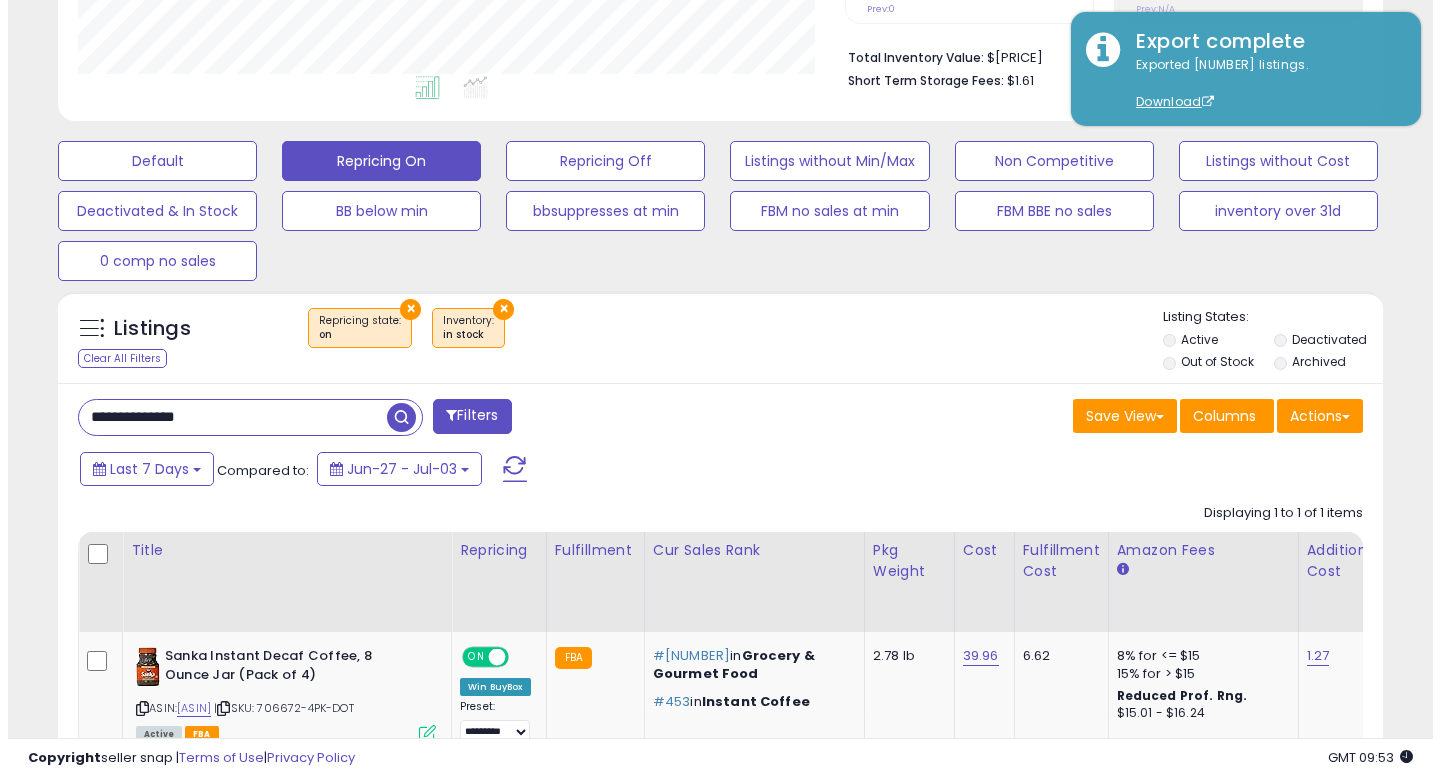 scroll, scrollTop: 410, scrollLeft: 767, axis: both 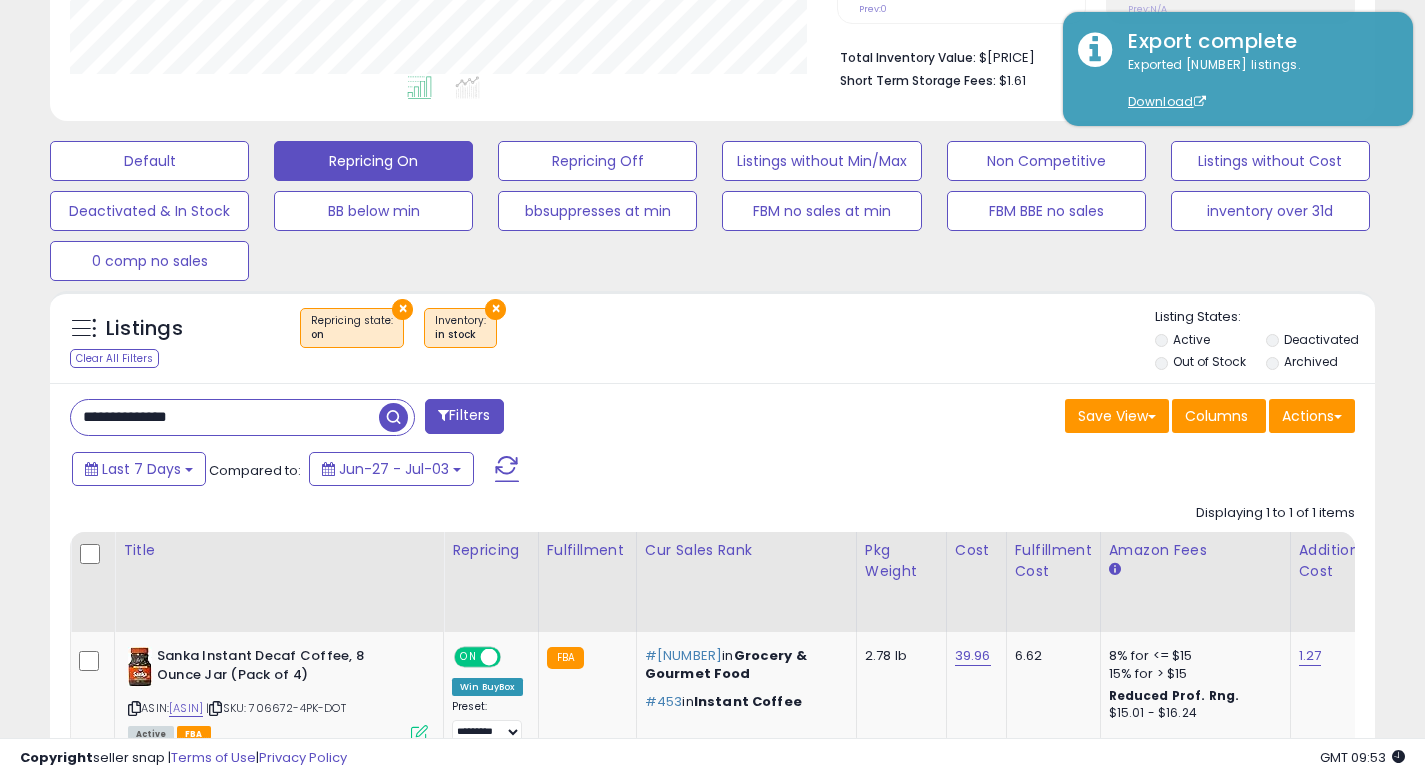 click on "**********" at bounding box center (225, 417) 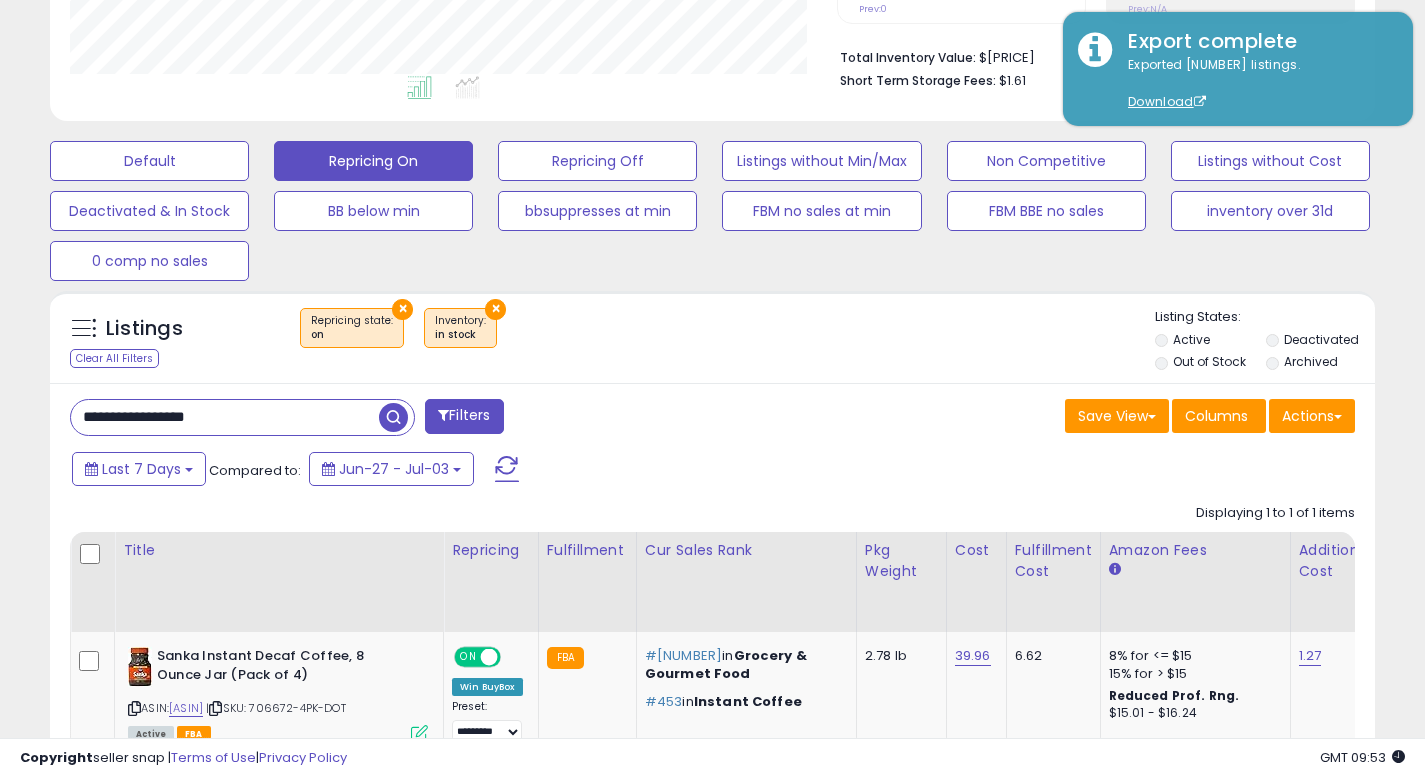 click at bounding box center [393, 417] 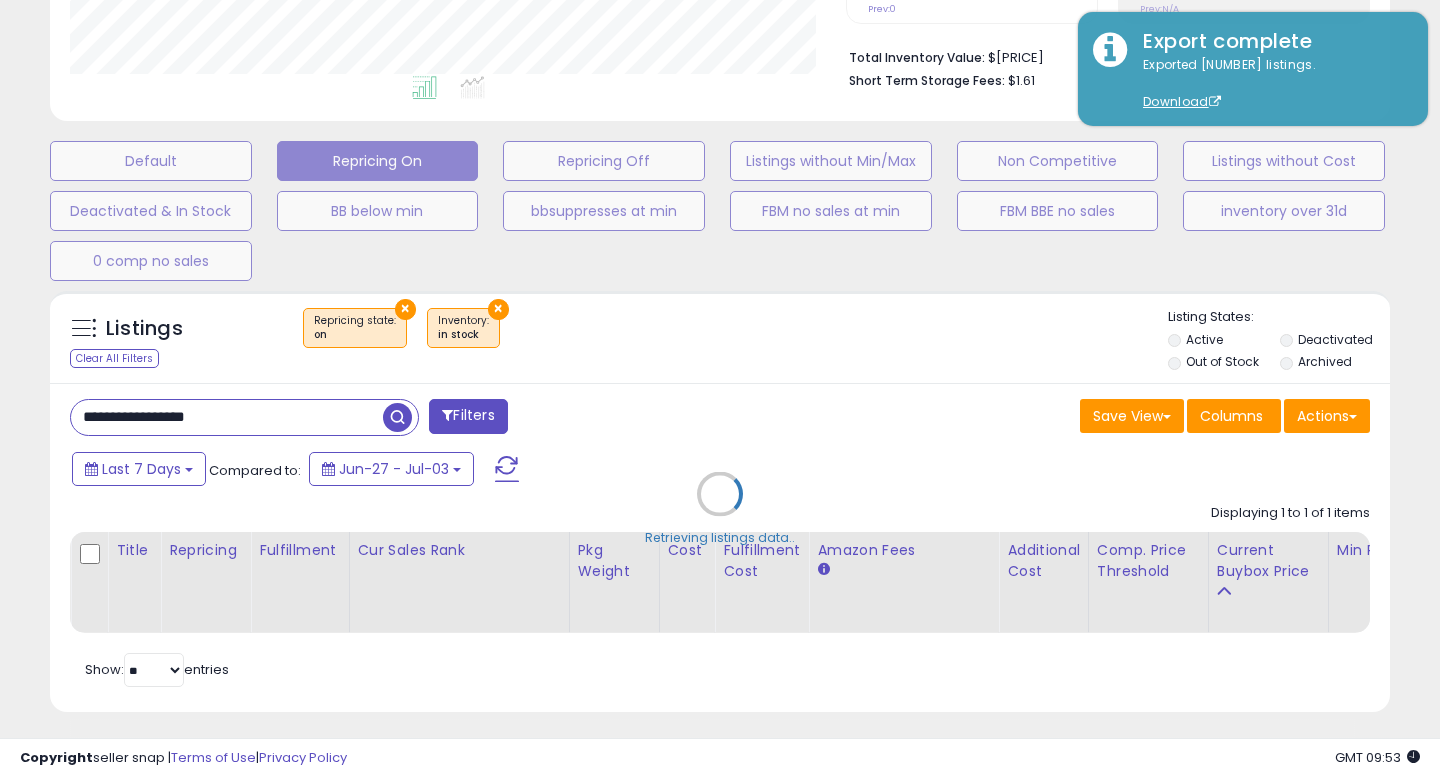 scroll, scrollTop: 999590, scrollLeft: 999224, axis: both 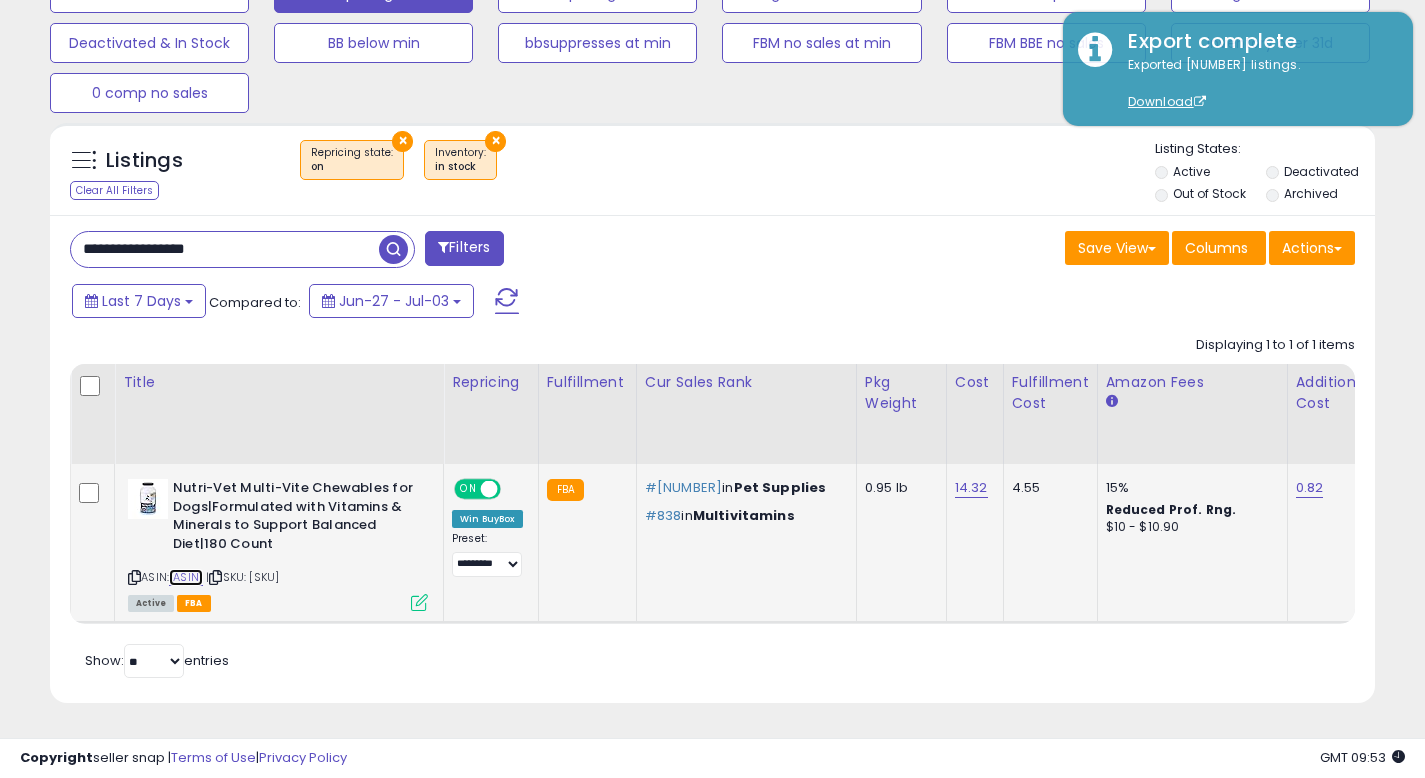 click on "[ASIN]" at bounding box center (186, 577) 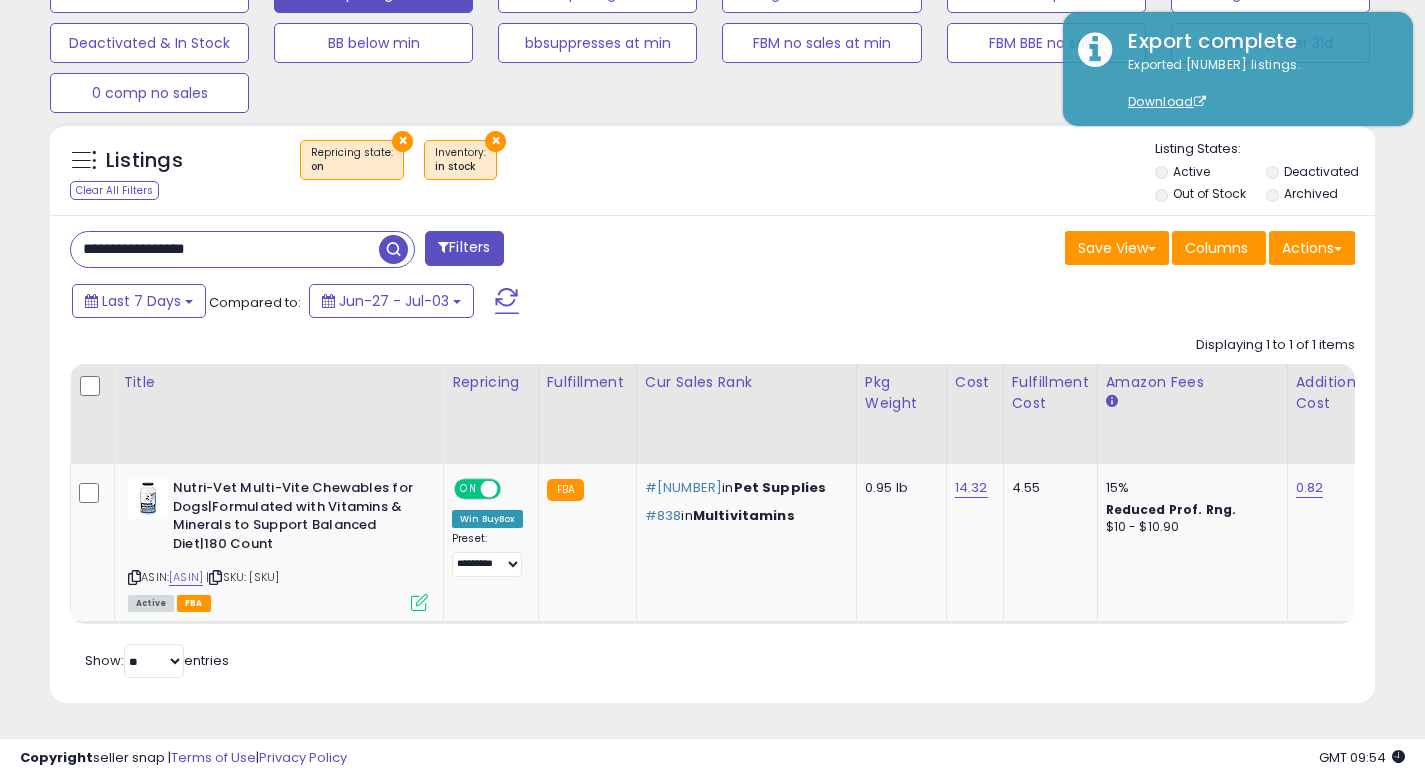 click on "**********" at bounding box center (225, 249) 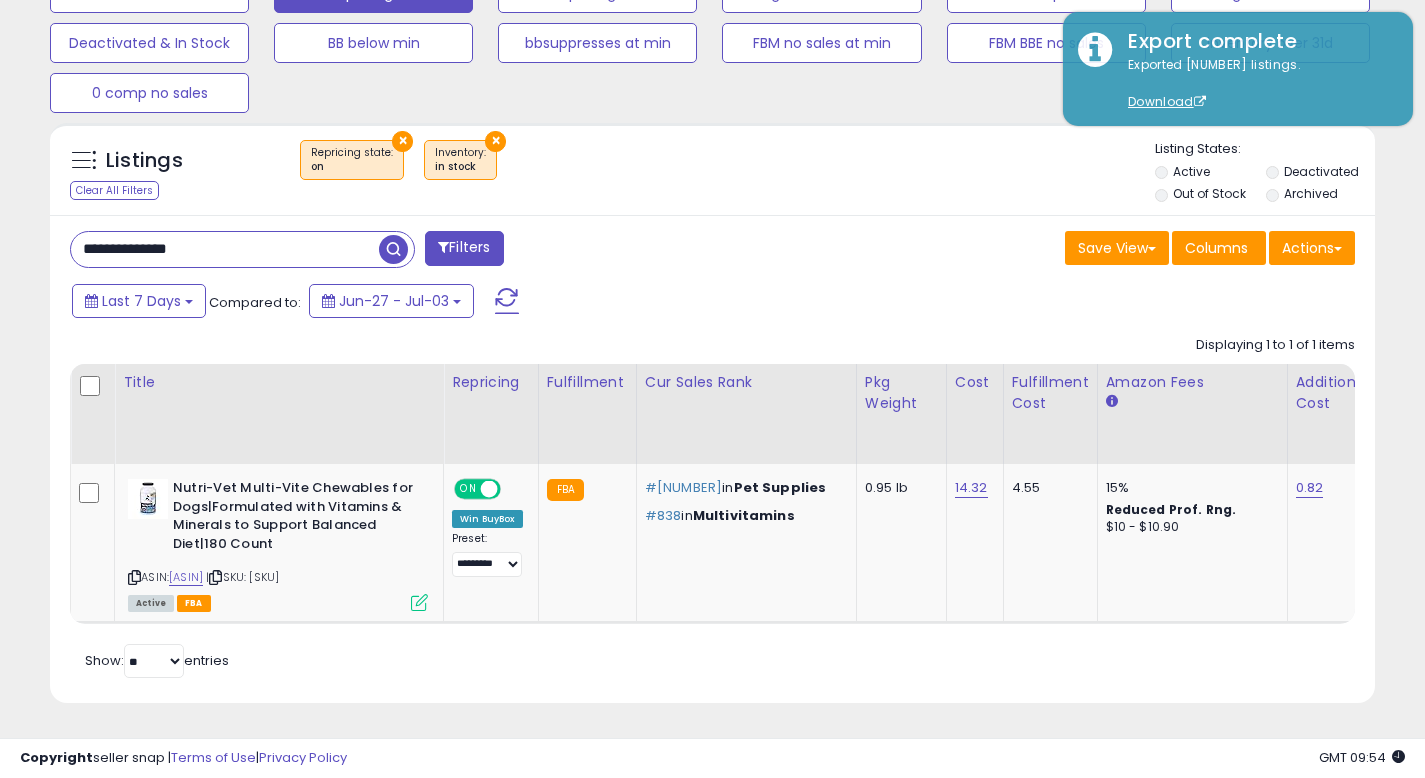 click at bounding box center (393, 249) 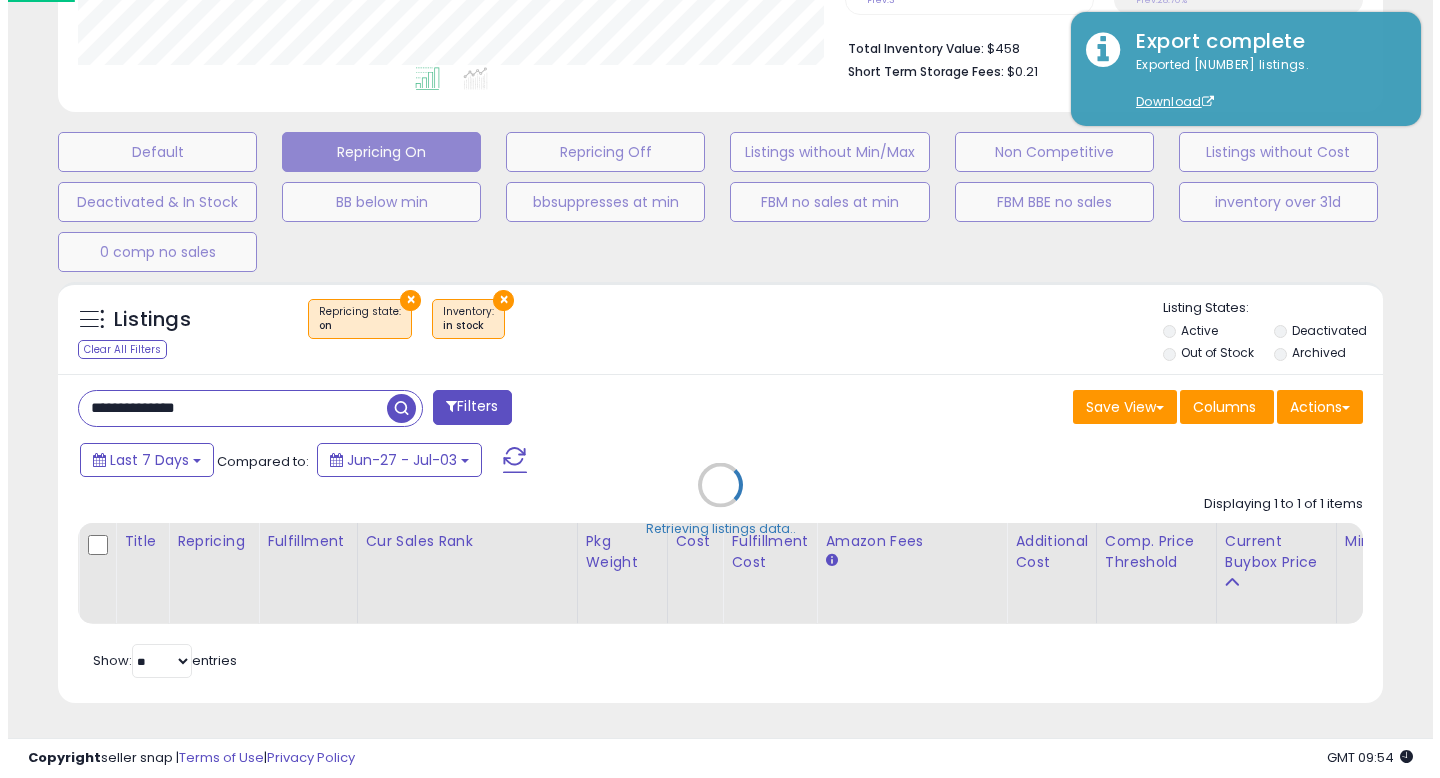 scroll, scrollTop: 513, scrollLeft: 0, axis: vertical 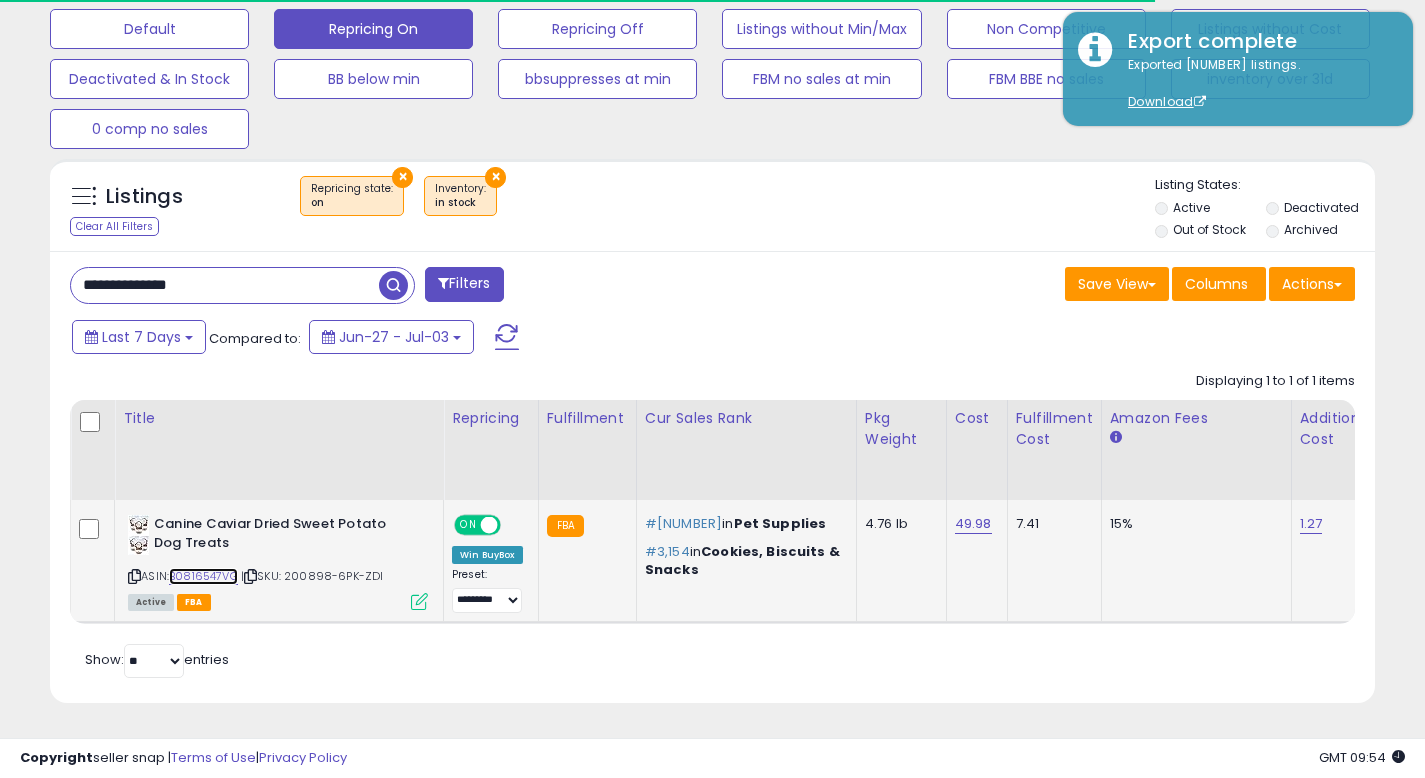 click on "B0816547VG" at bounding box center [203, 576] 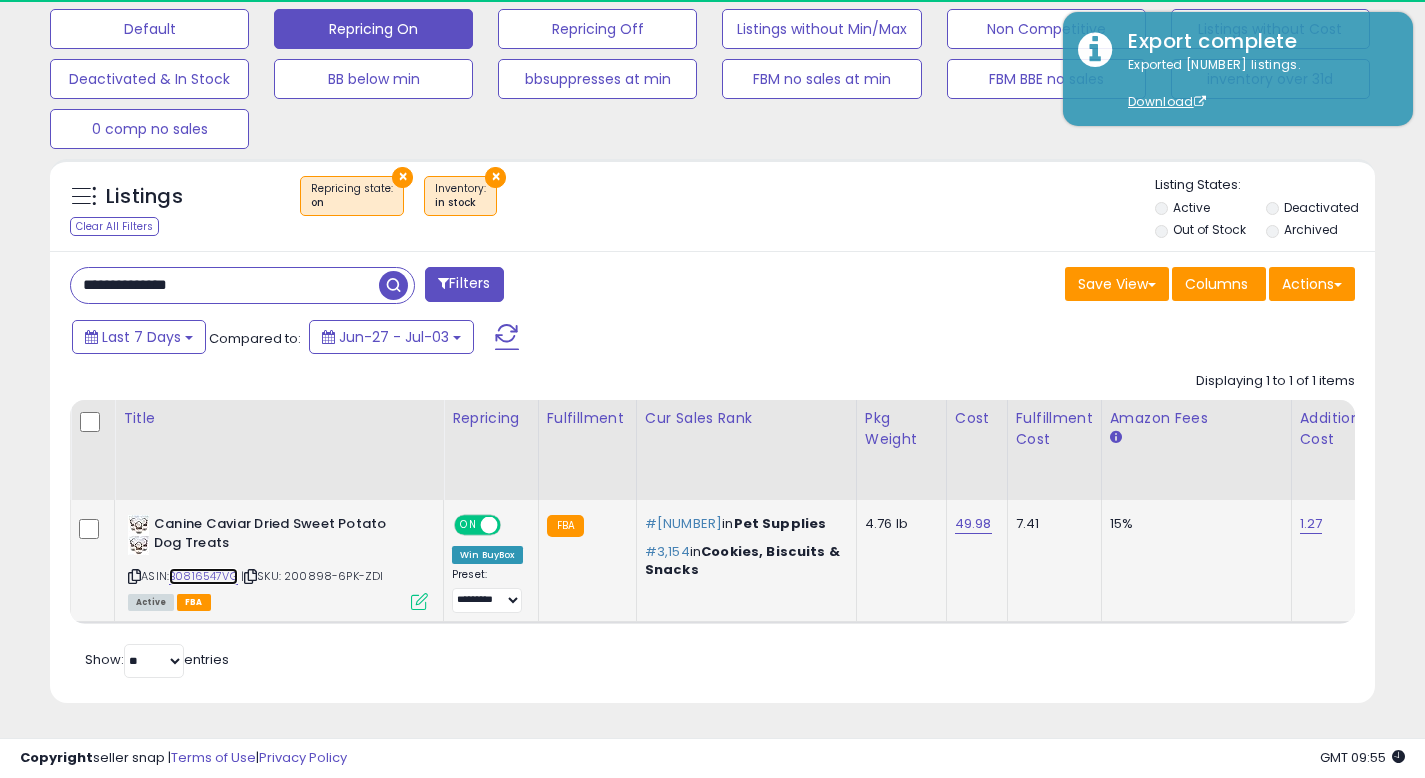 scroll, scrollTop: 999590, scrollLeft: 999233, axis: both 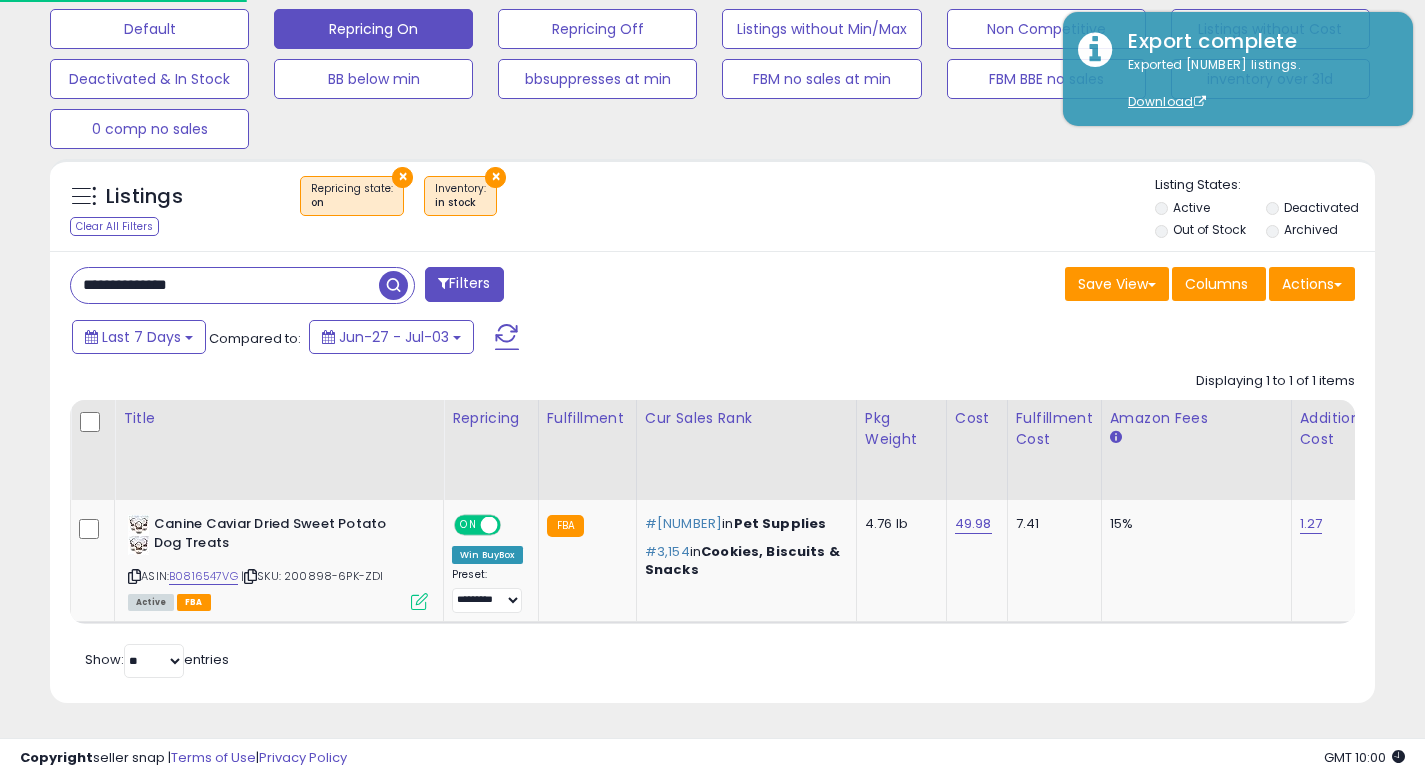 click on "**********" at bounding box center [225, 285] 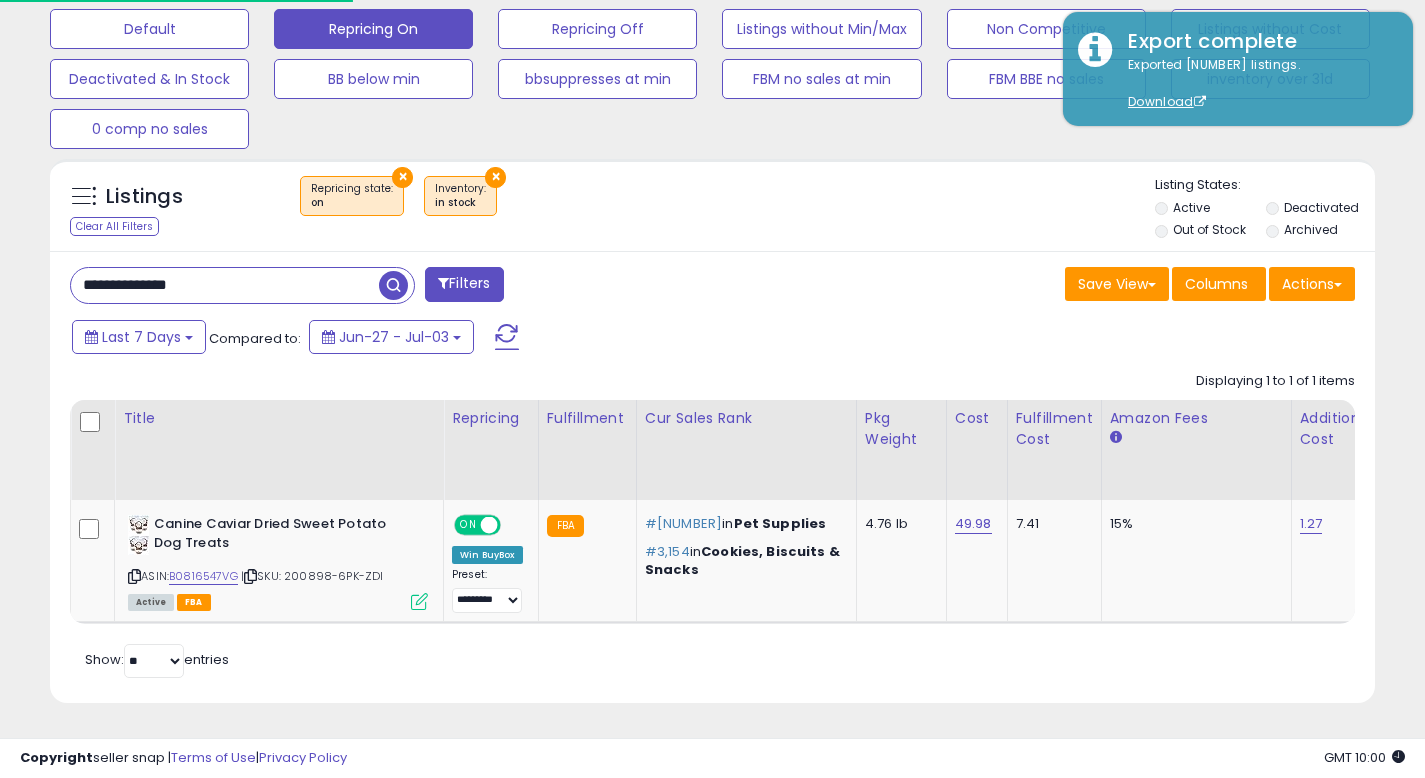 click on "**********" at bounding box center (225, 285) 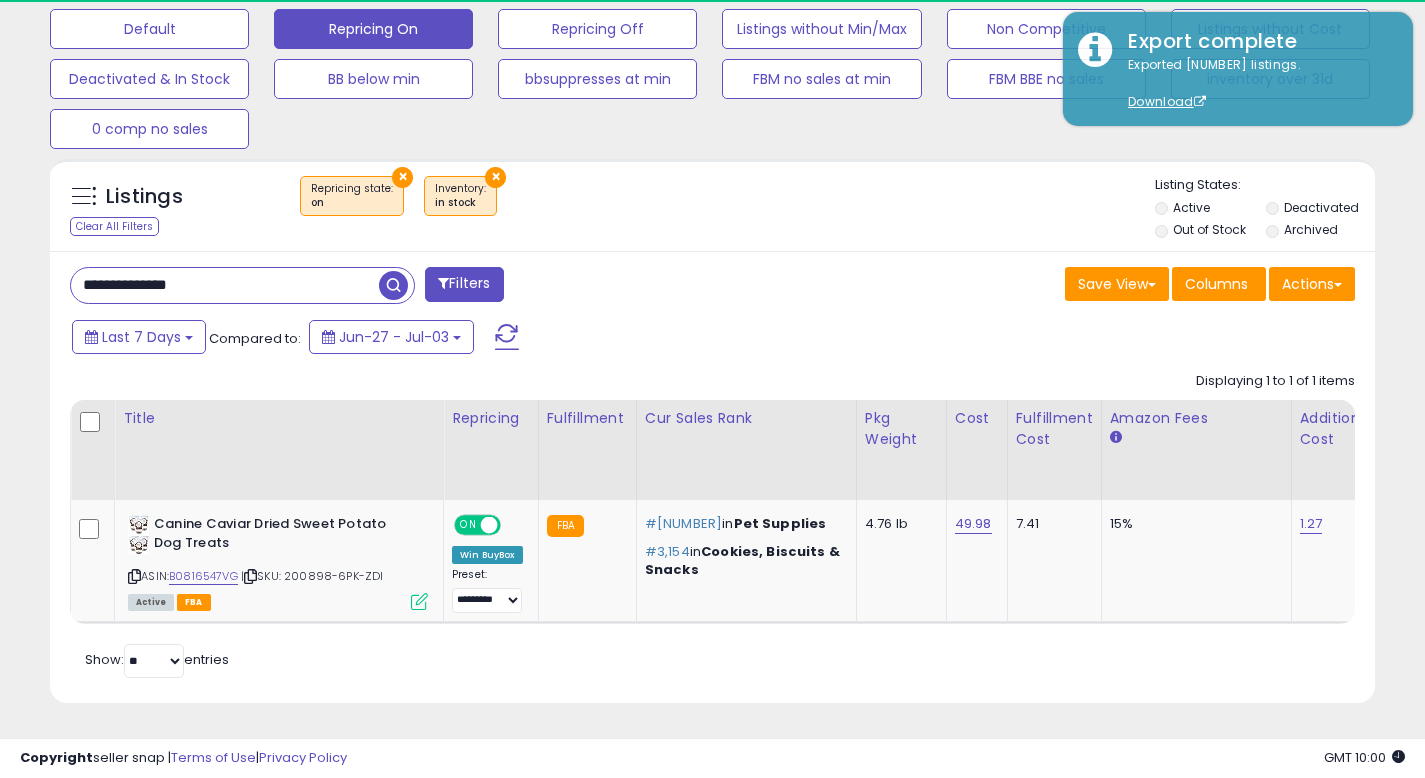 click on "**********" at bounding box center [225, 285] 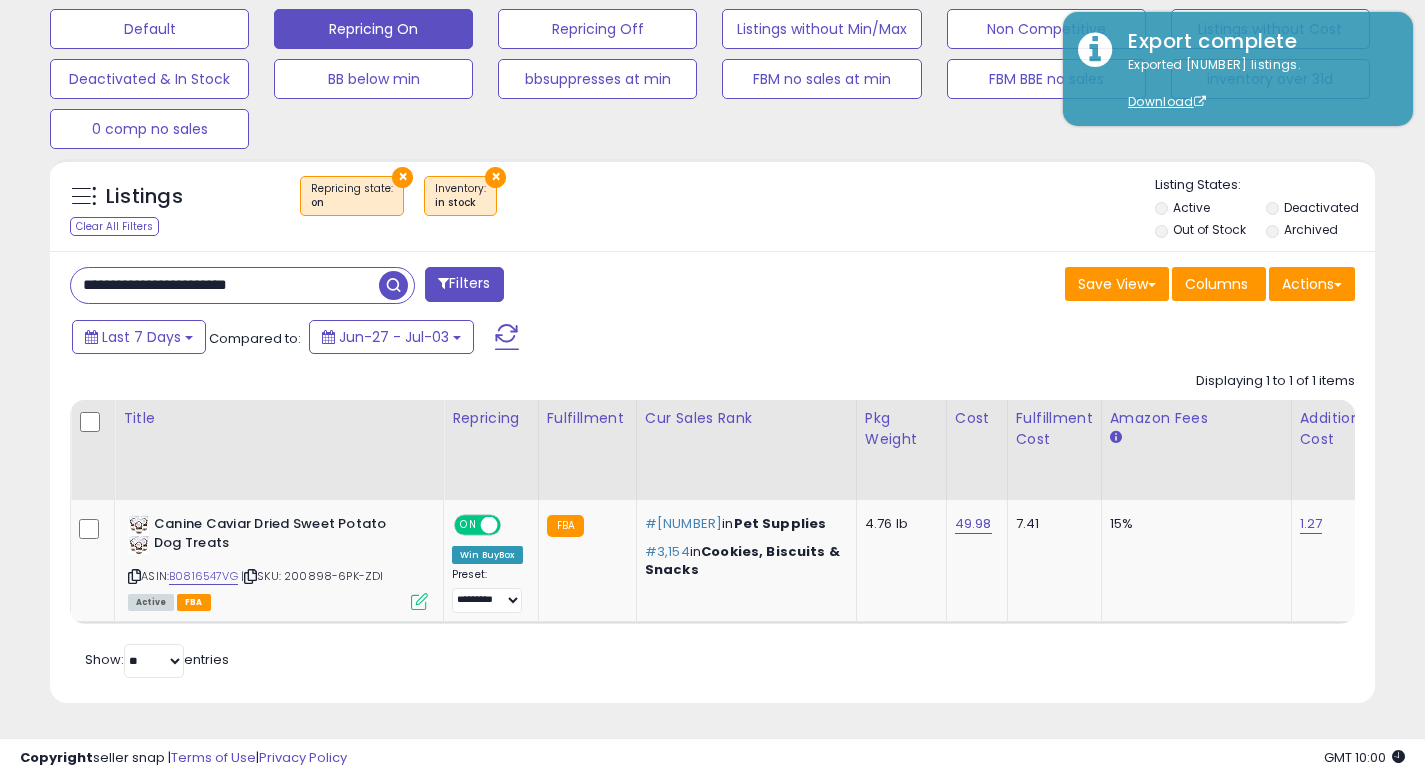 click at bounding box center [393, 285] 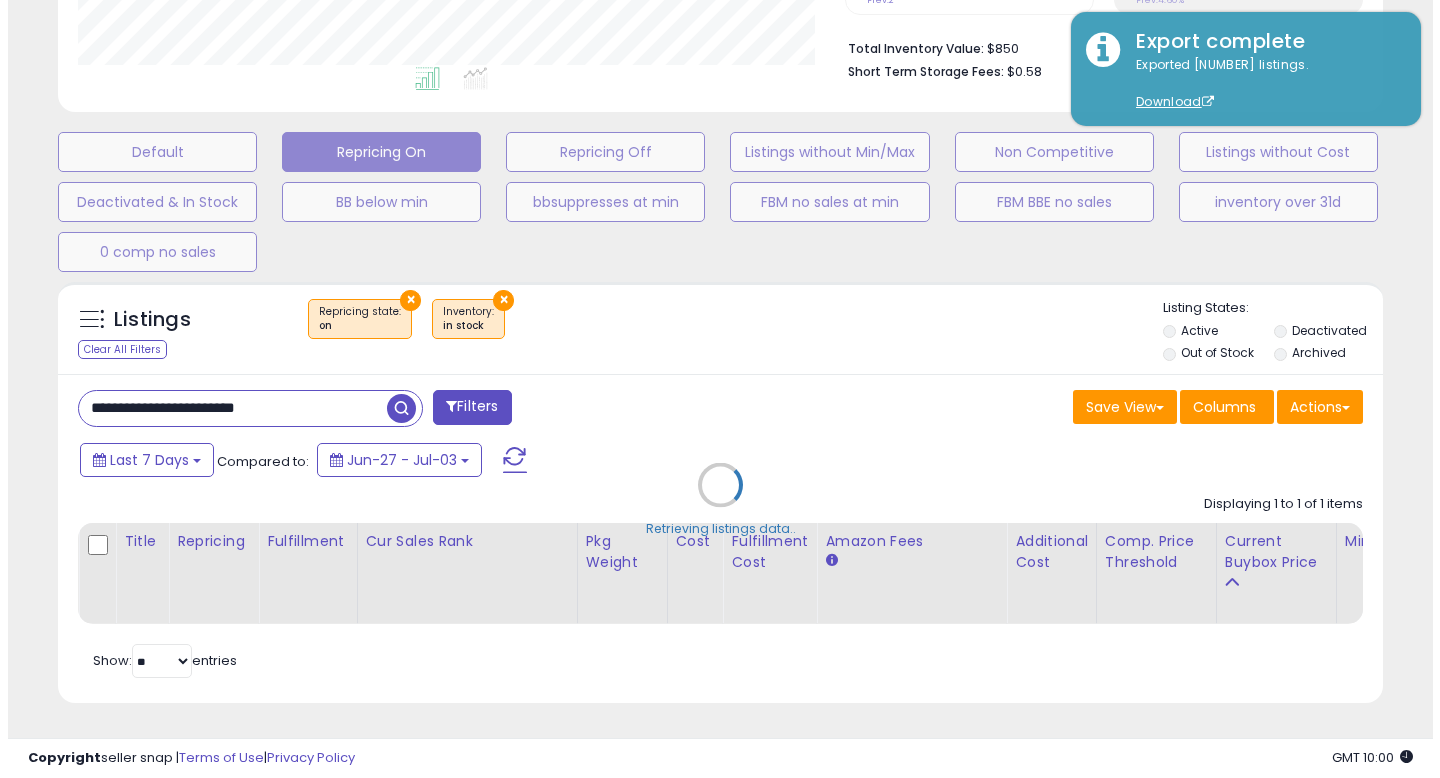scroll, scrollTop: 513, scrollLeft: 0, axis: vertical 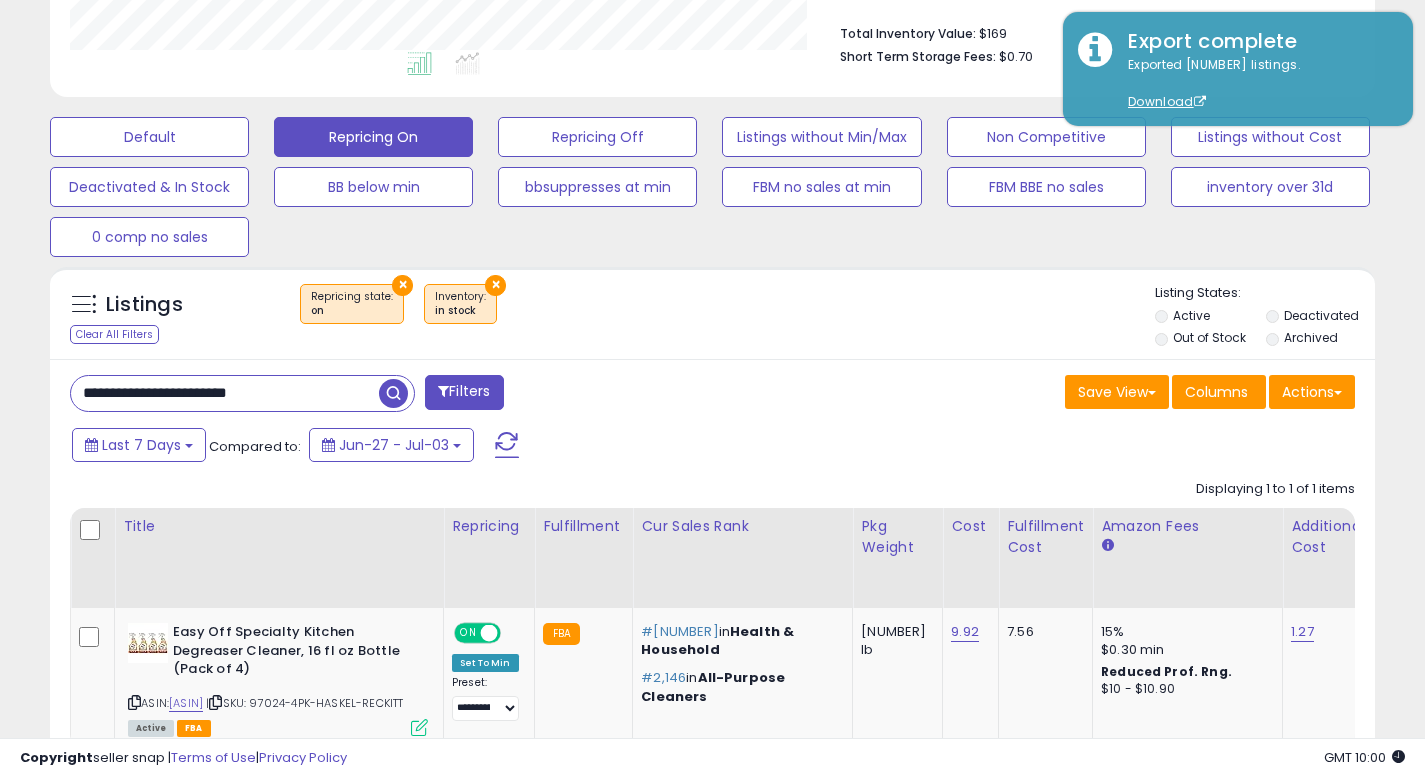 click on "Last 7 Days
Compared to:
Jun-27 - Jul-03" at bounding box center [549, 447] 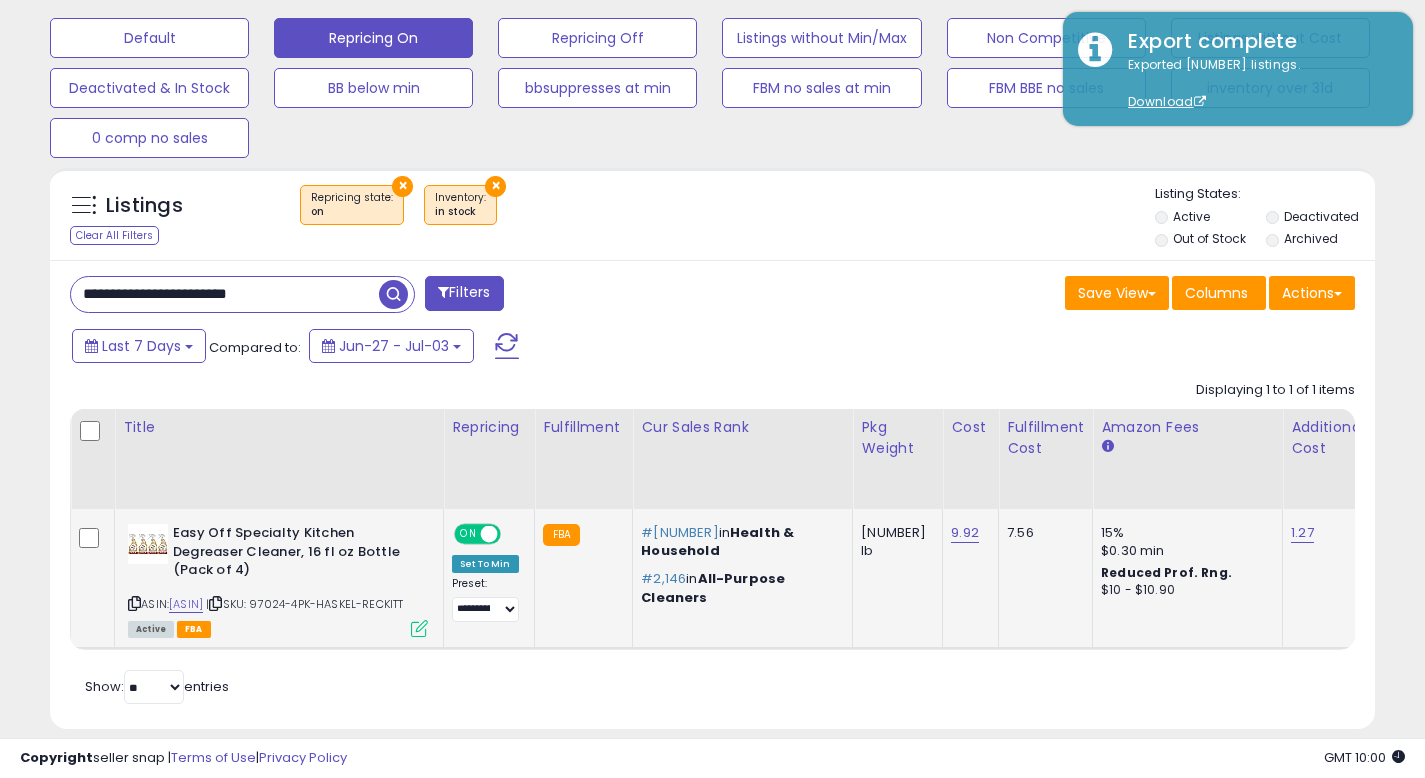 scroll, scrollTop: 668, scrollLeft: 0, axis: vertical 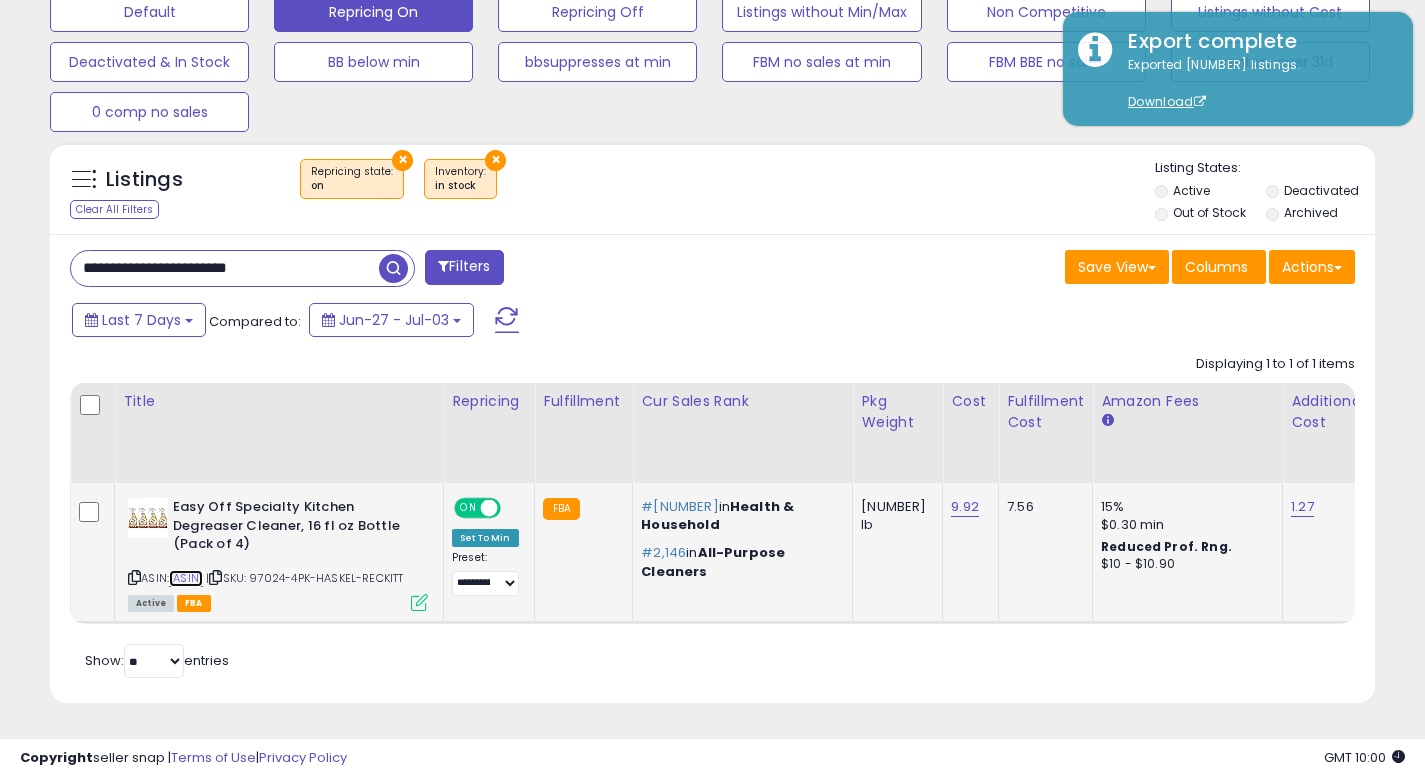 click on "[ASIN]" at bounding box center (186, 578) 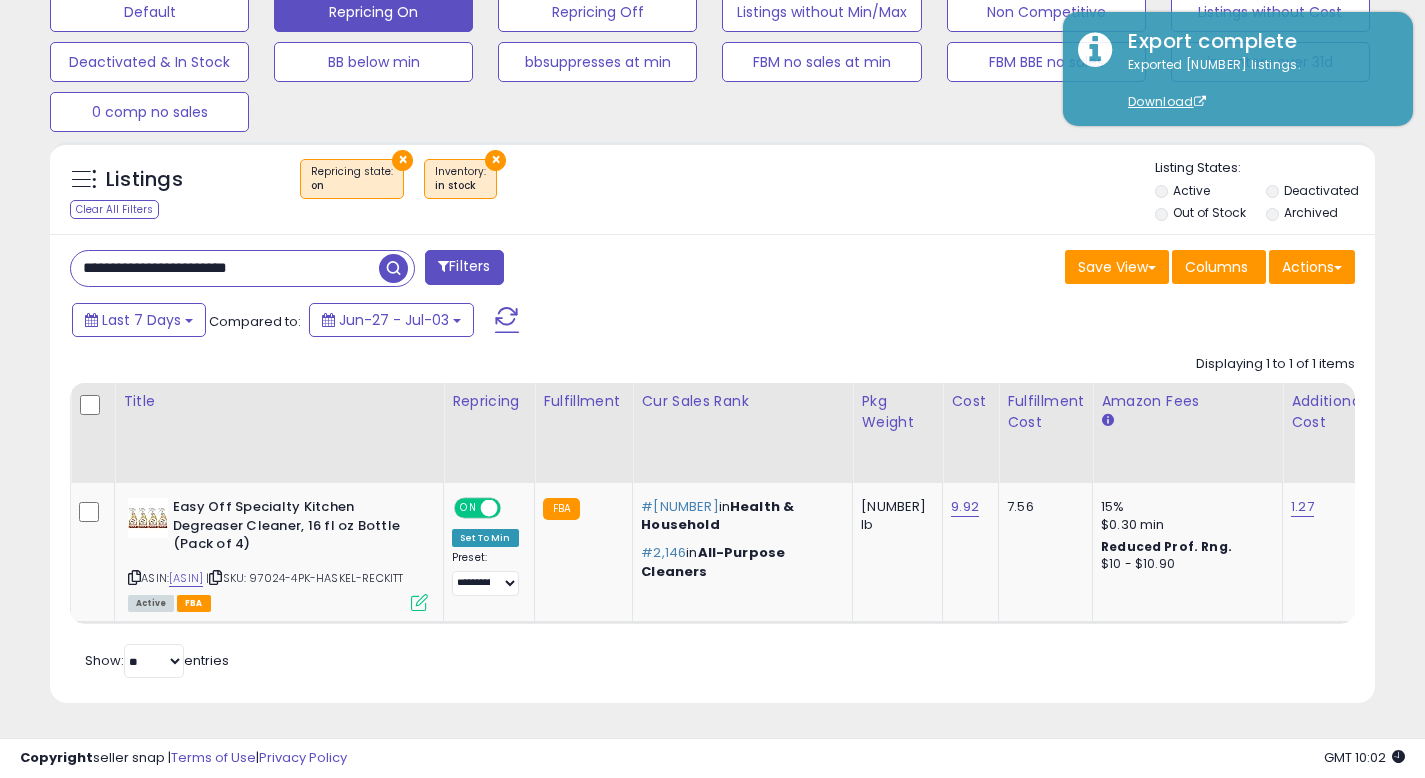 click on "**********" at bounding box center [225, 268] 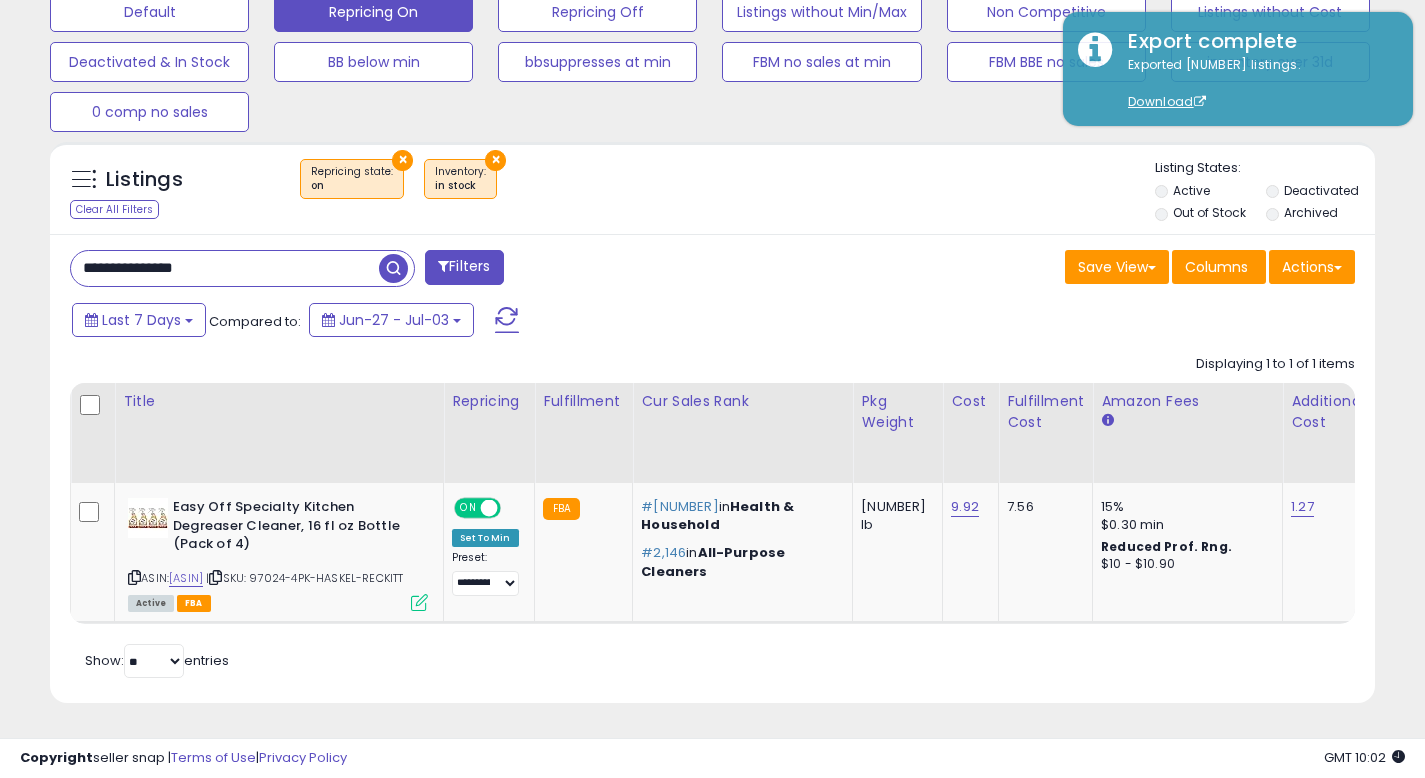 click at bounding box center [393, 268] 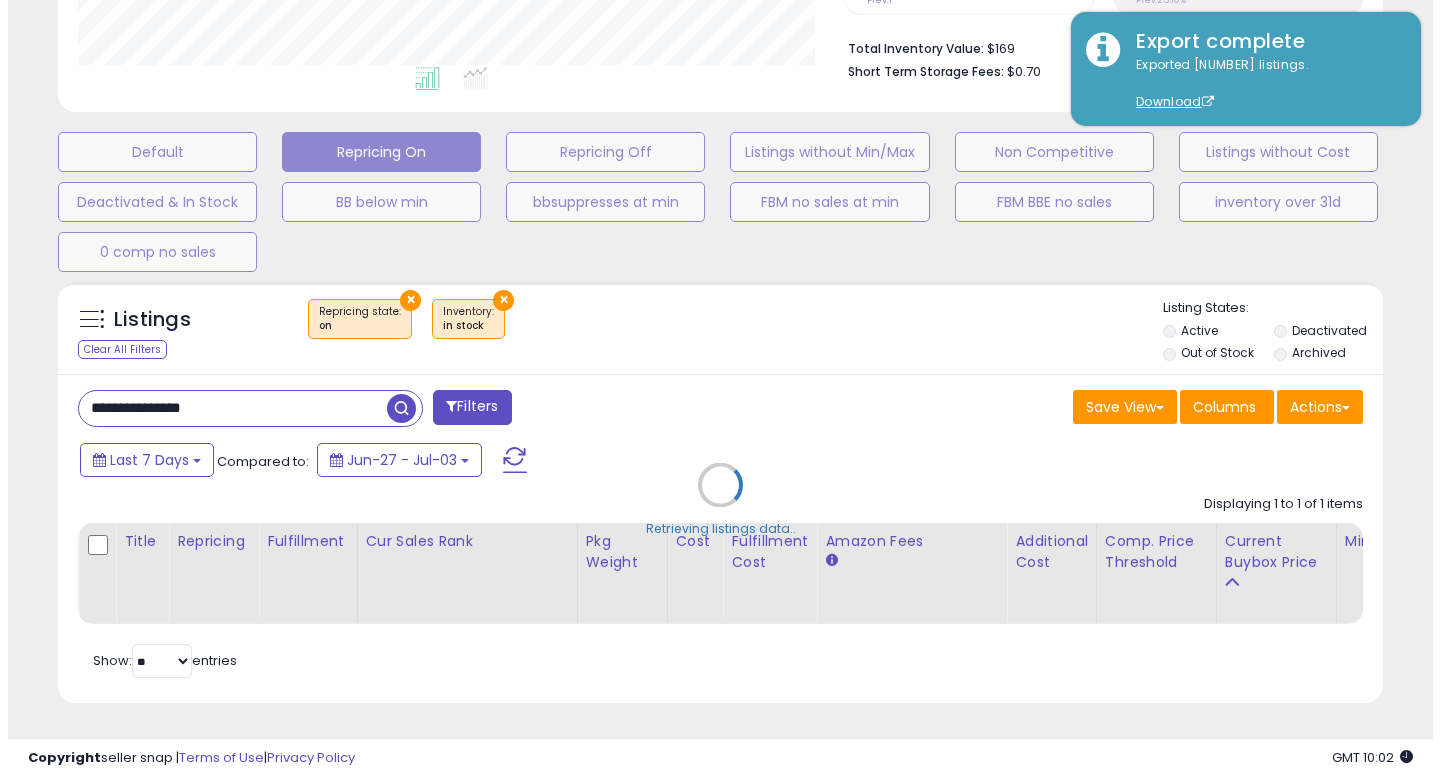 scroll, scrollTop: 513, scrollLeft: 0, axis: vertical 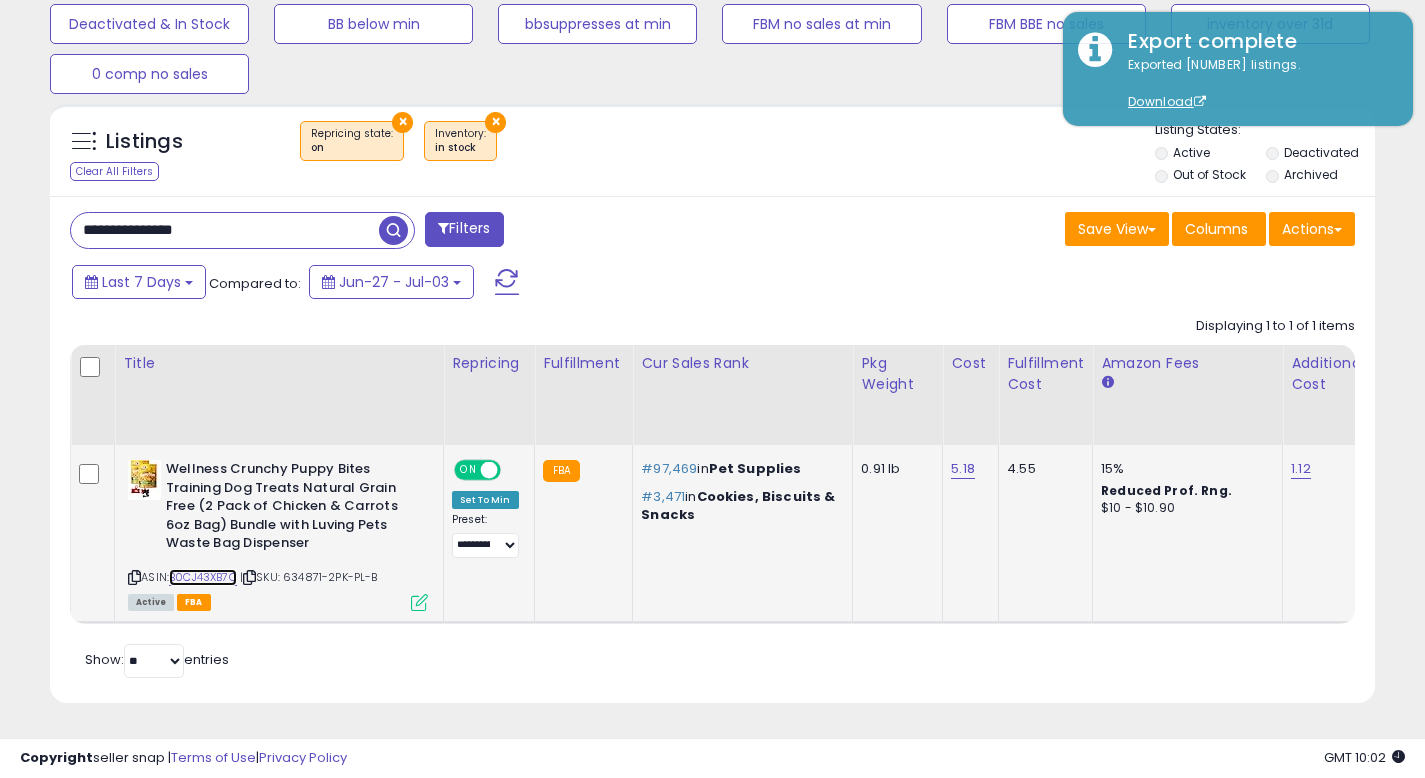click on "B0CJ43XB7C" at bounding box center (203, 577) 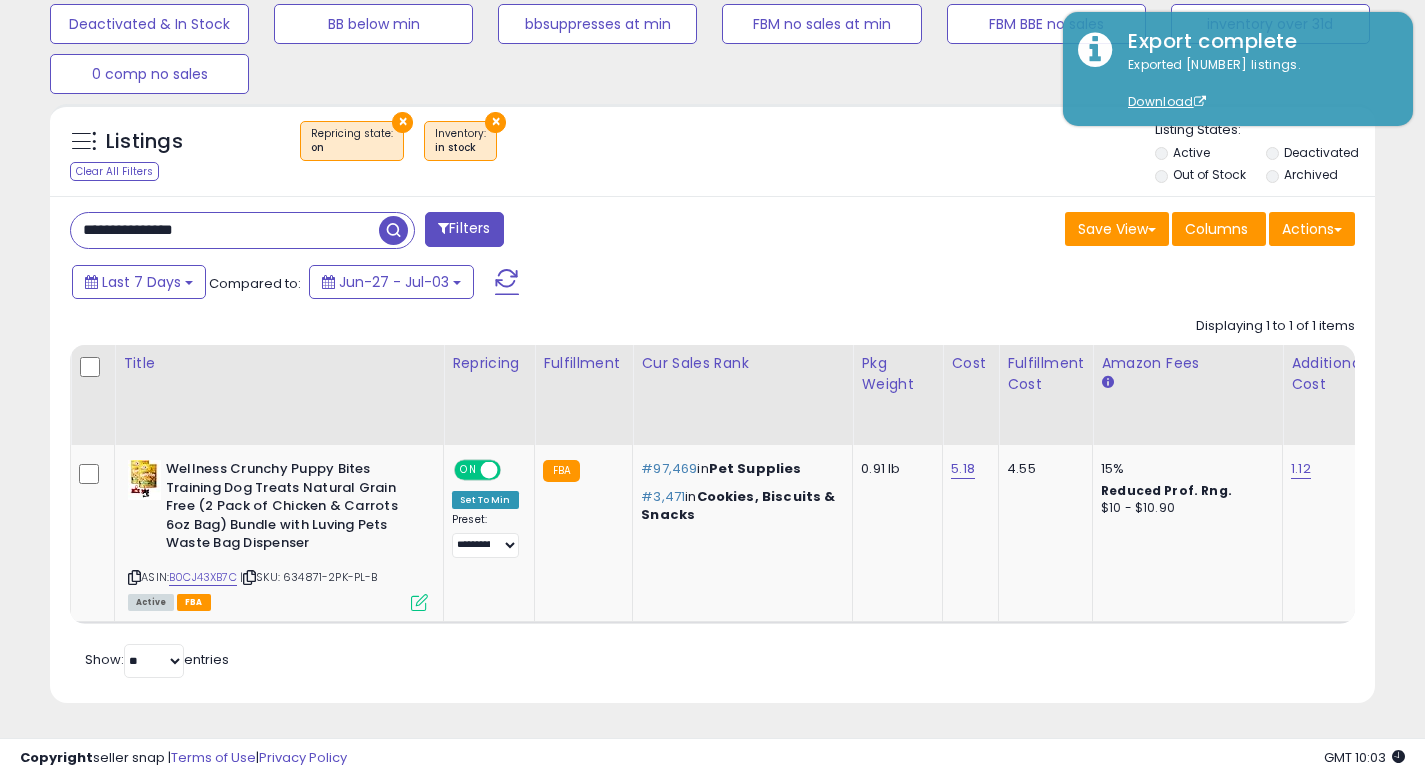 click on "**********" at bounding box center (225, 230) 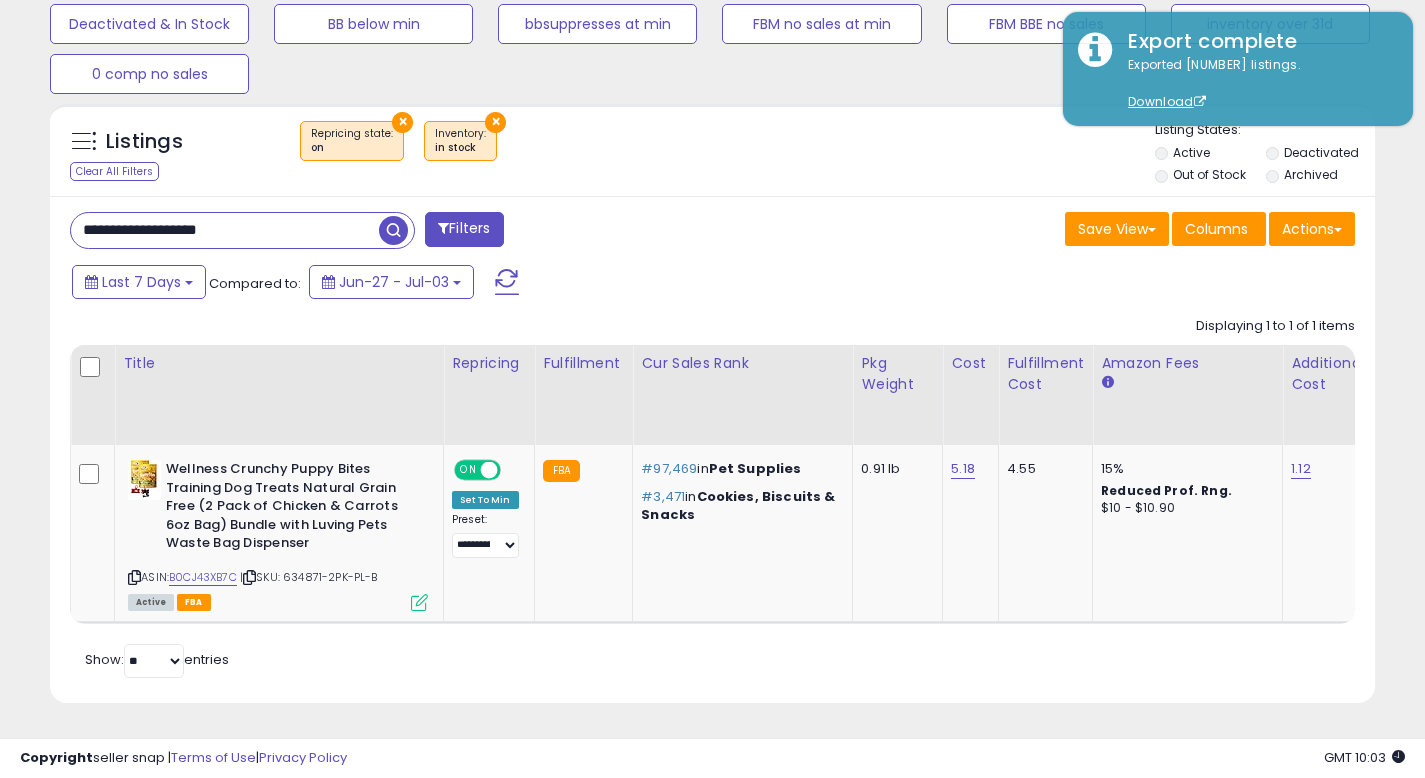 click at bounding box center [393, 230] 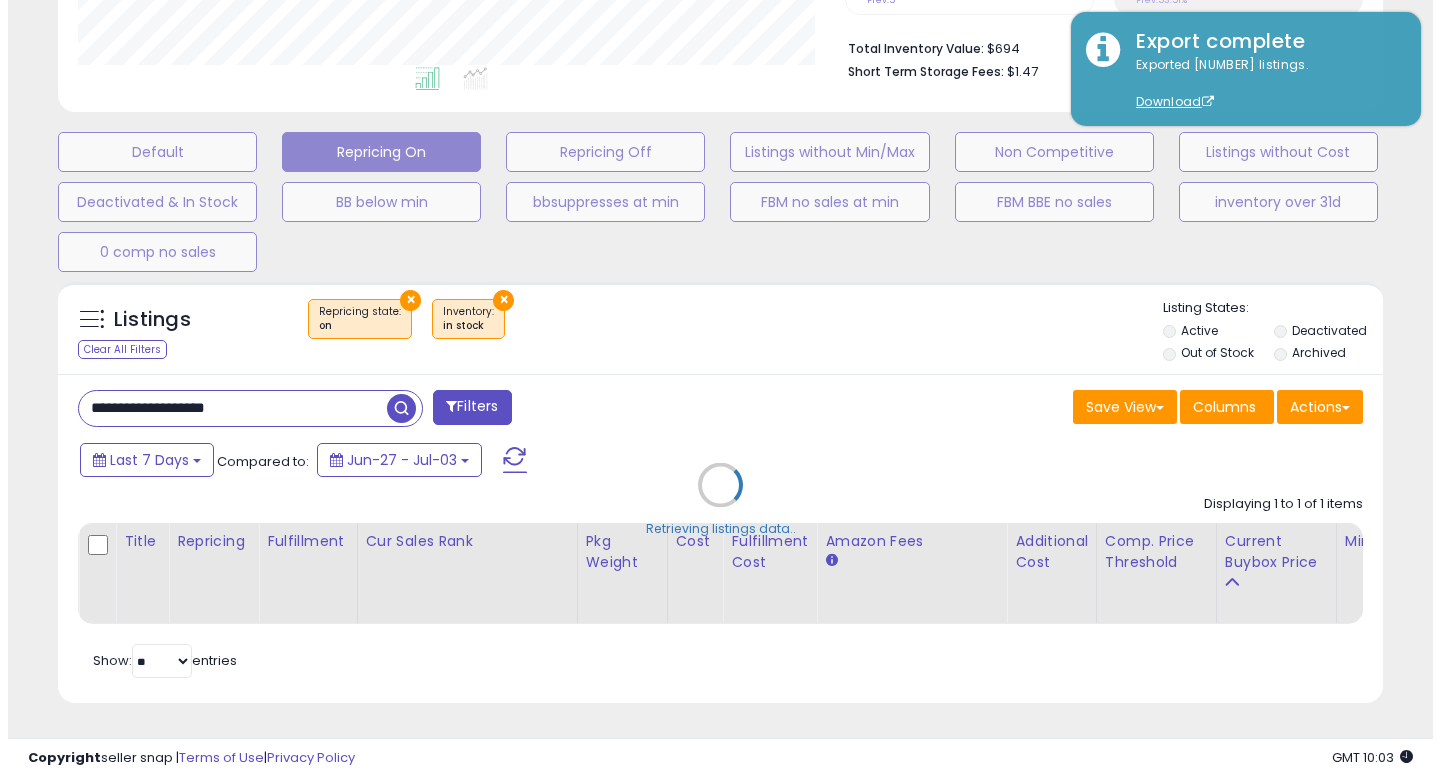 scroll, scrollTop: 513, scrollLeft: 0, axis: vertical 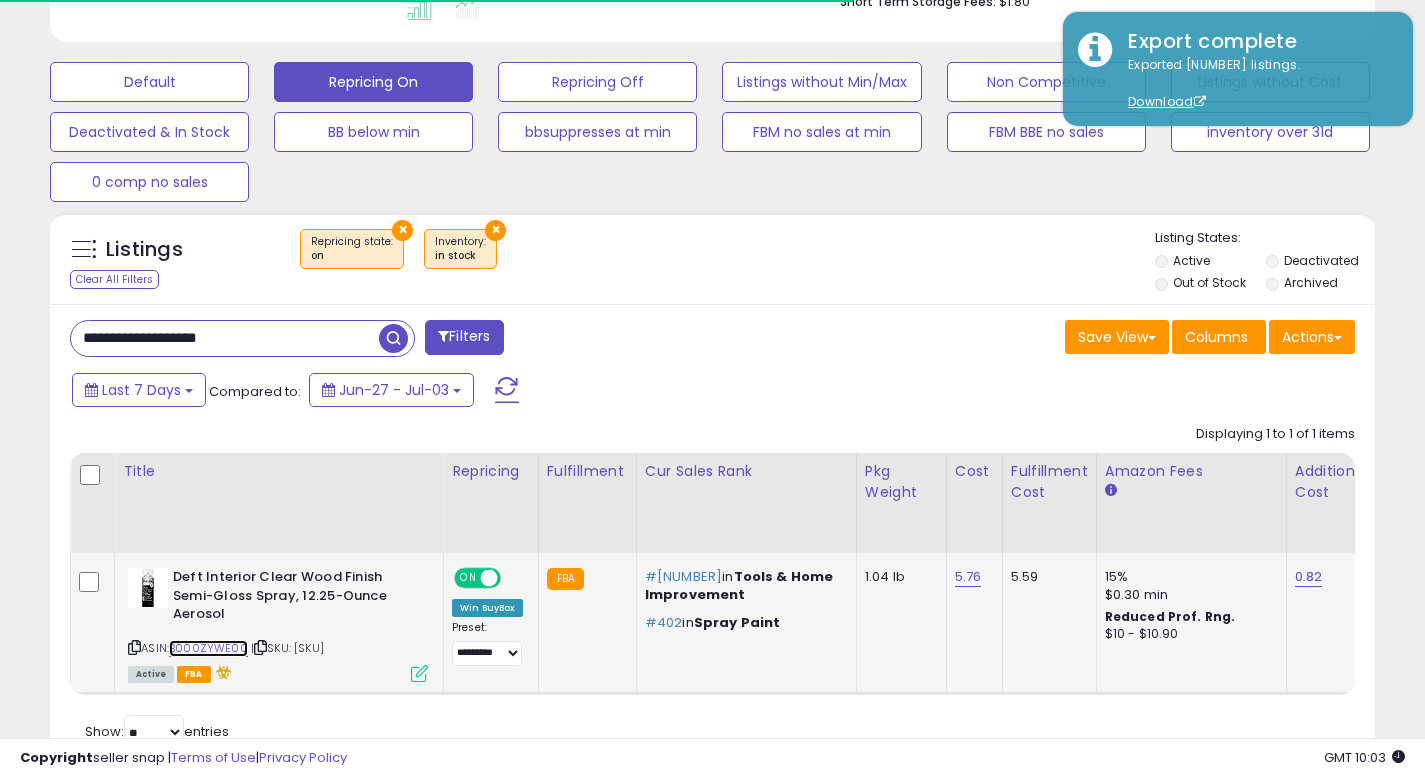 click on "B000ZYWE00" at bounding box center (208, 648) 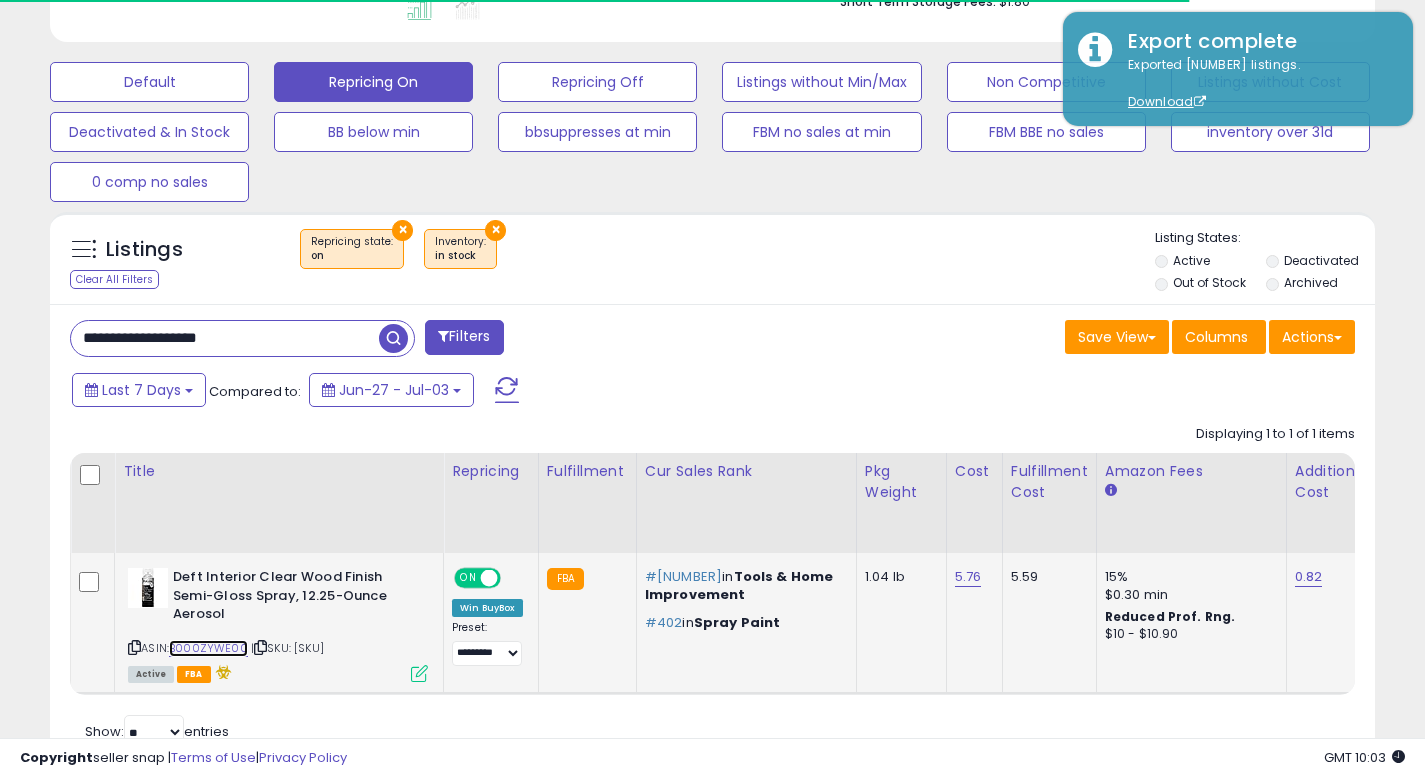 scroll, scrollTop: 999590, scrollLeft: 999233, axis: both 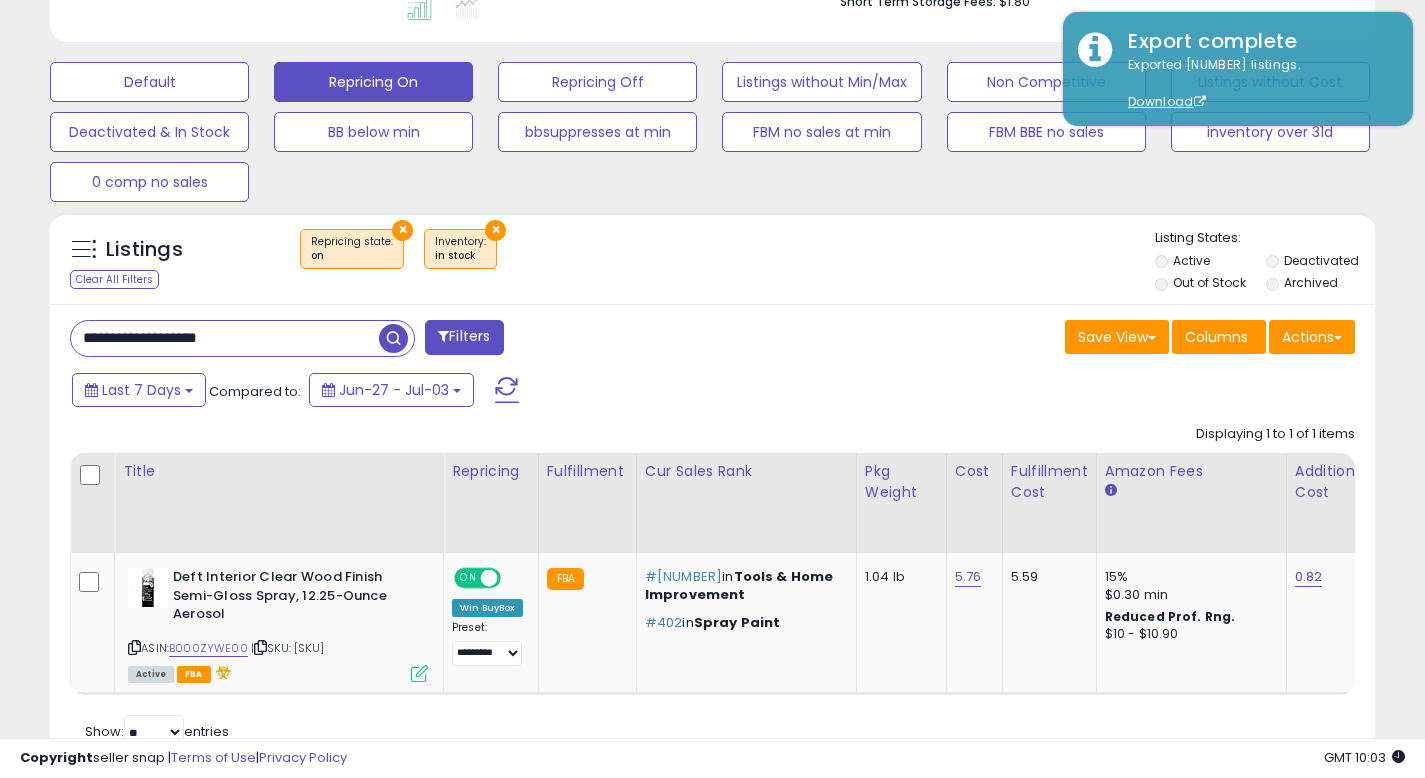click on "**********" at bounding box center [225, 338] 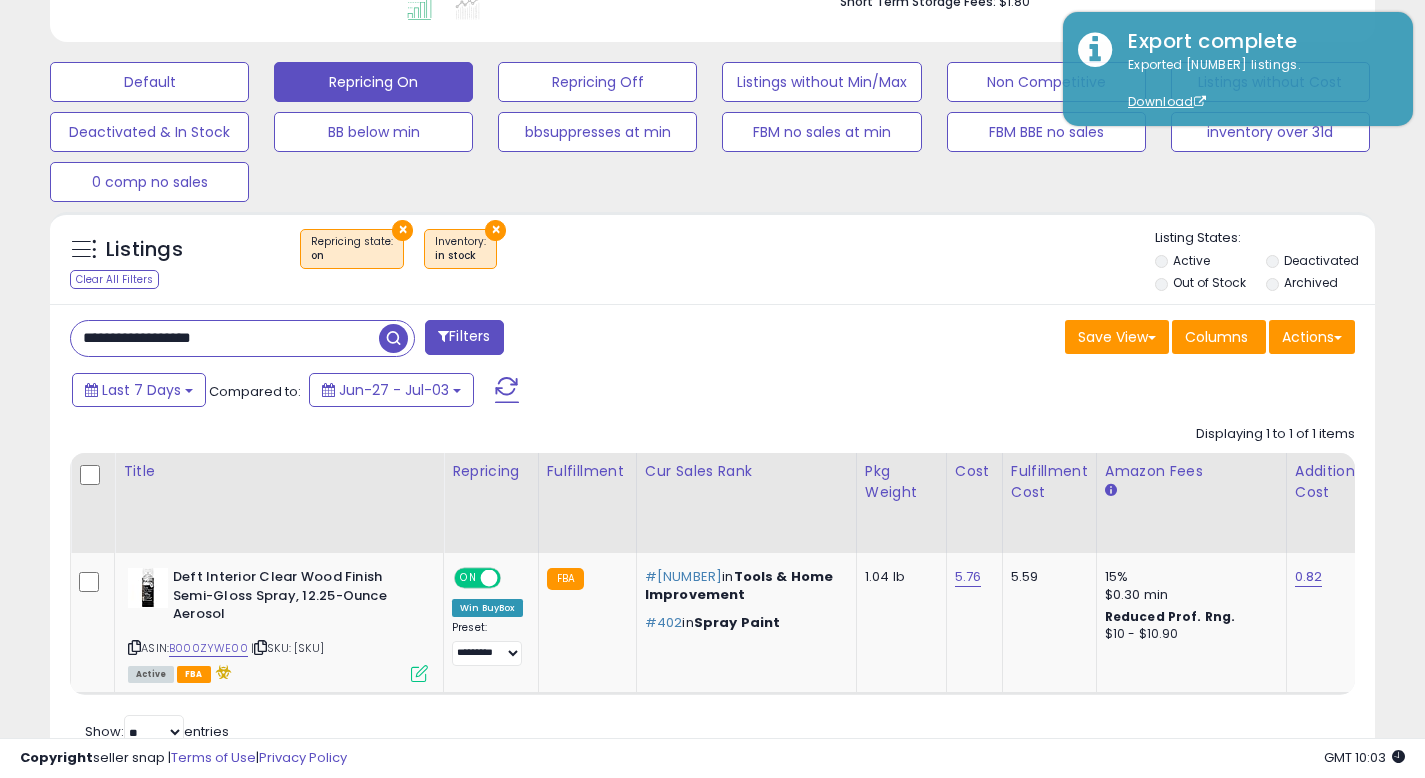 click at bounding box center (393, 338) 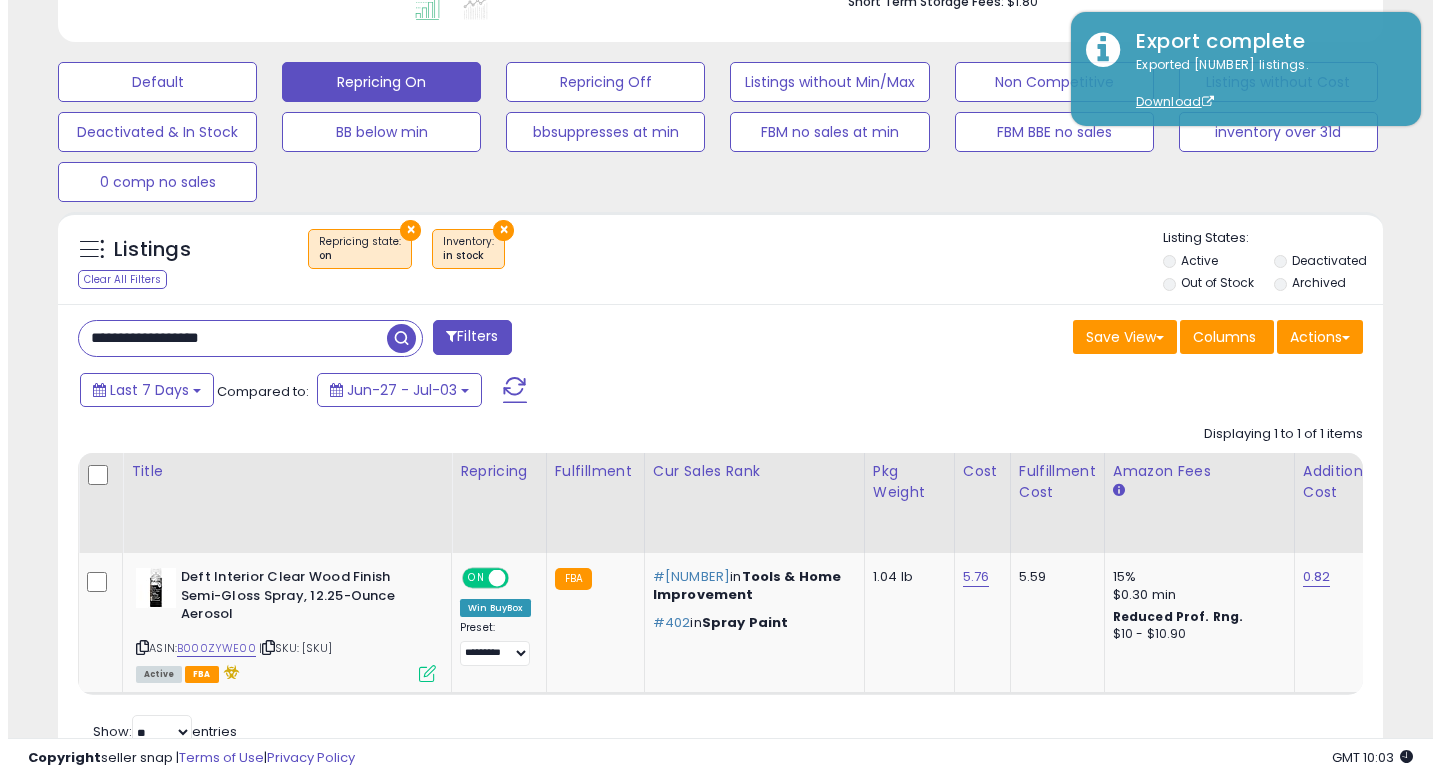 scroll, scrollTop: 513, scrollLeft: 0, axis: vertical 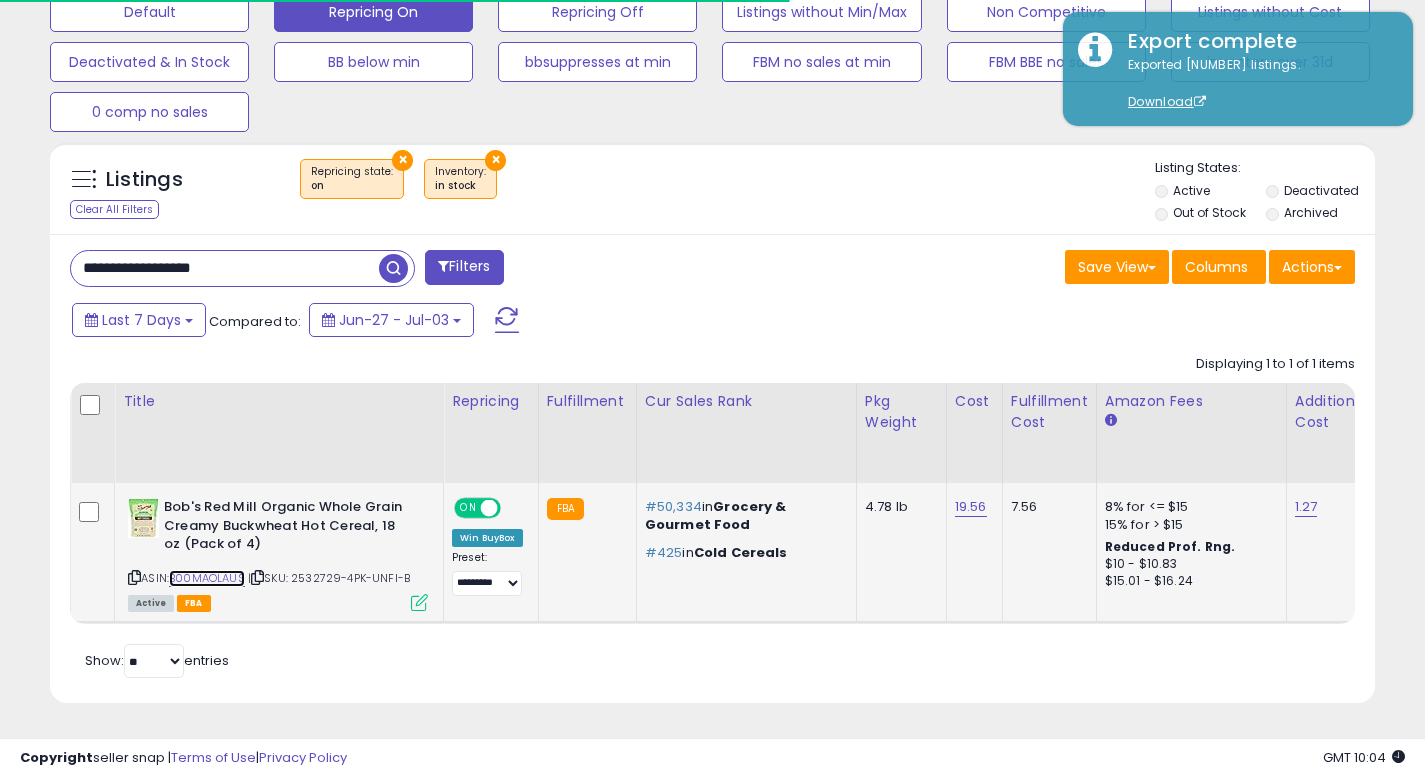 click on "B00MAOLAUS" at bounding box center (207, 578) 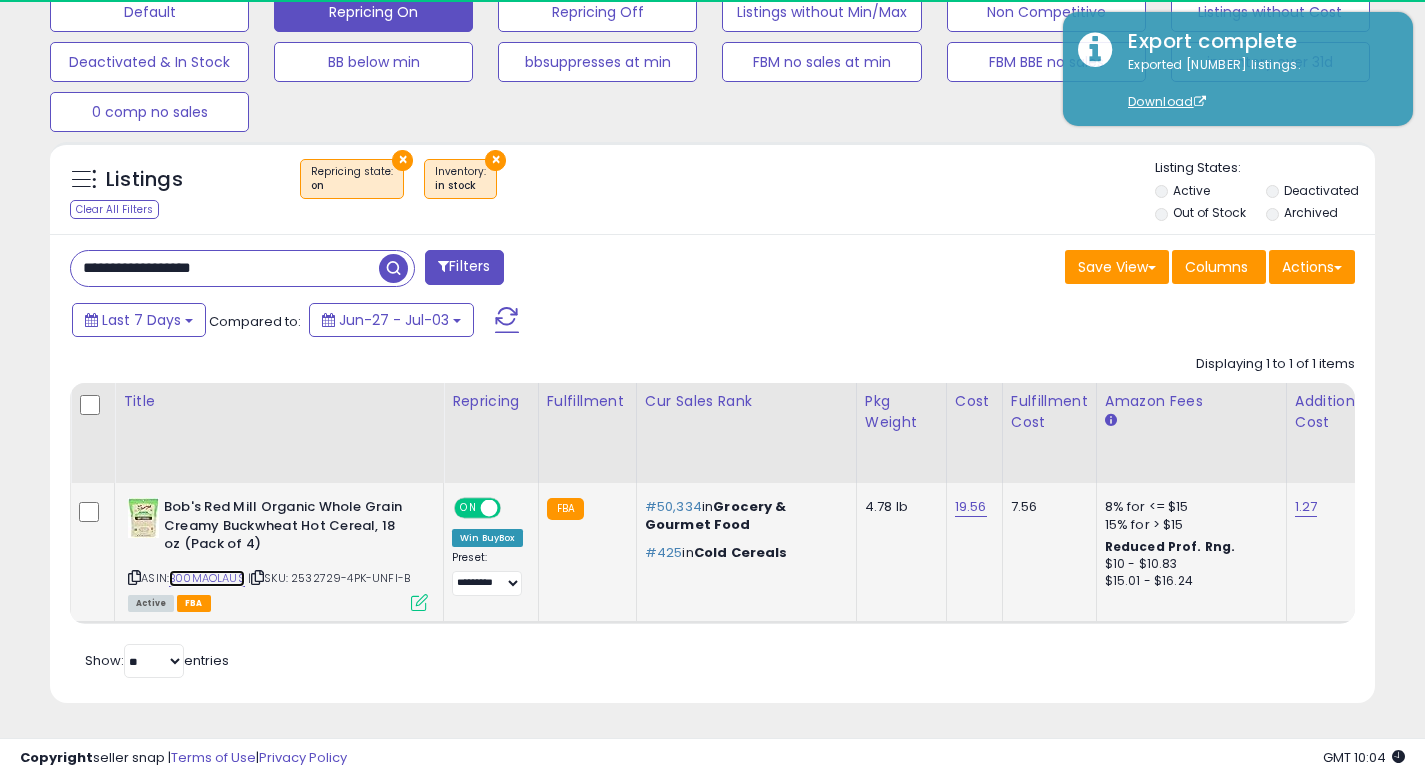 scroll, scrollTop: 999590, scrollLeft: 999233, axis: both 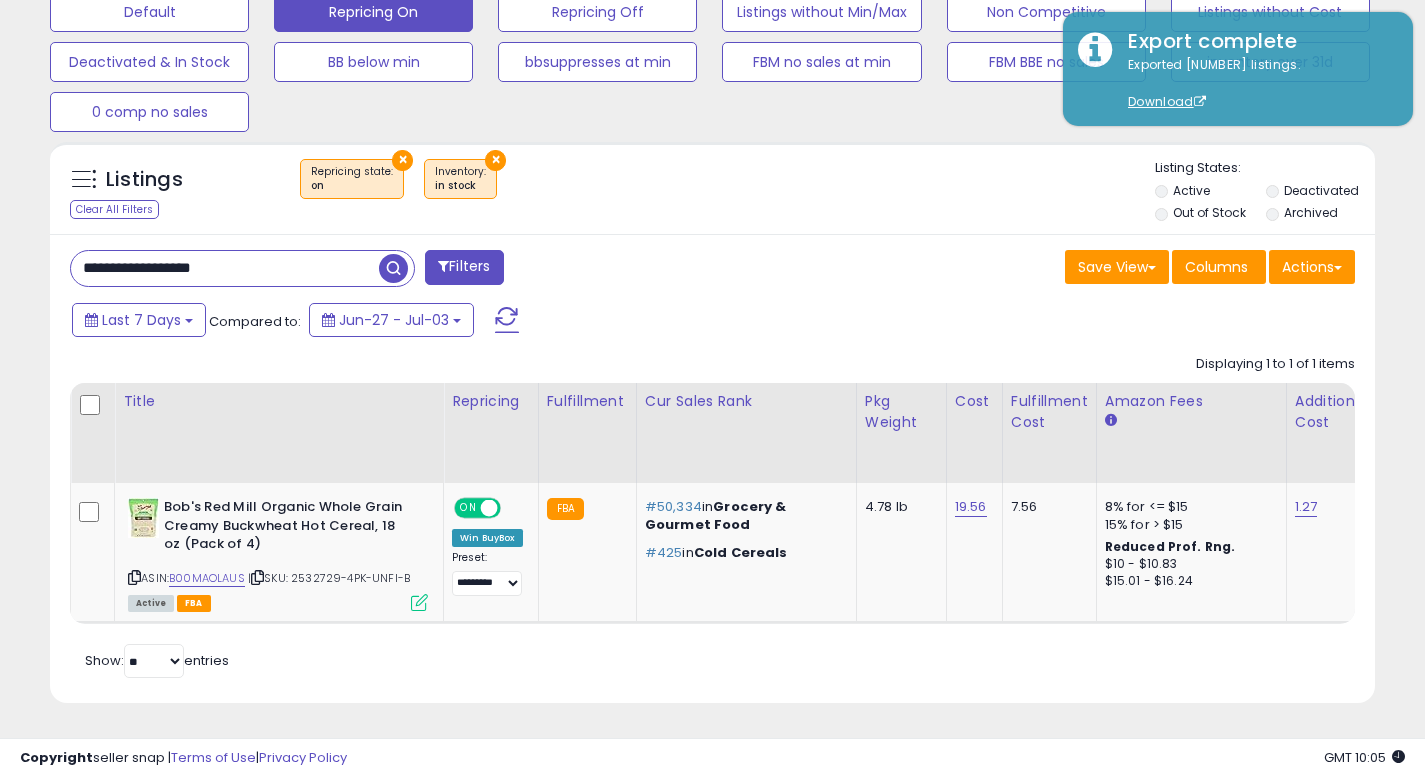 click on "Last 7 Days
Compared to:
Jun-27 - Jul-03" at bounding box center [549, 322] 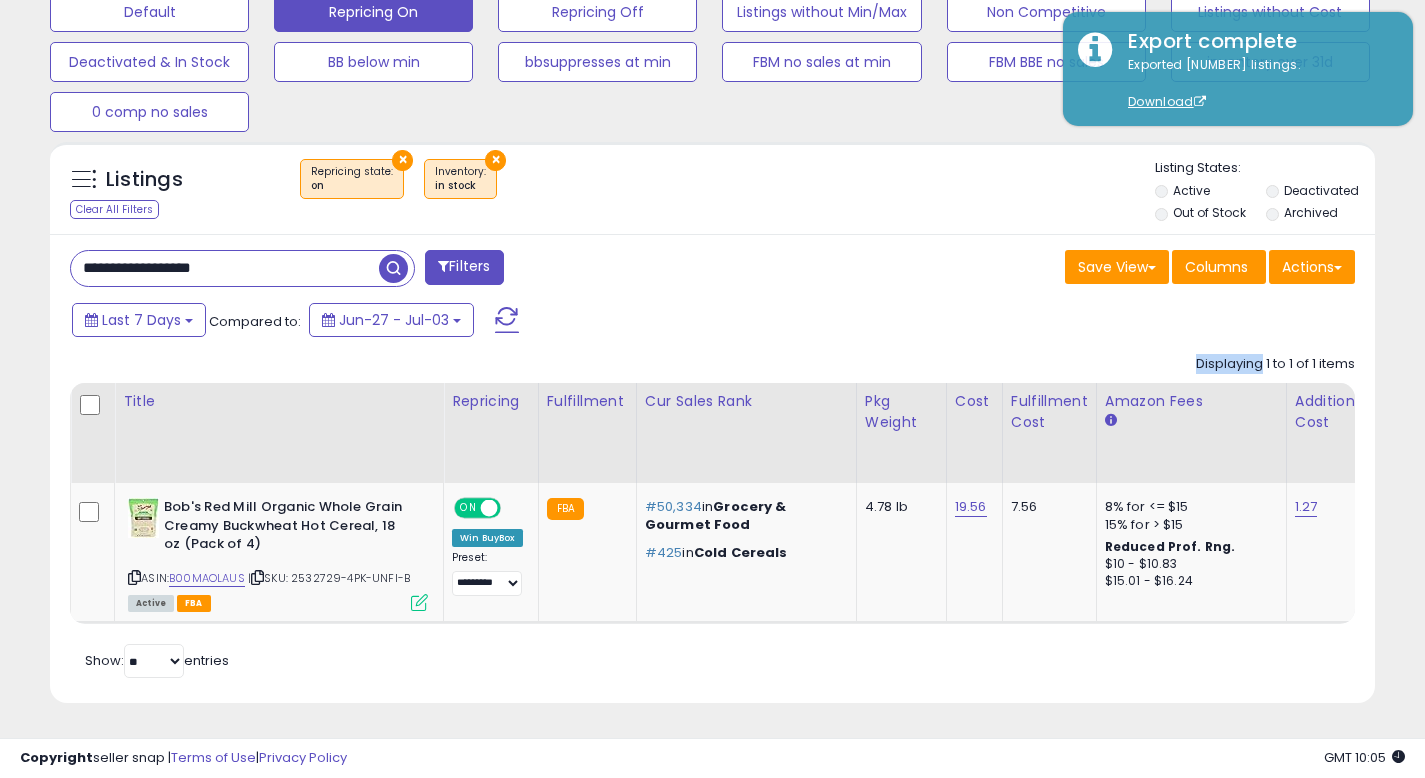 click on "Last 7 Days
Compared to:
Jun-27 - Jul-03" at bounding box center [549, 322] 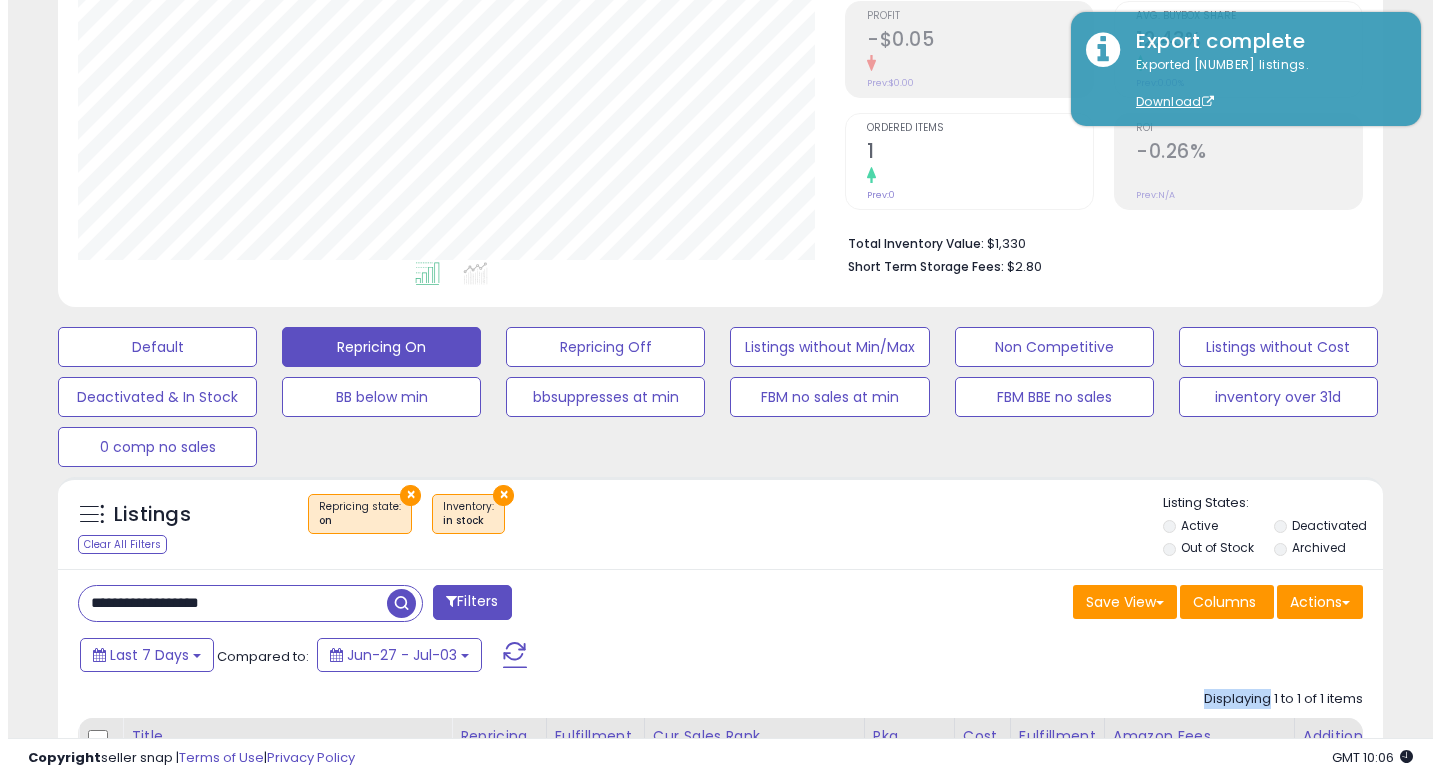 scroll, scrollTop: 369, scrollLeft: 0, axis: vertical 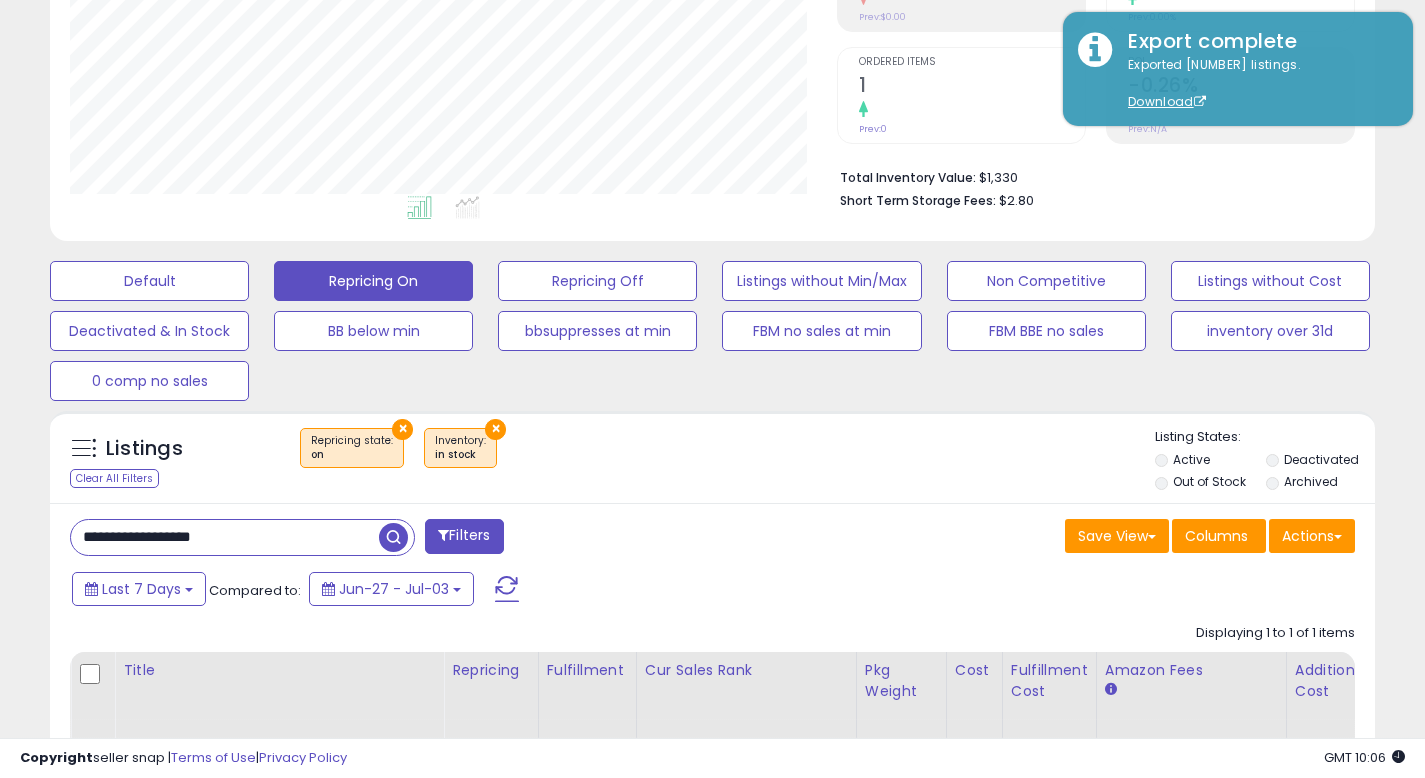 click on "**********" at bounding box center [225, 537] 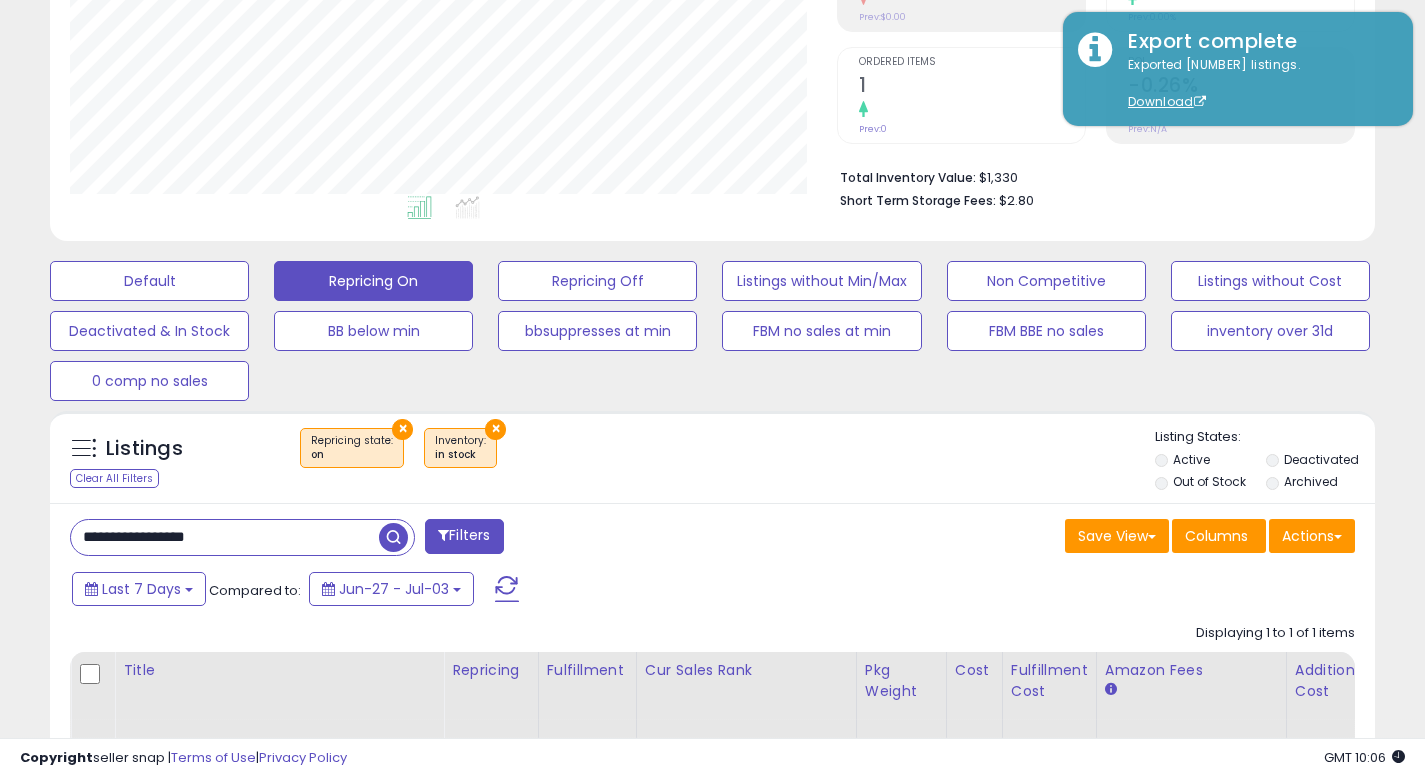 click at bounding box center (393, 537) 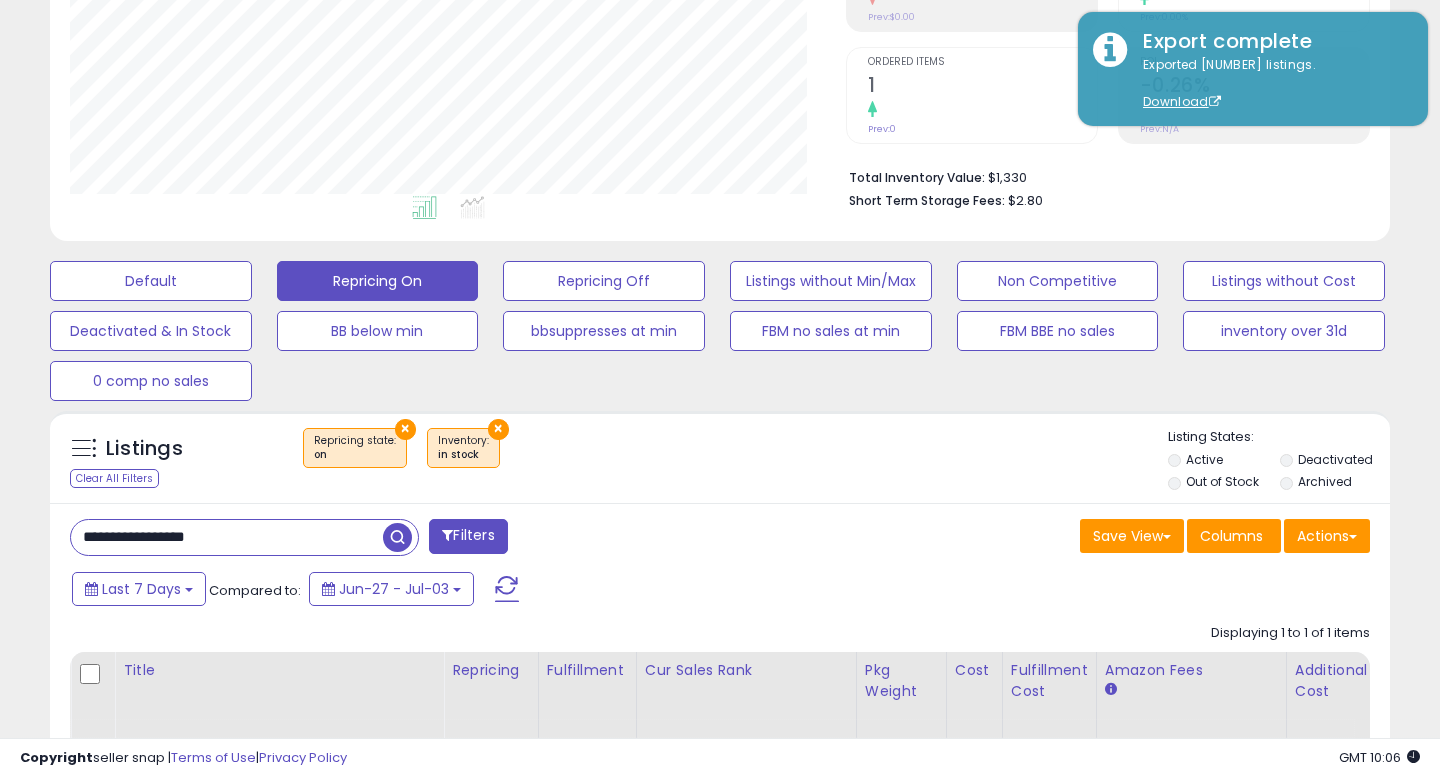 scroll, scrollTop: 999590, scrollLeft: 999224, axis: both 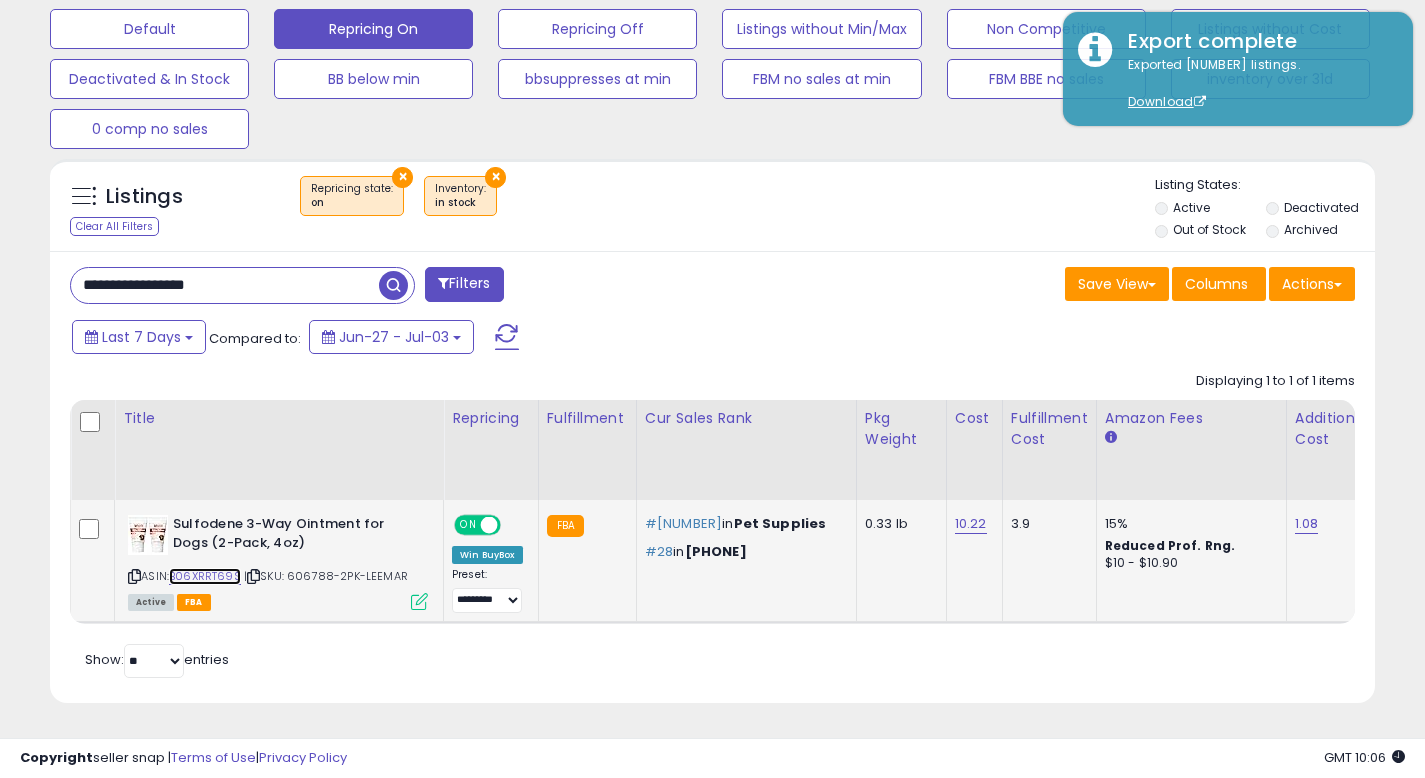 click on "B06XRRT69S" at bounding box center [205, 576] 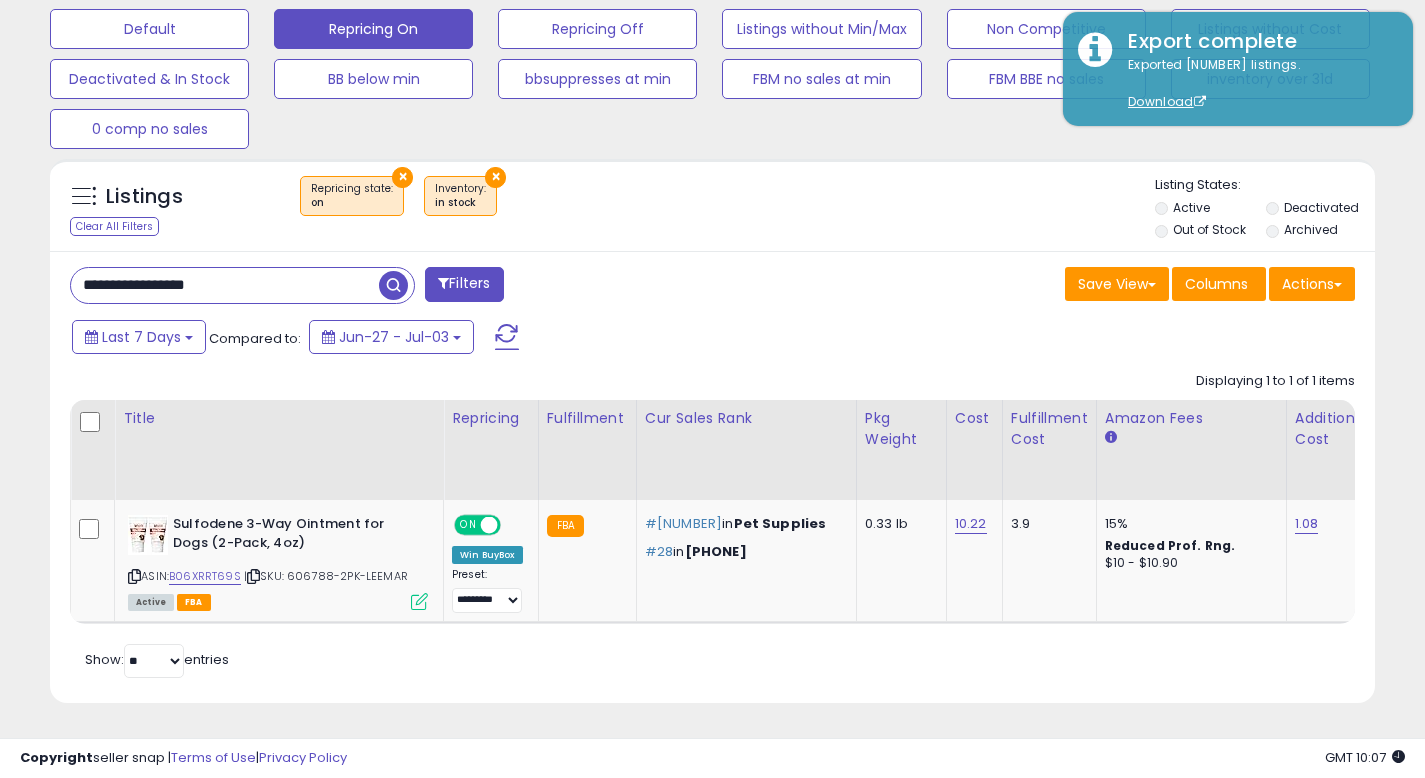 click on "**********" at bounding box center [225, 285] 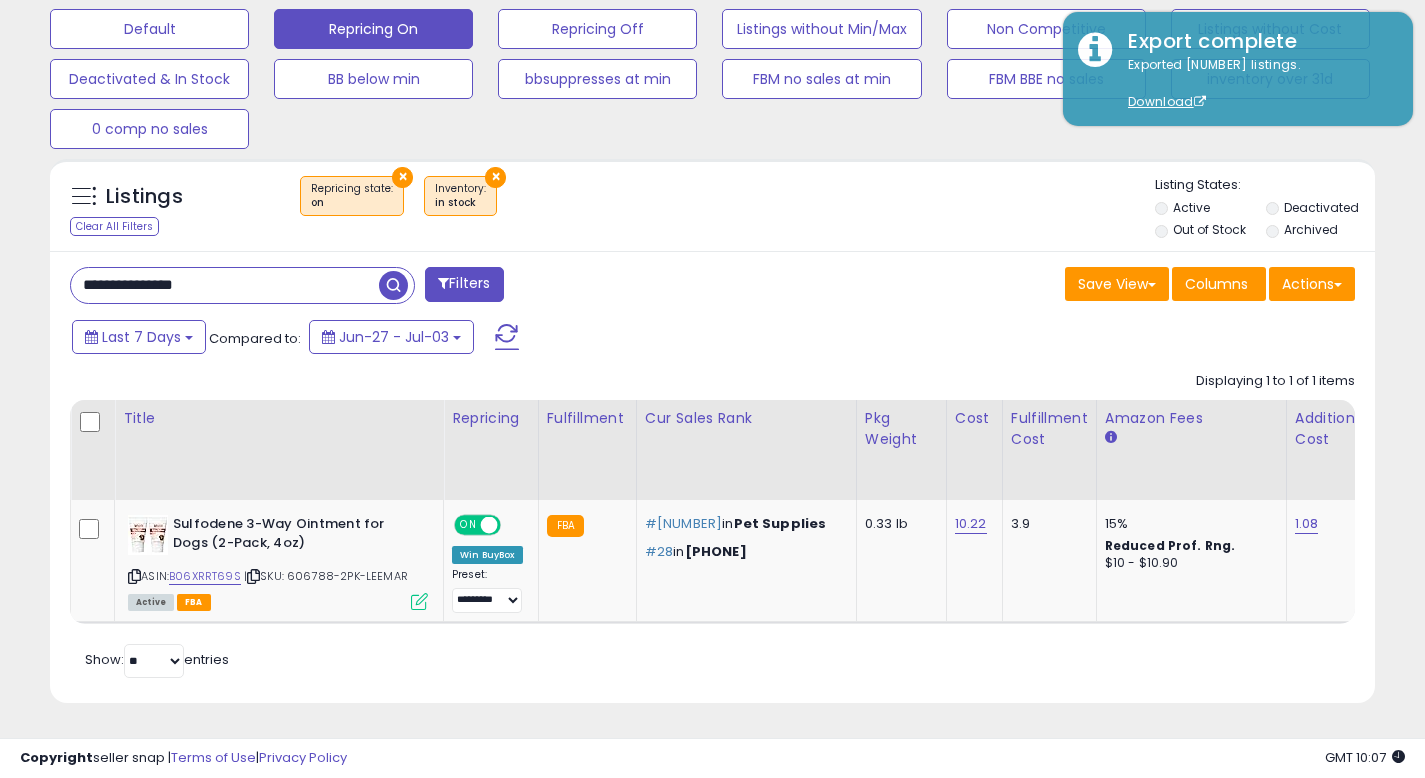 click at bounding box center [393, 285] 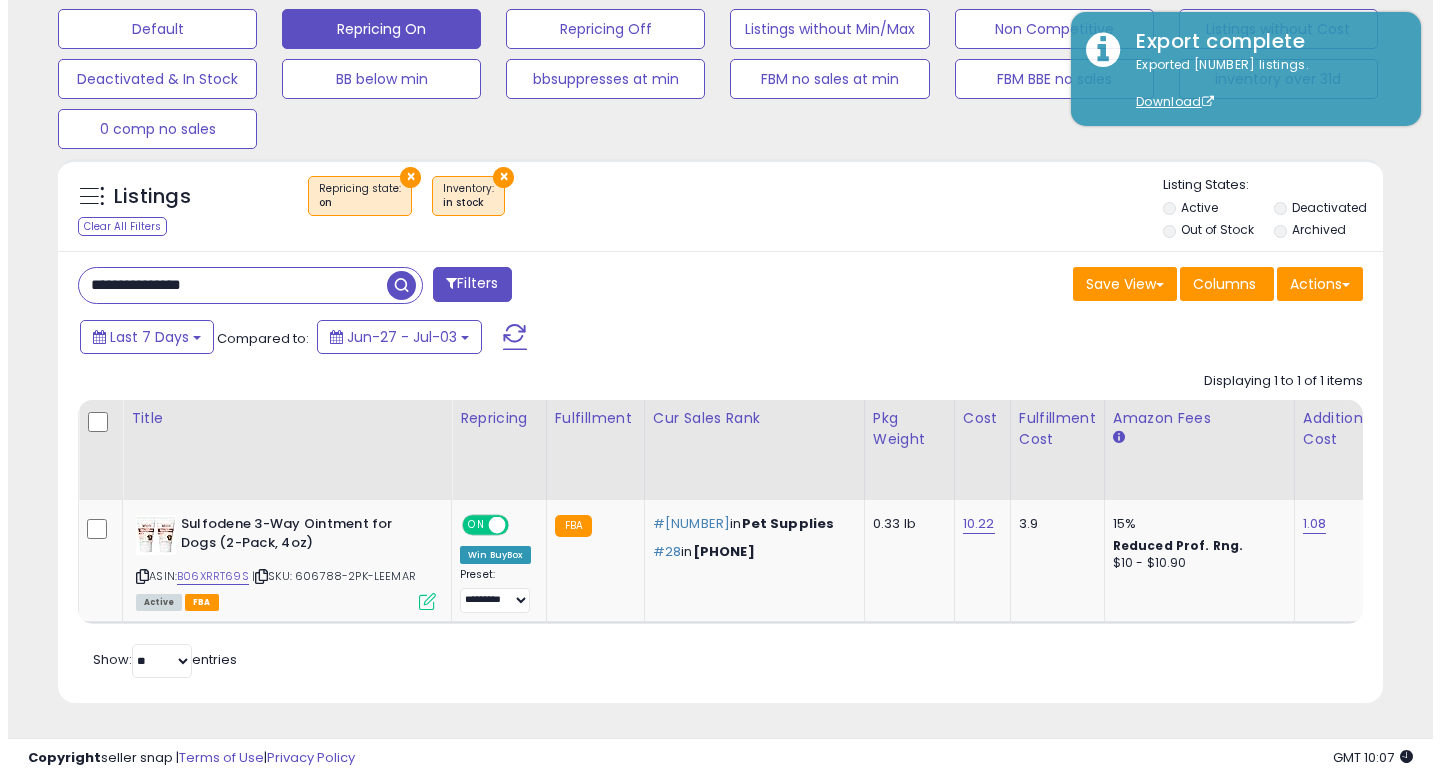 scroll, scrollTop: 513, scrollLeft: 0, axis: vertical 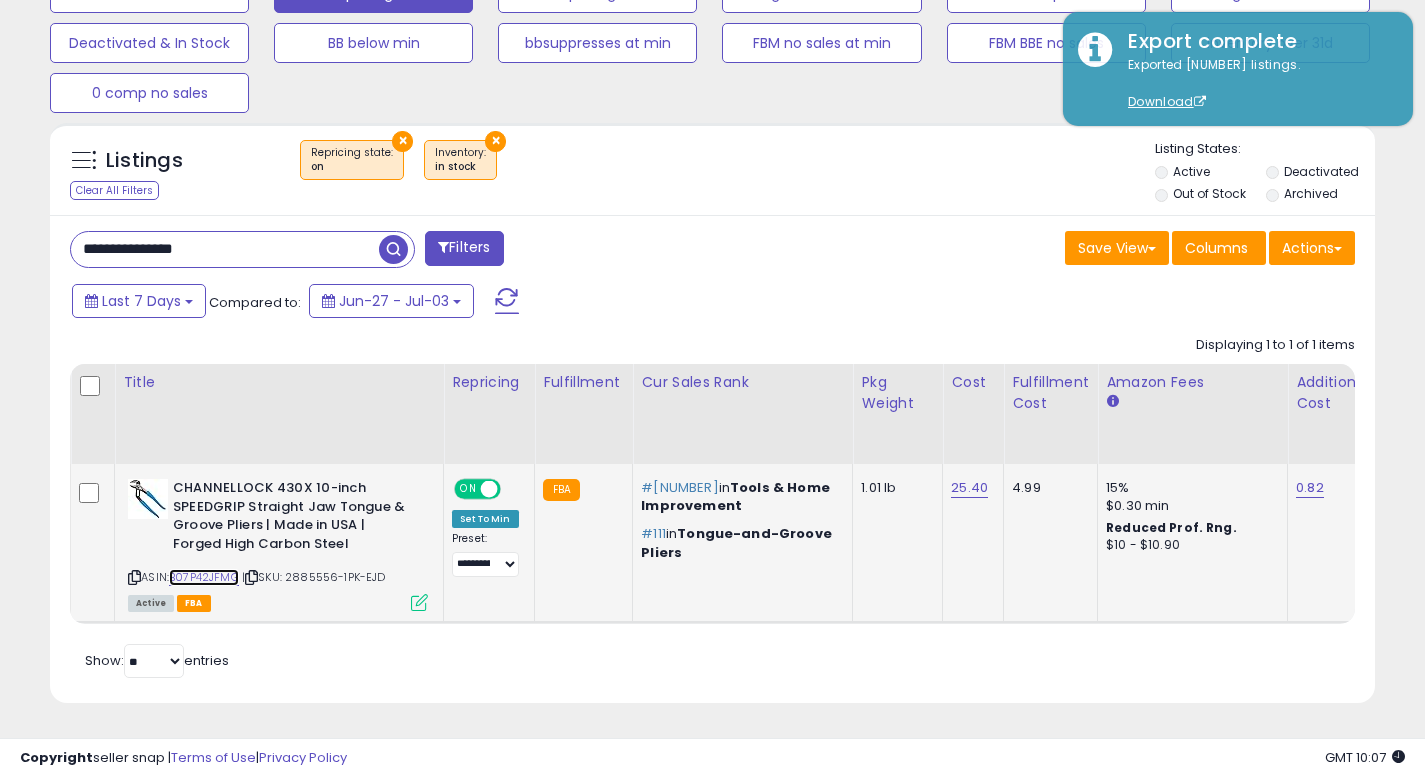 click on "B07P42JFMG" at bounding box center [204, 577] 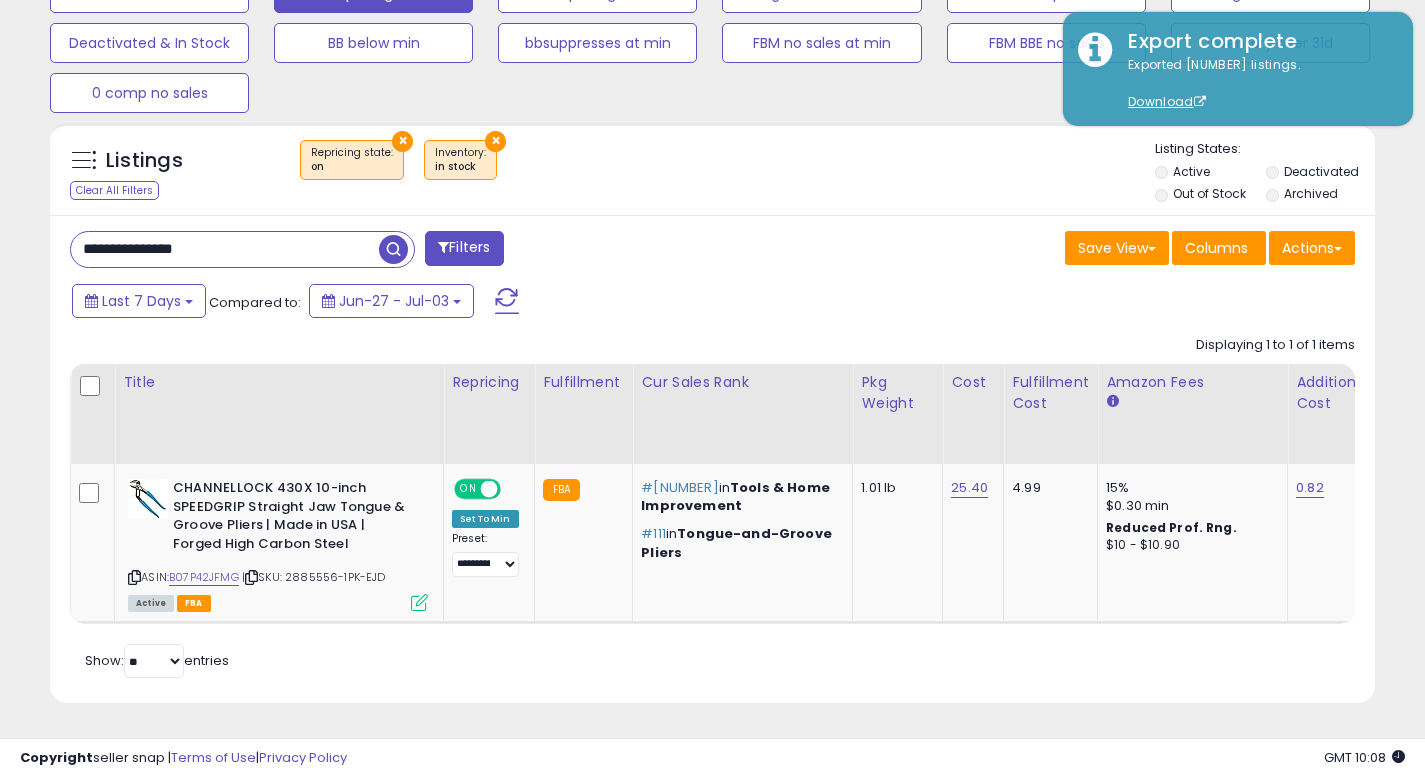 click on "**********" at bounding box center (225, 249) 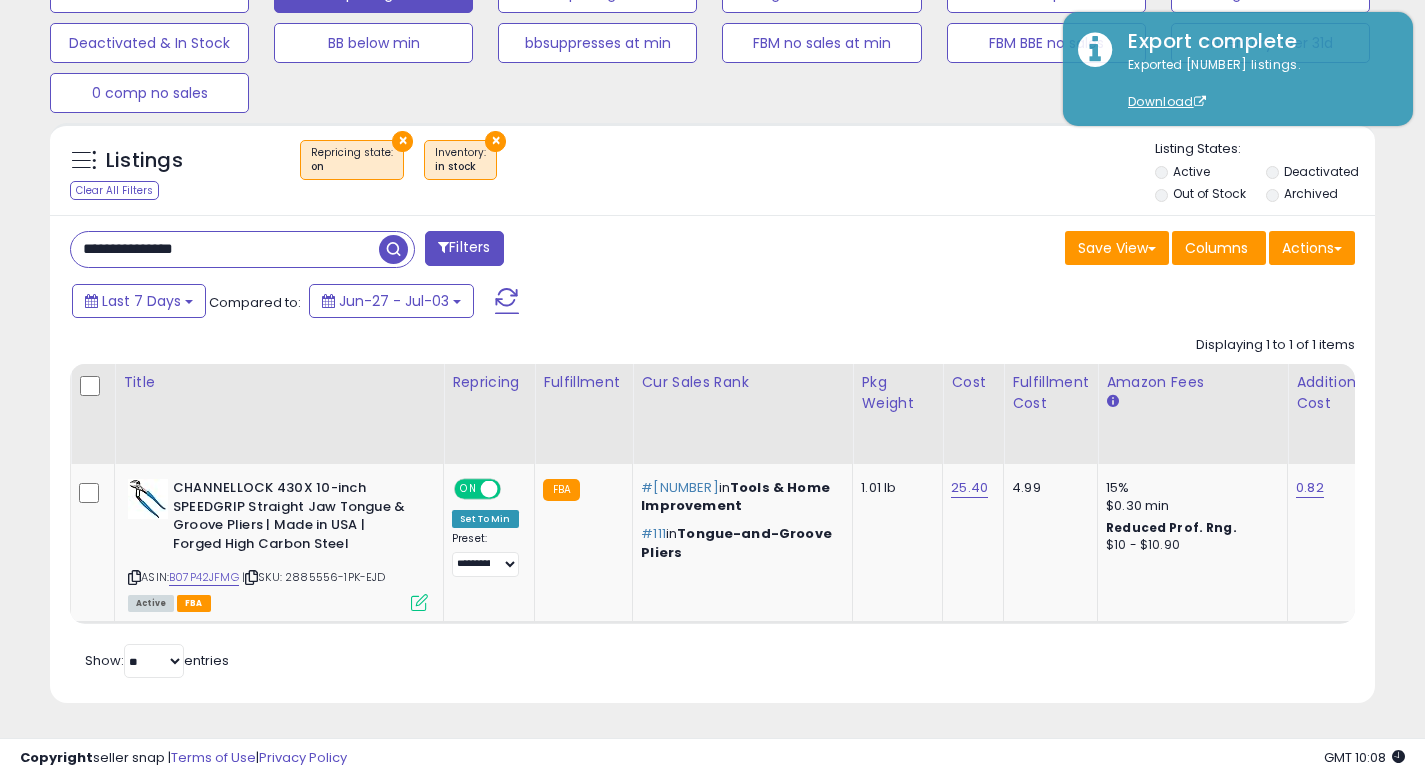 click on "**********" at bounding box center (225, 249) 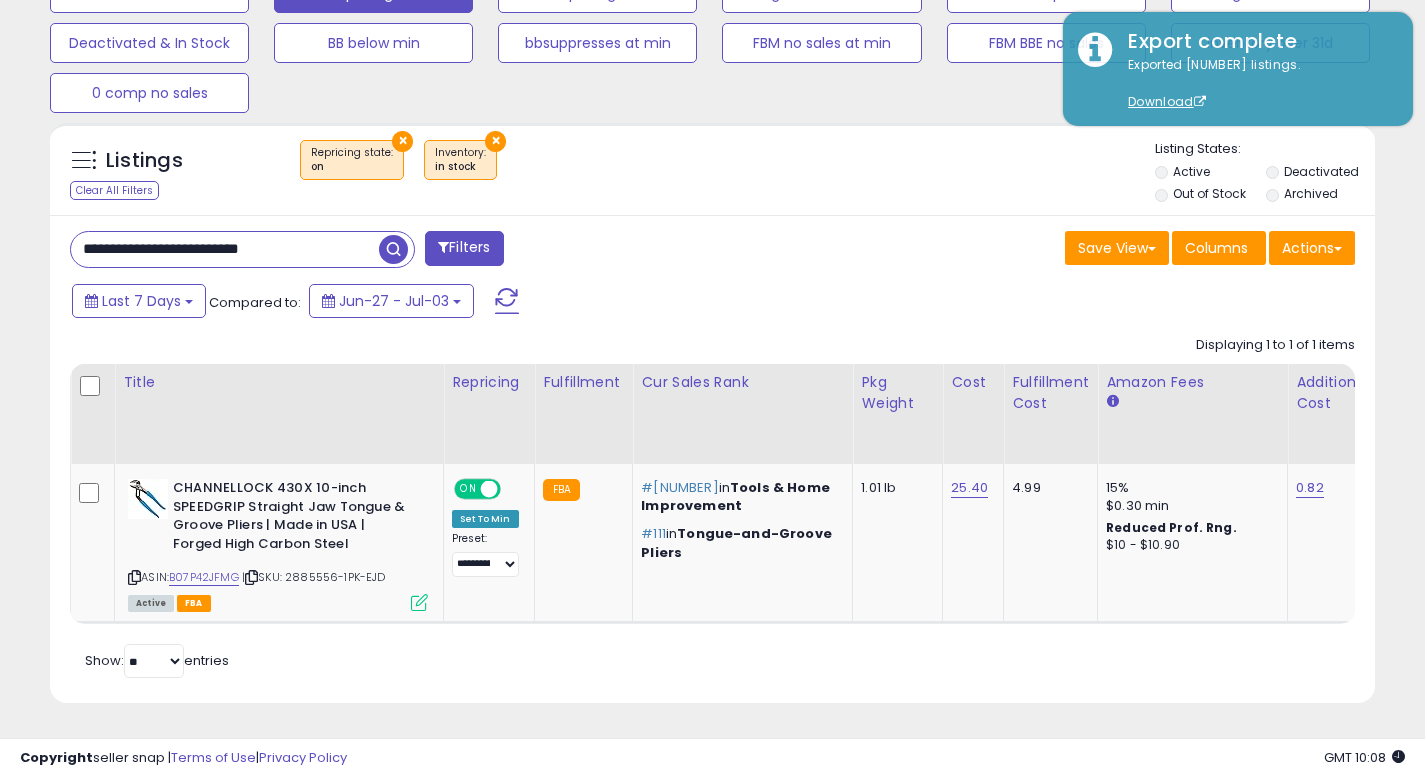 click at bounding box center (393, 249) 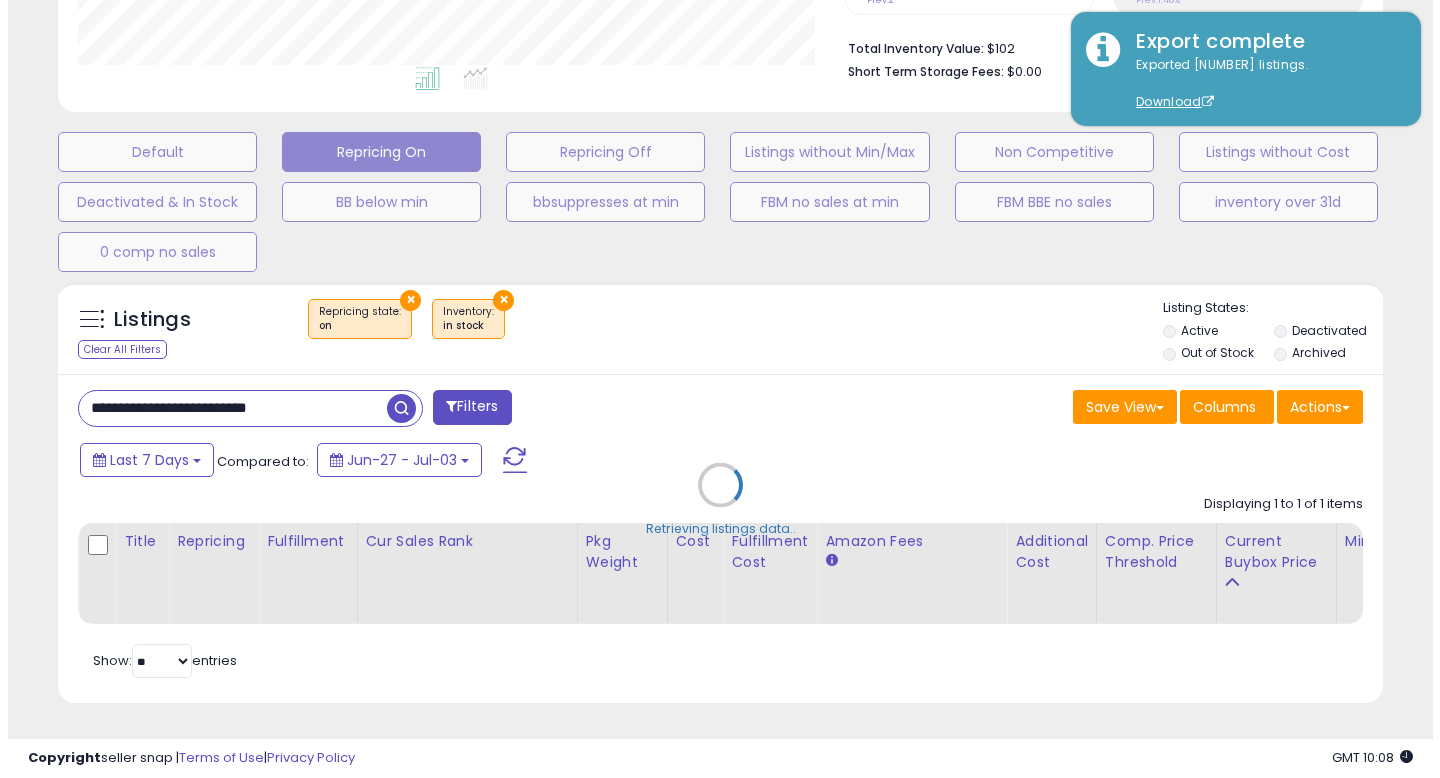 scroll, scrollTop: 513, scrollLeft: 0, axis: vertical 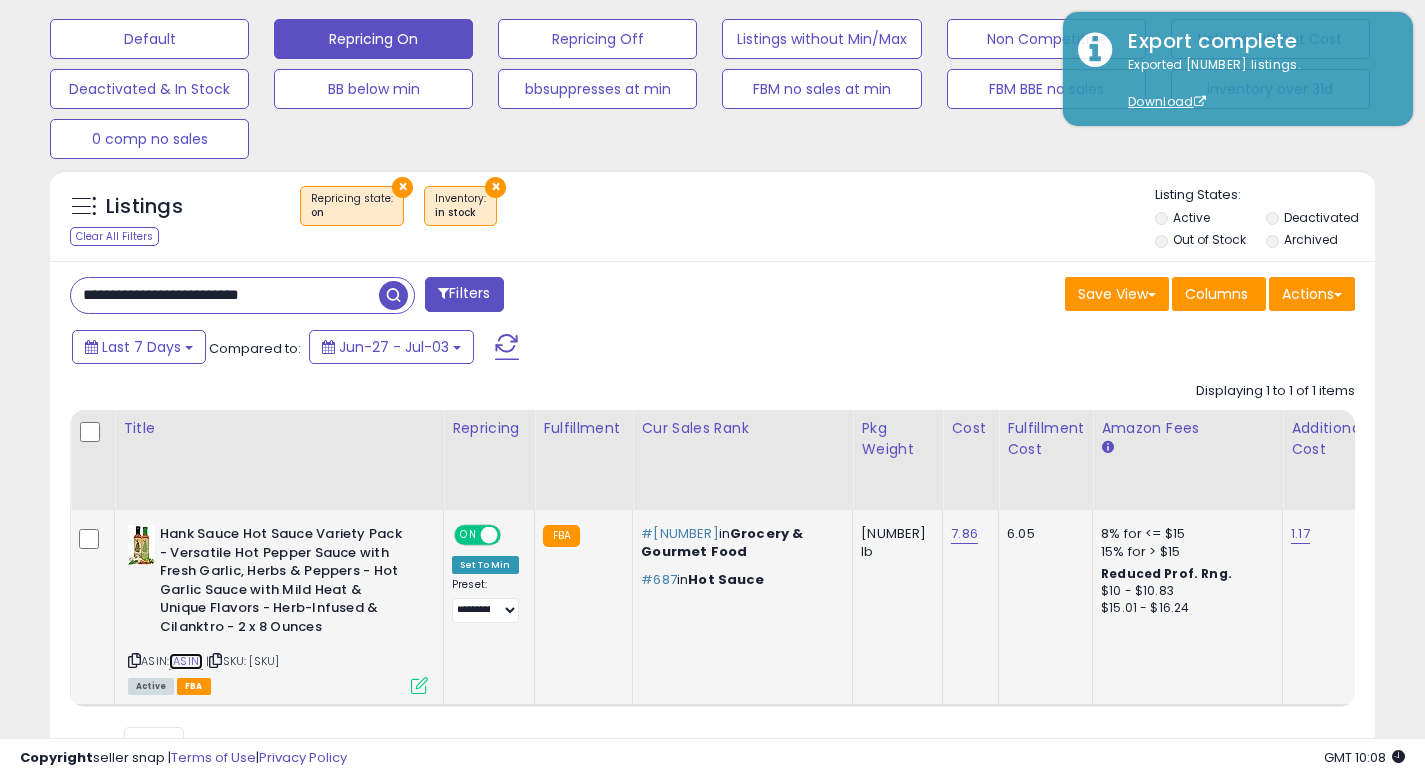 click on "[ASIN]" at bounding box center (186, 661) 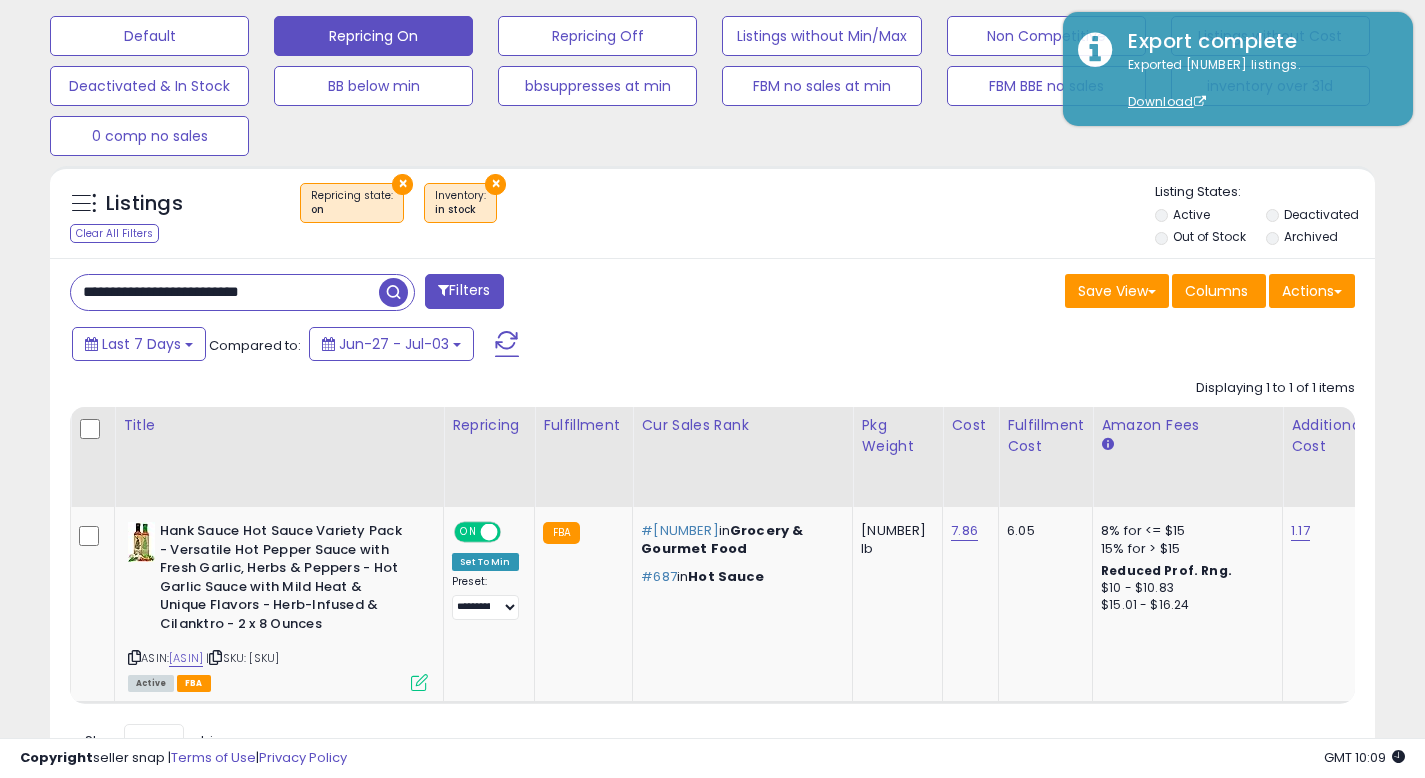 scroll, scrollTop: 615, scrollLeft: 0, axis: vertical 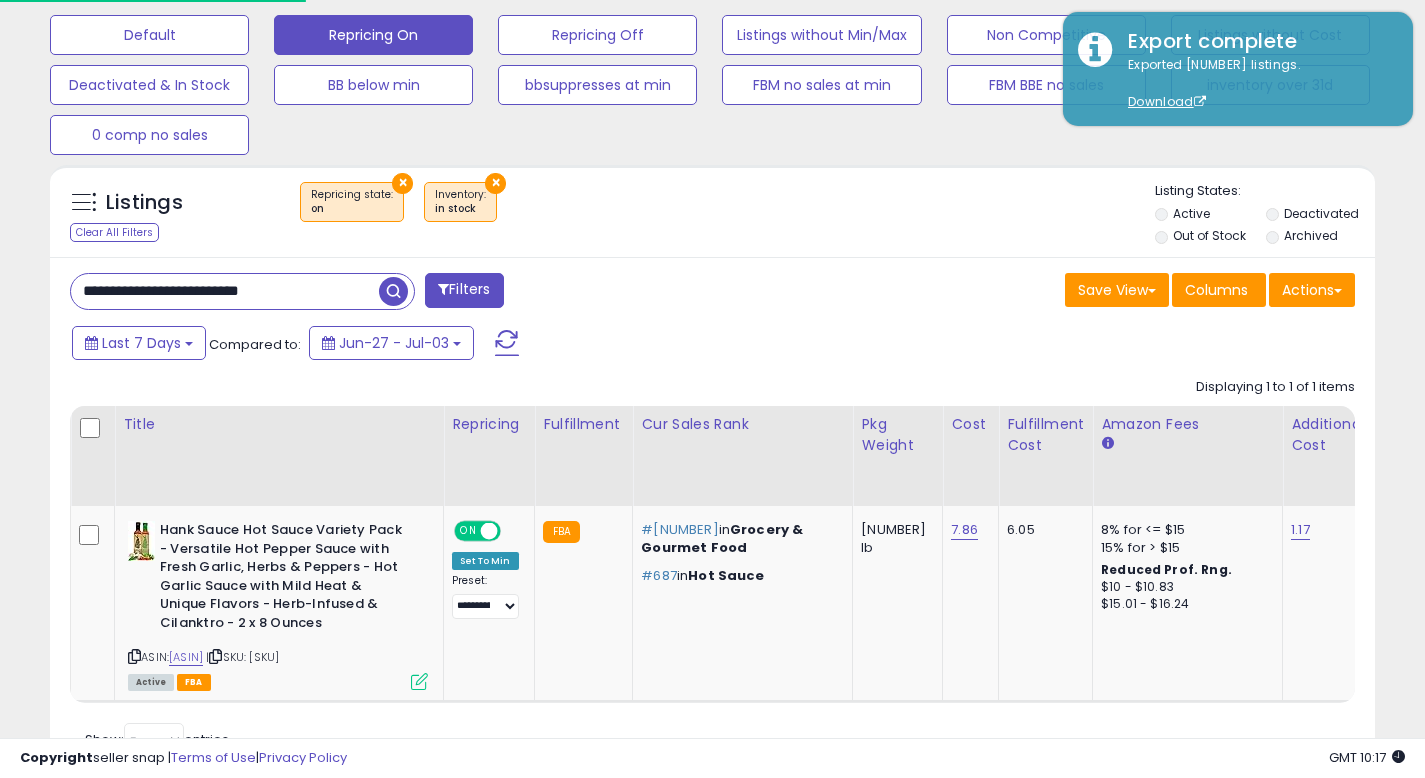 click on "**********" at bounding box center [225, 291] 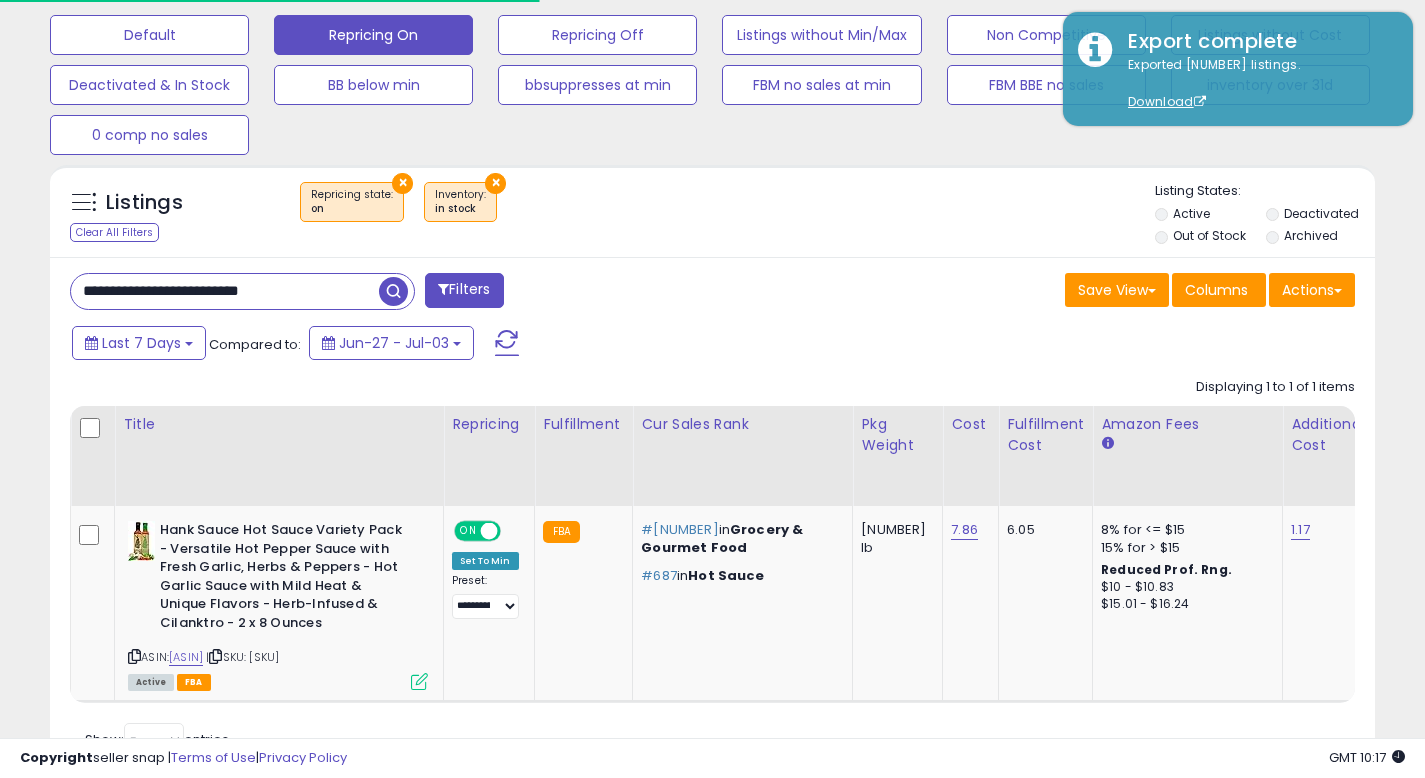 click on "**********" at bounding box center (225, 291) 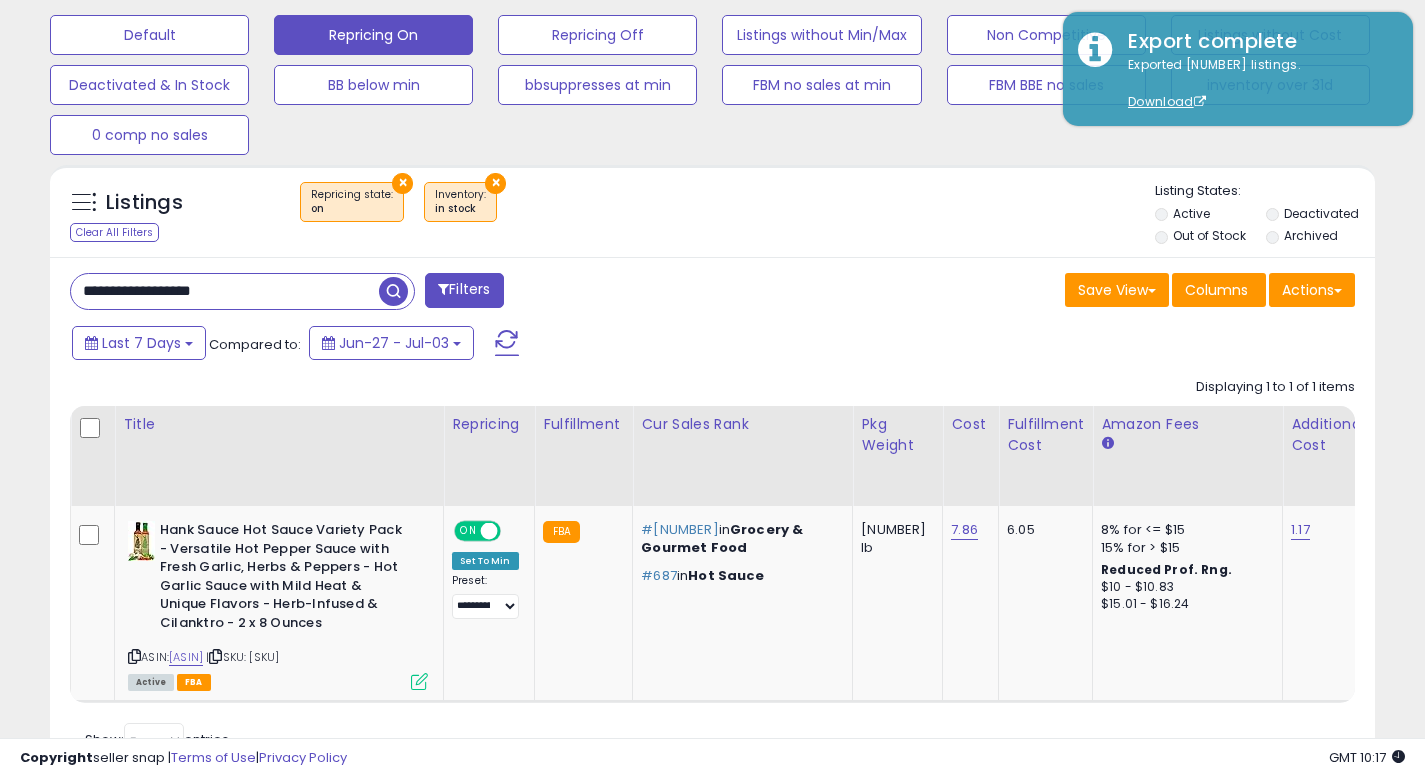 click at bounding box center [393, 291] 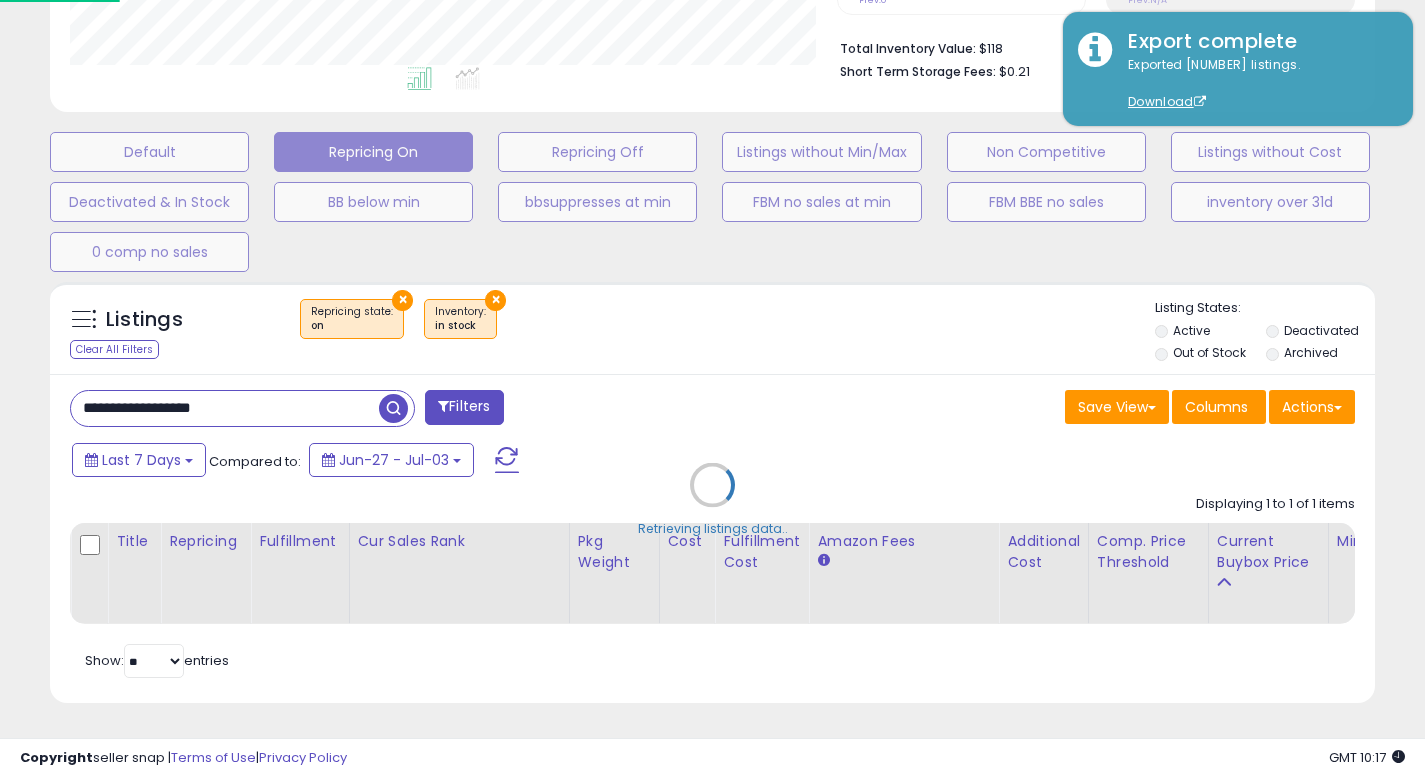 scroll, scrollTop: 999590, scrollLeft: 999224, axis: both 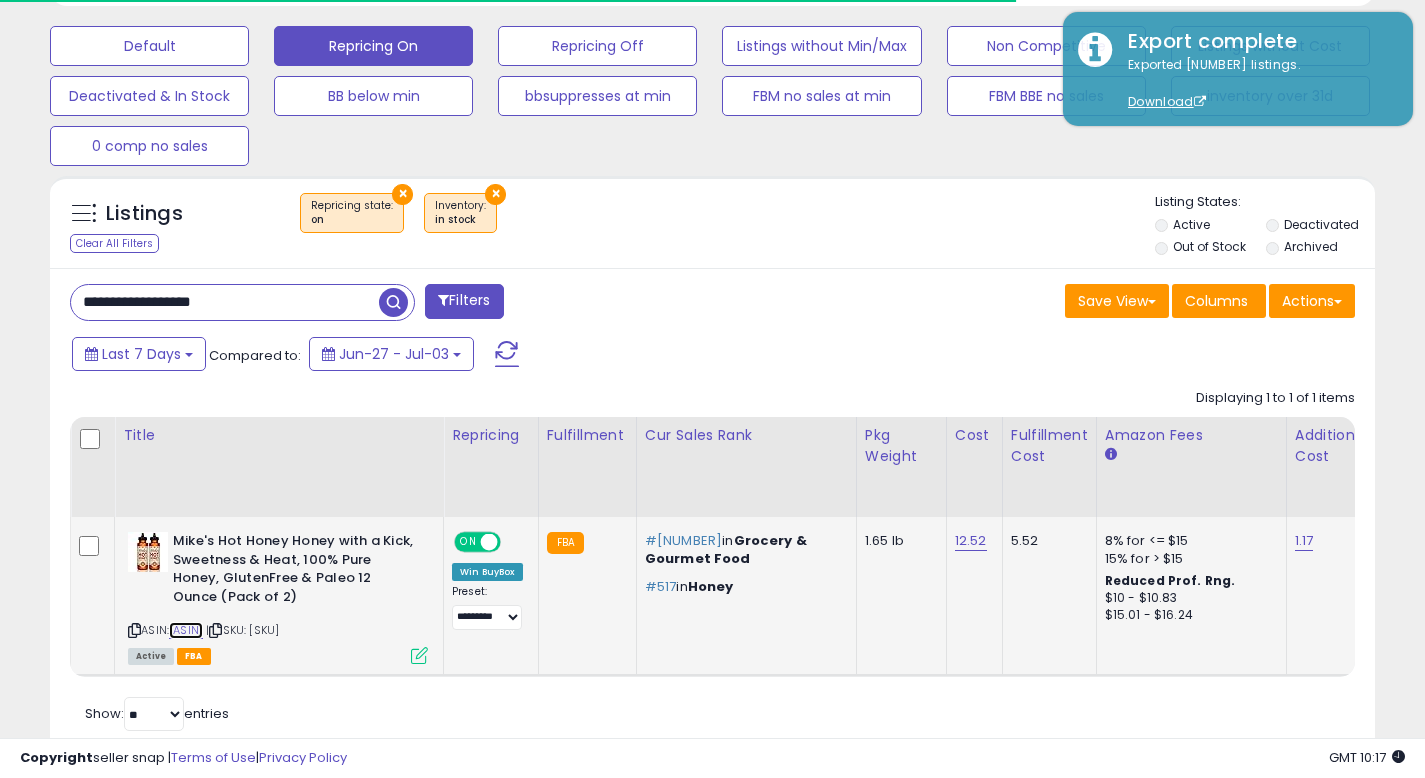 click on "[ASIN]" at bounding box center (186, 630) 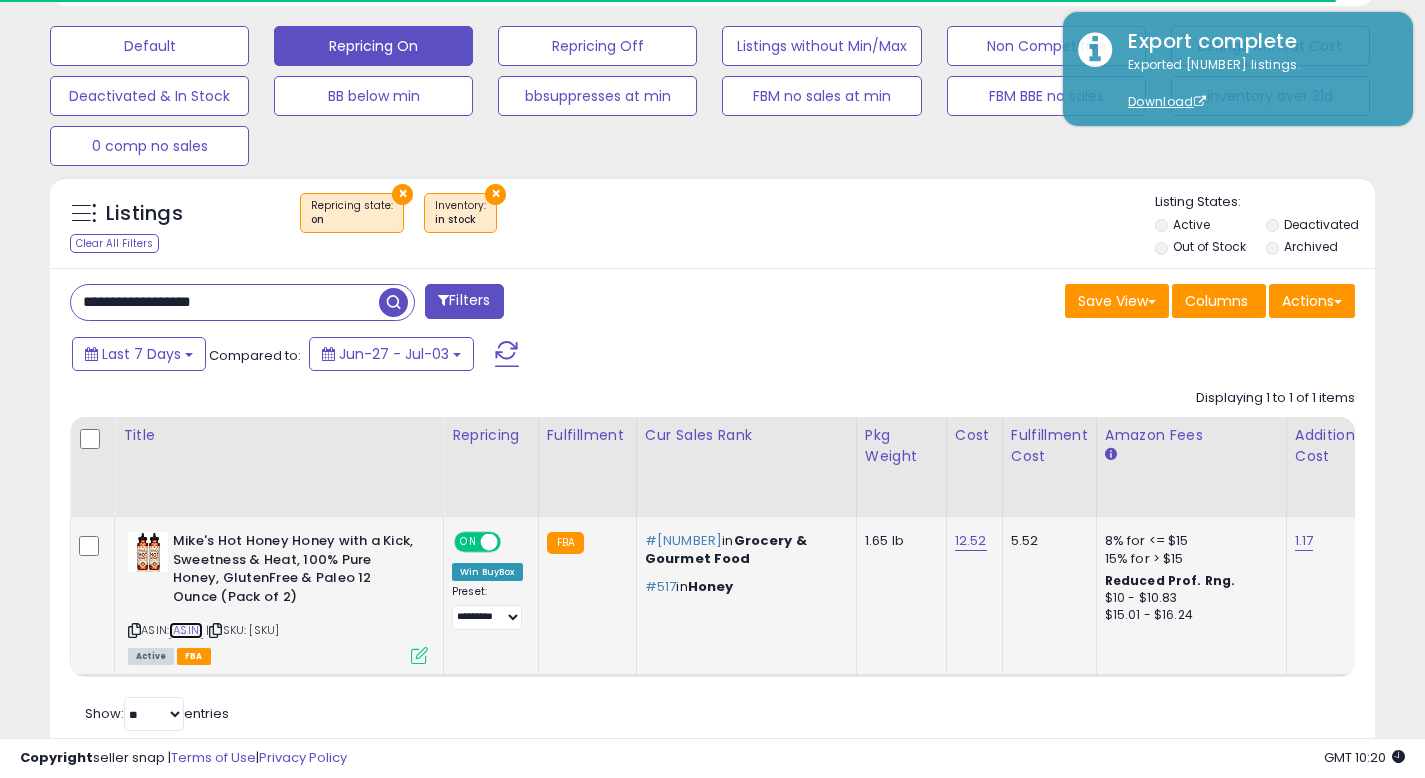 scroll, scrollTop: 999590, scrollLeft: 999233, axis: both 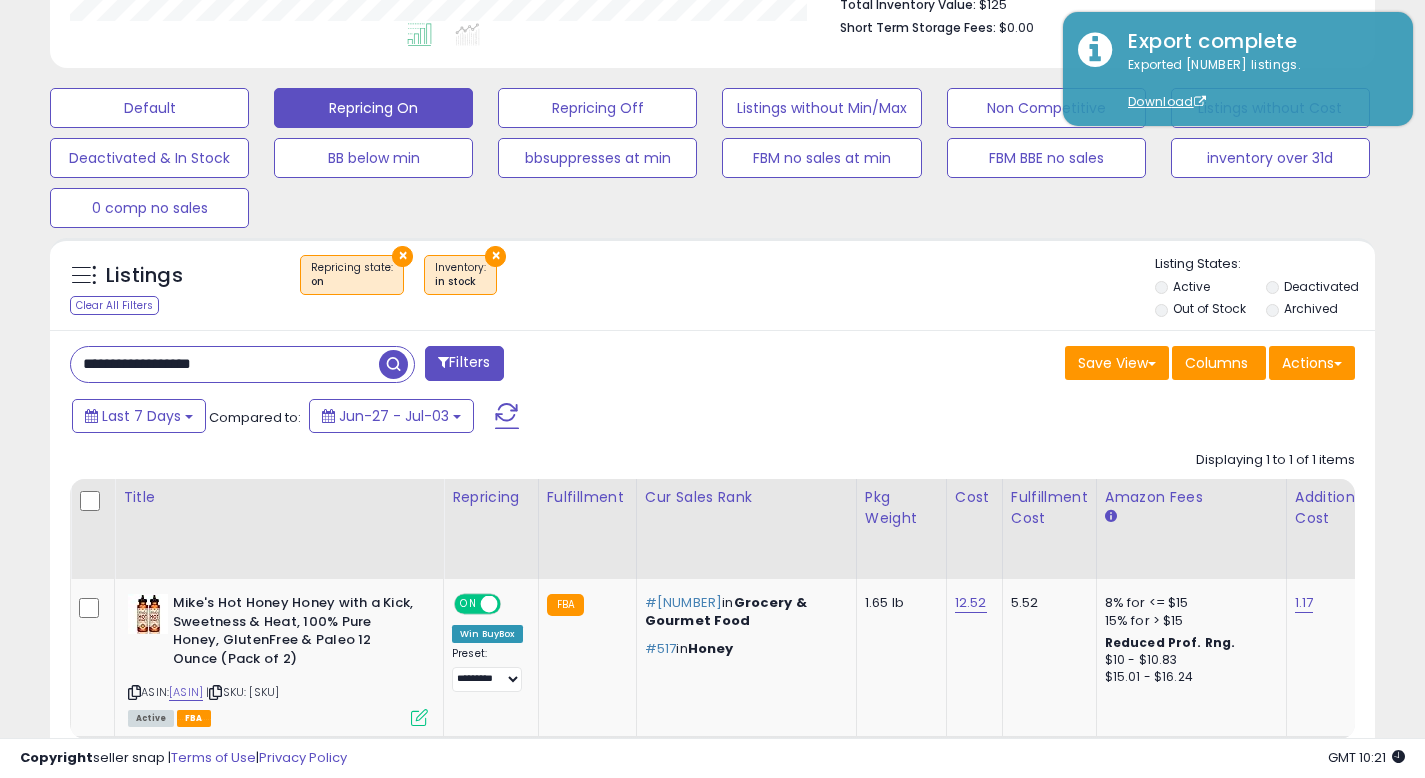click on "**********" at bounding box center [225, 364] 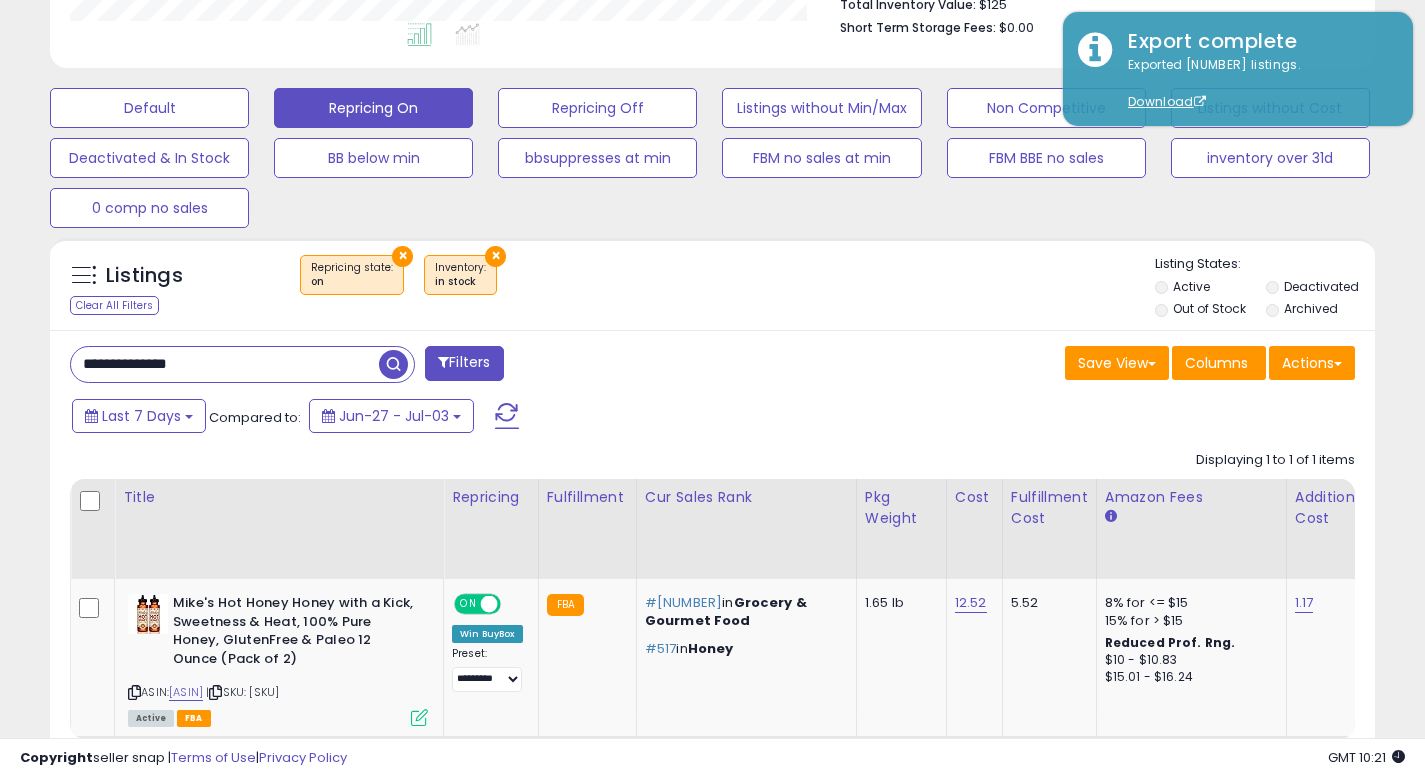 click at bounding box center [393, 364] 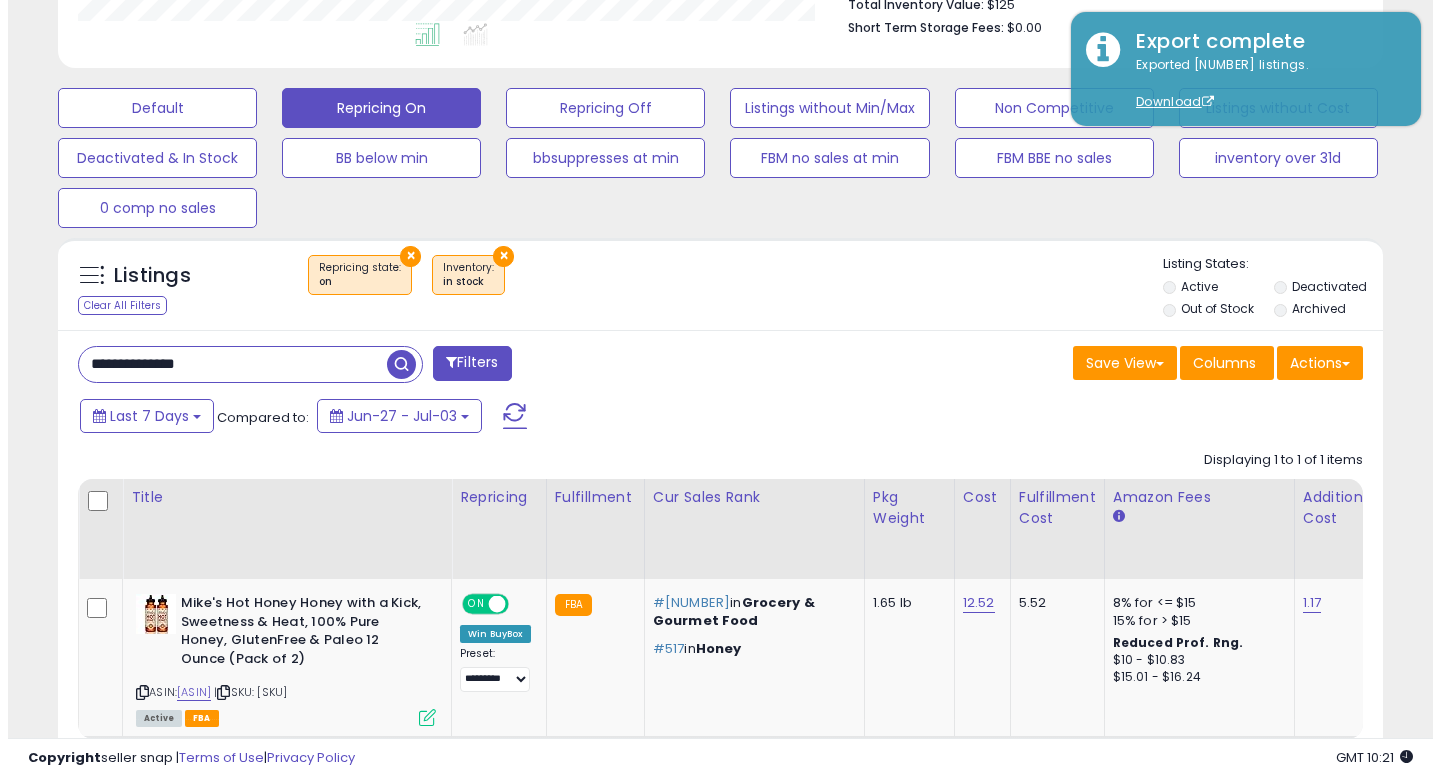 scroll, scrollTop: 513, scrollLeft: 0, axis: vertical 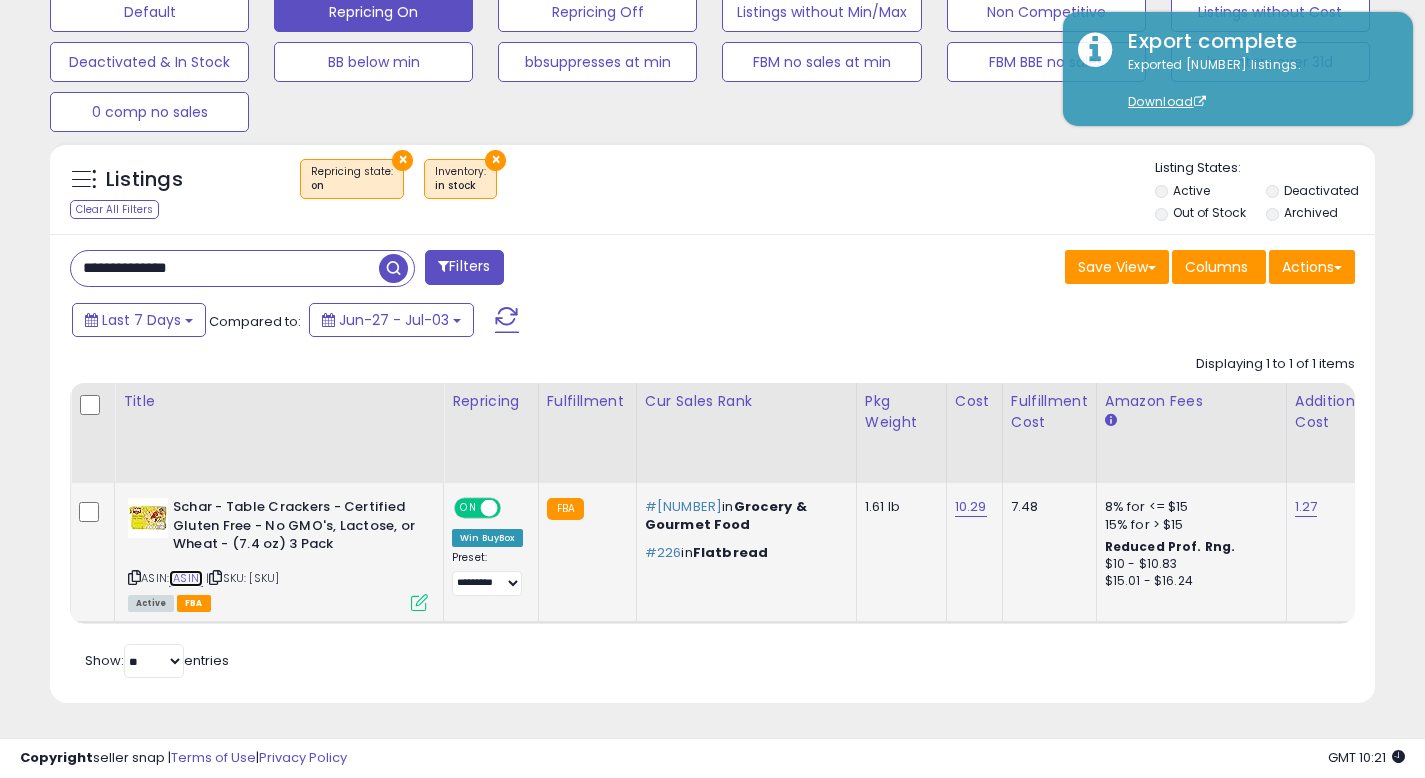 click on "[ASIN]" at bounding box center [186, 578] 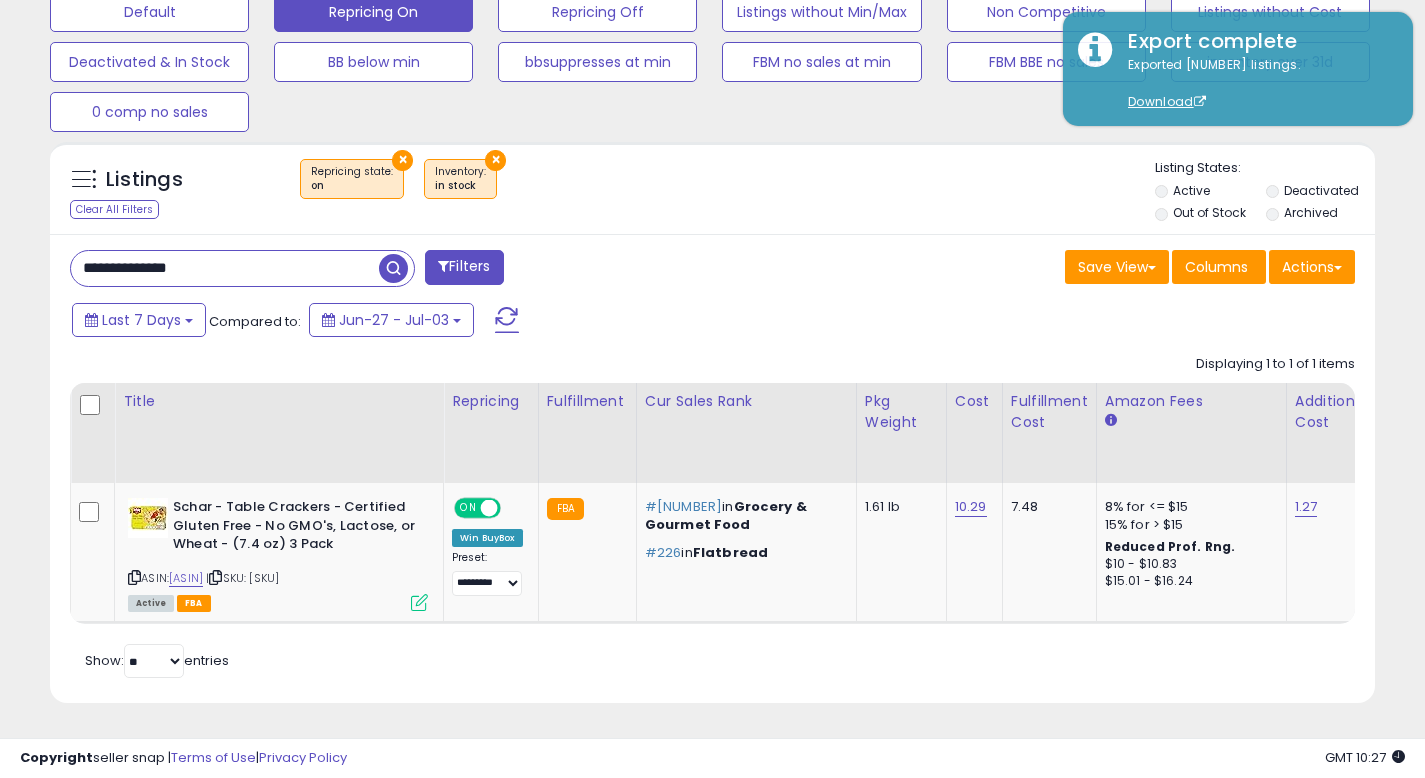 click on "**********" at bounding box center [225, 268] 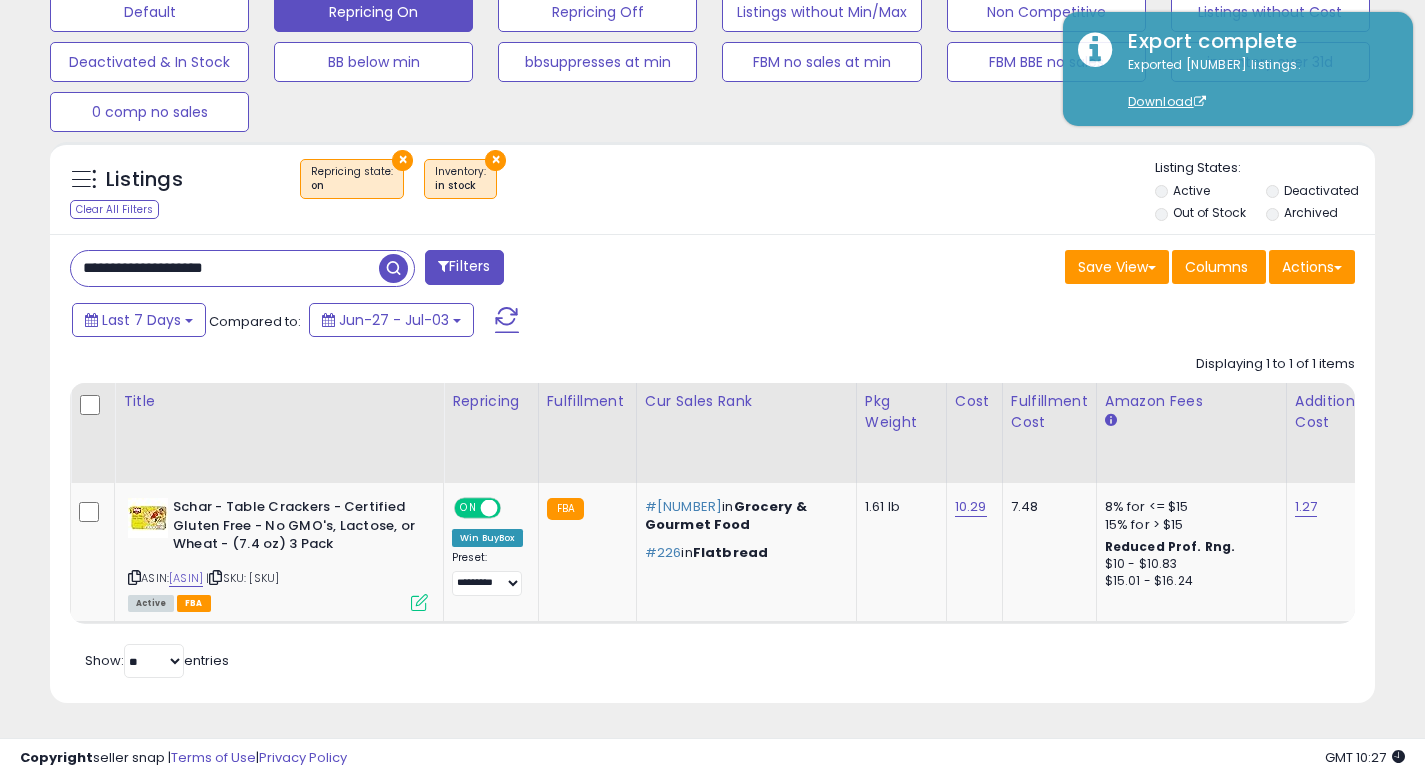 click at bounding box center [393, 268] 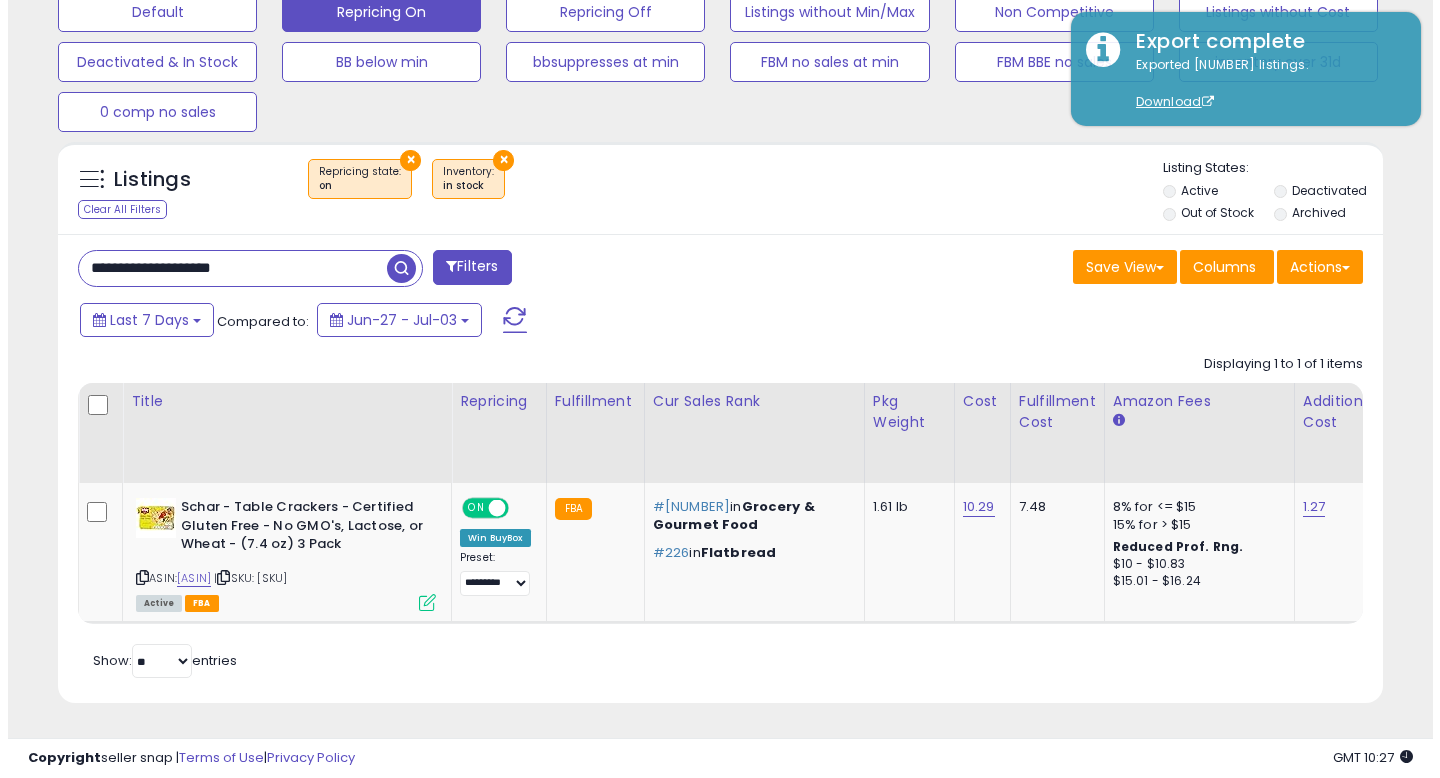 scroll, scrollTop: 513, scrollLeft: 0, axis: vertical 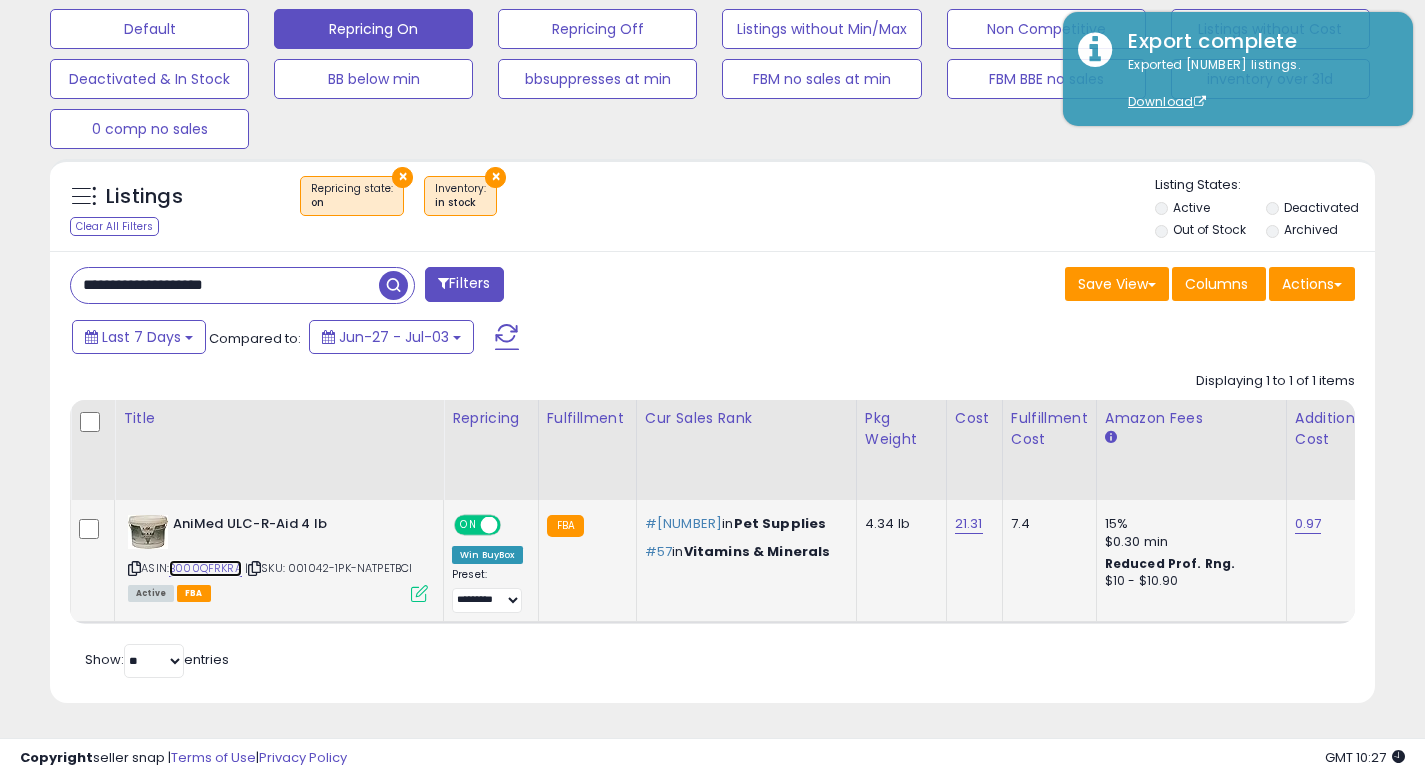 click on "B000QFRKRA" at bounding box center [205, 568] 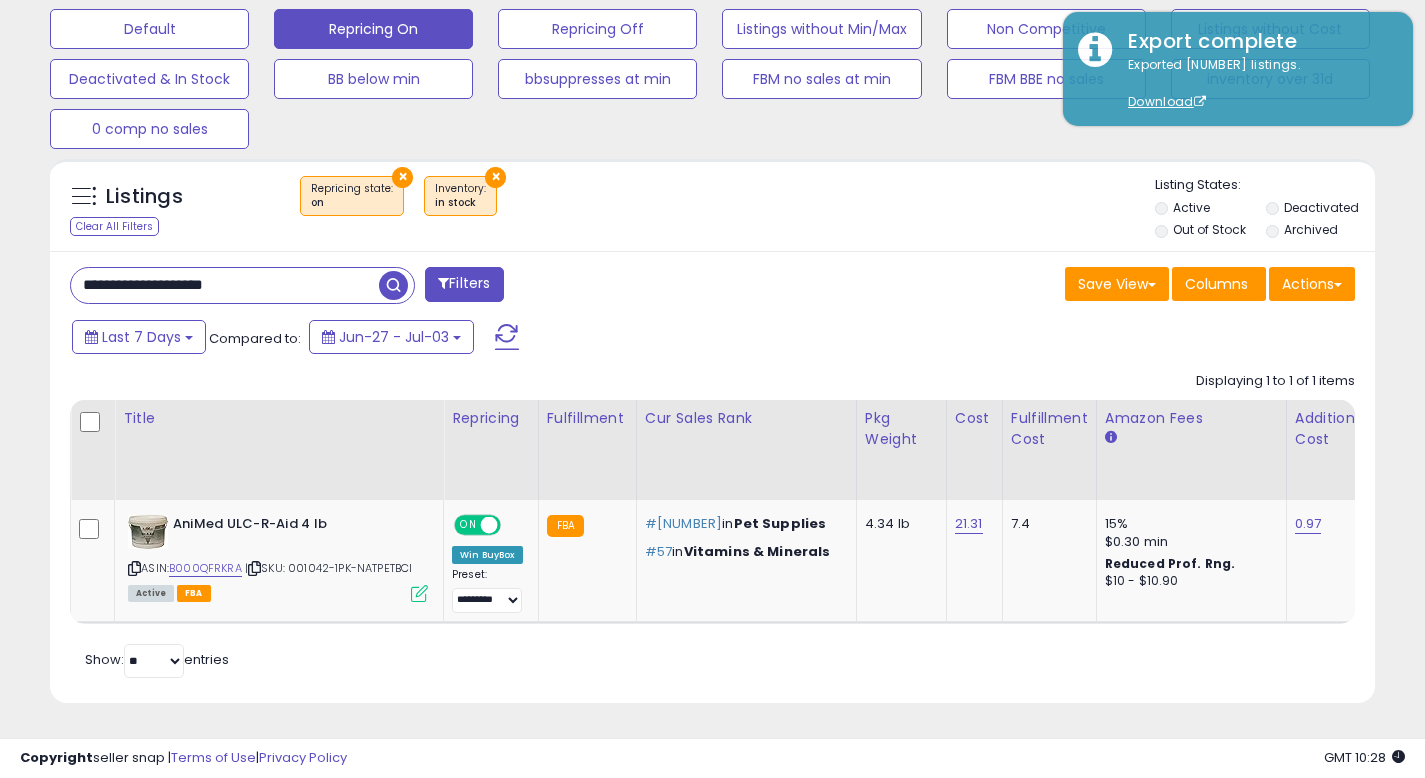 click on "**********" at bounding box center (225, 285) 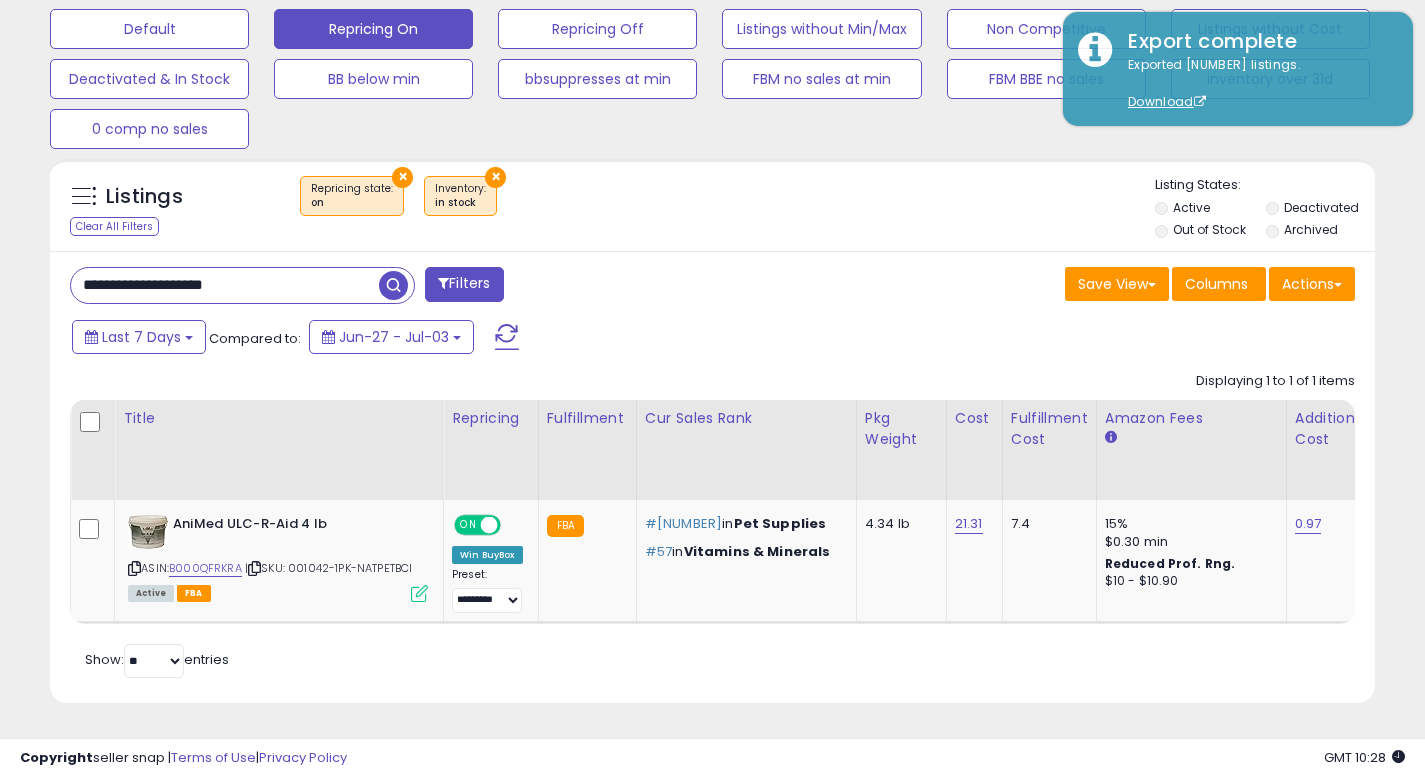 click on "**********" at bounding box center (225, 285) 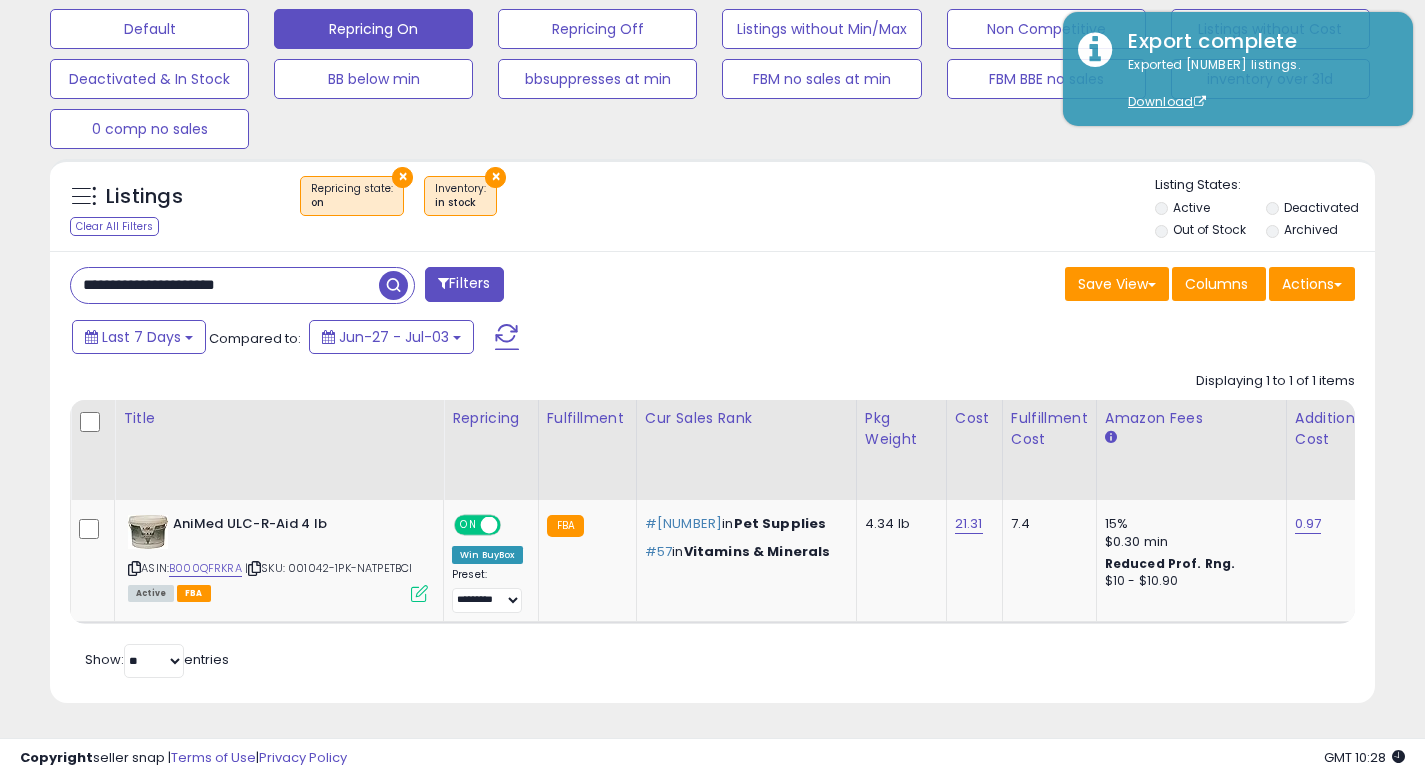 click at bounding box center [393, 285] 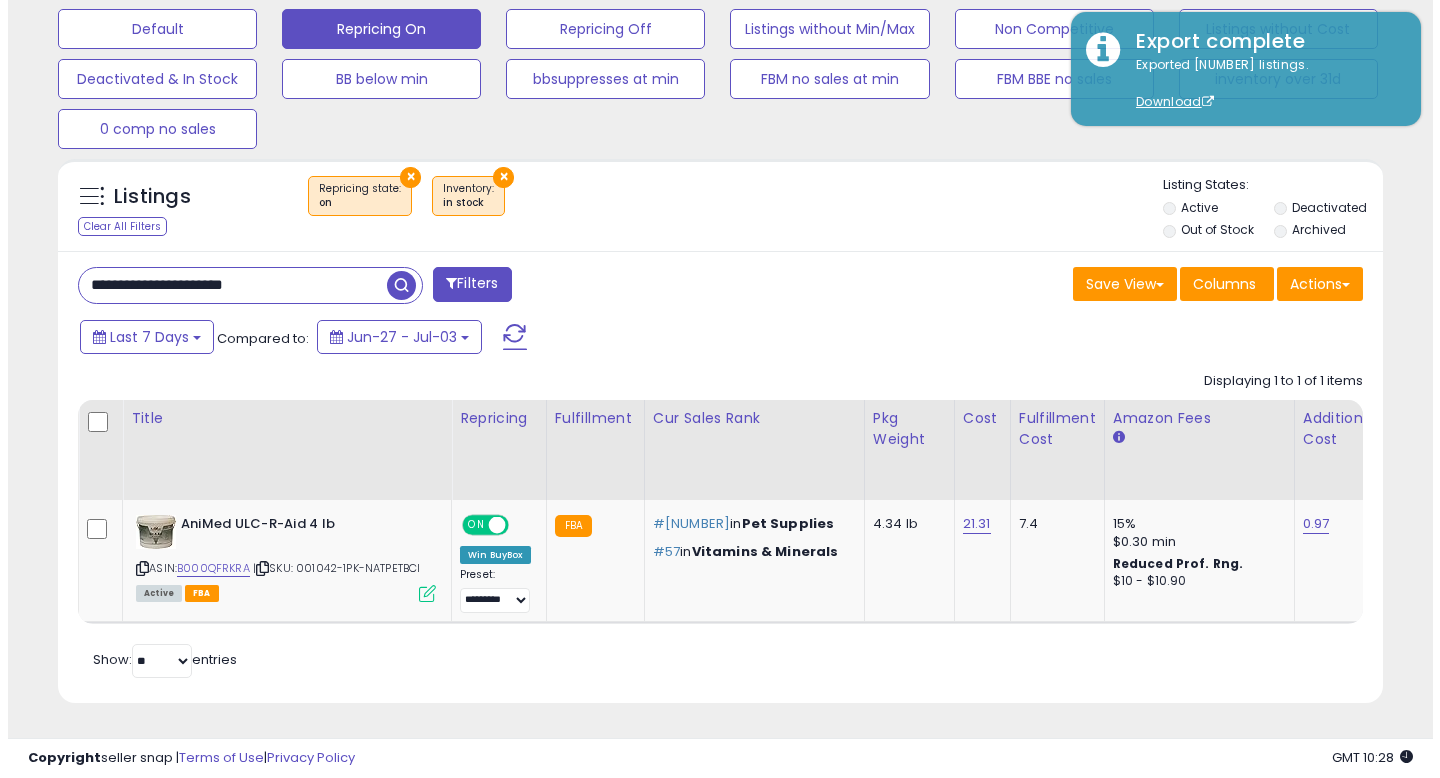 scroll, scrollTop: 513, scrollLeft: 0, axis: vertical 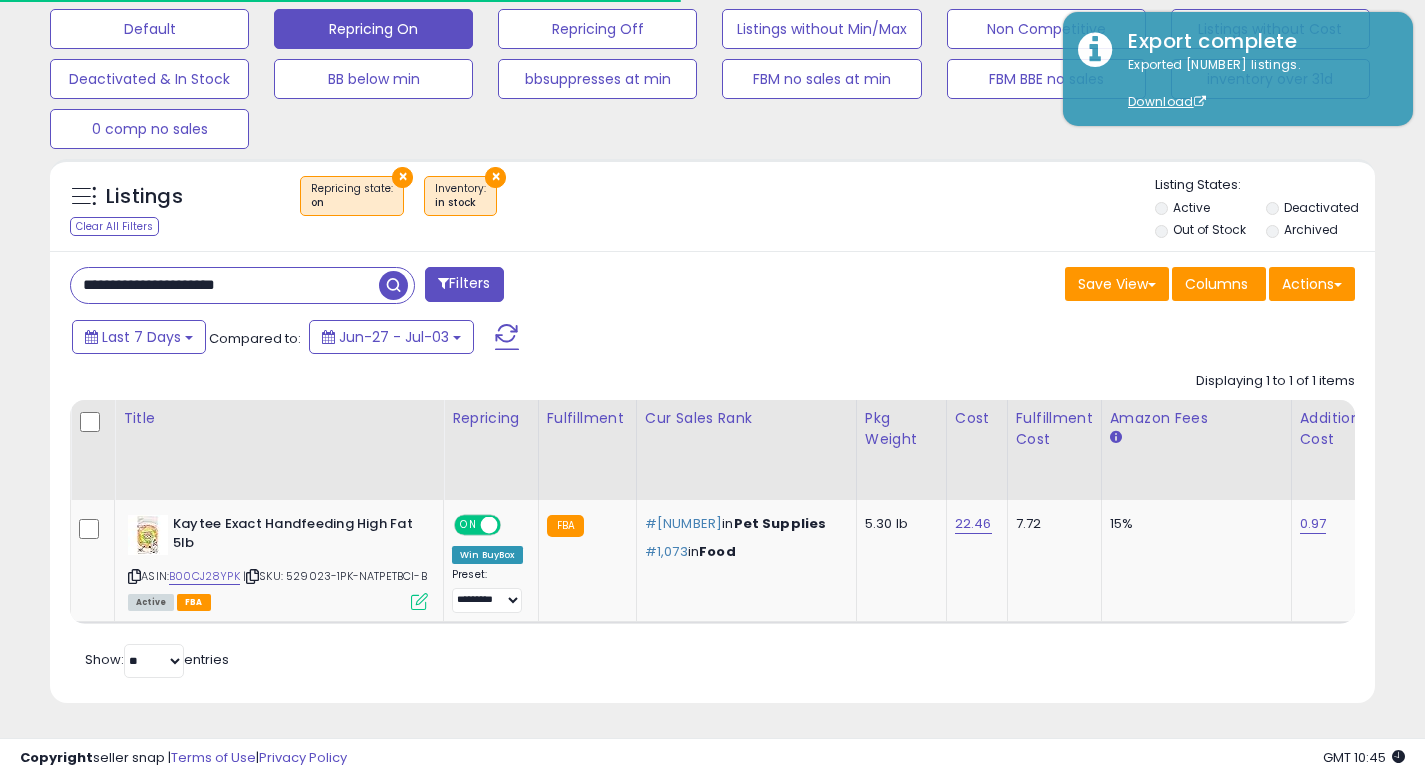click on "**********" at bounding box center (225, 285) 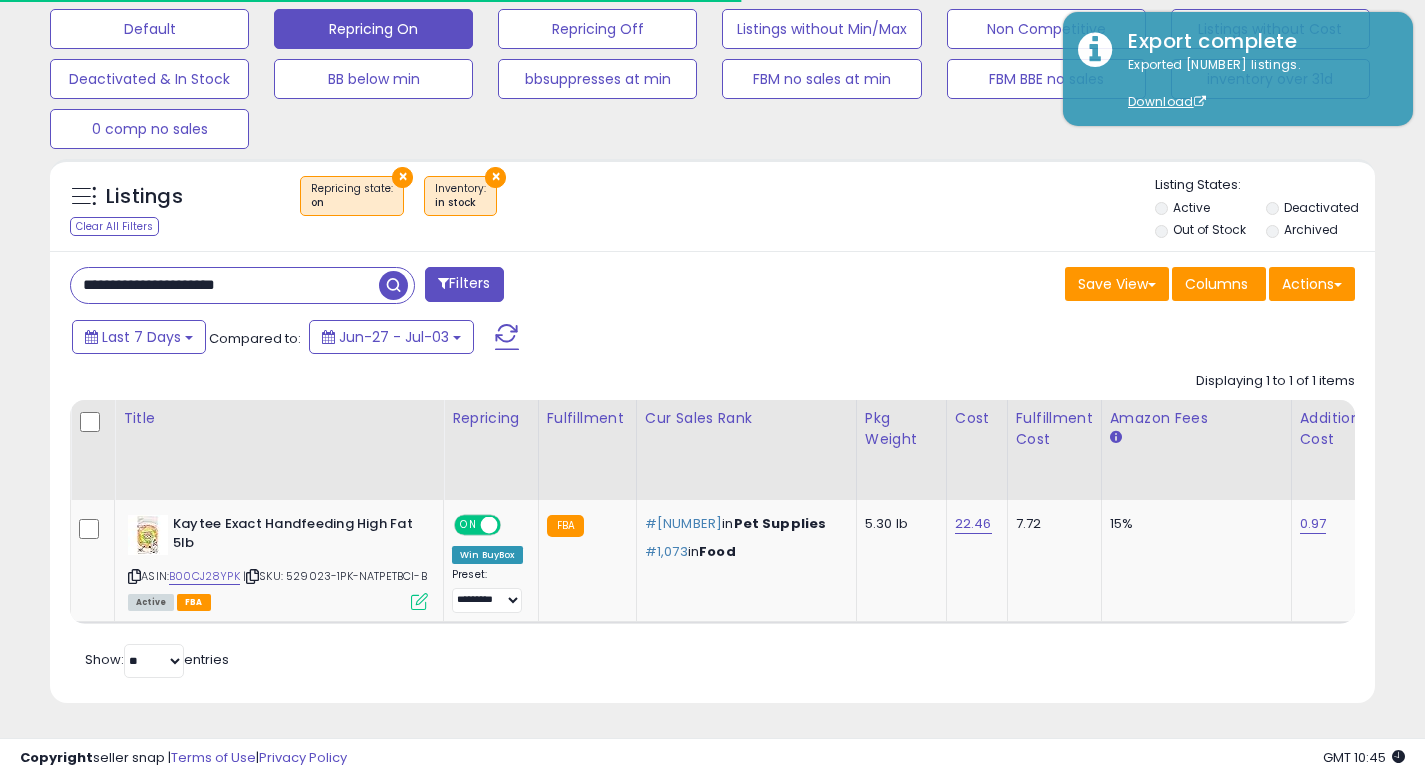 click on "**********" at bounding box center (225, 285) 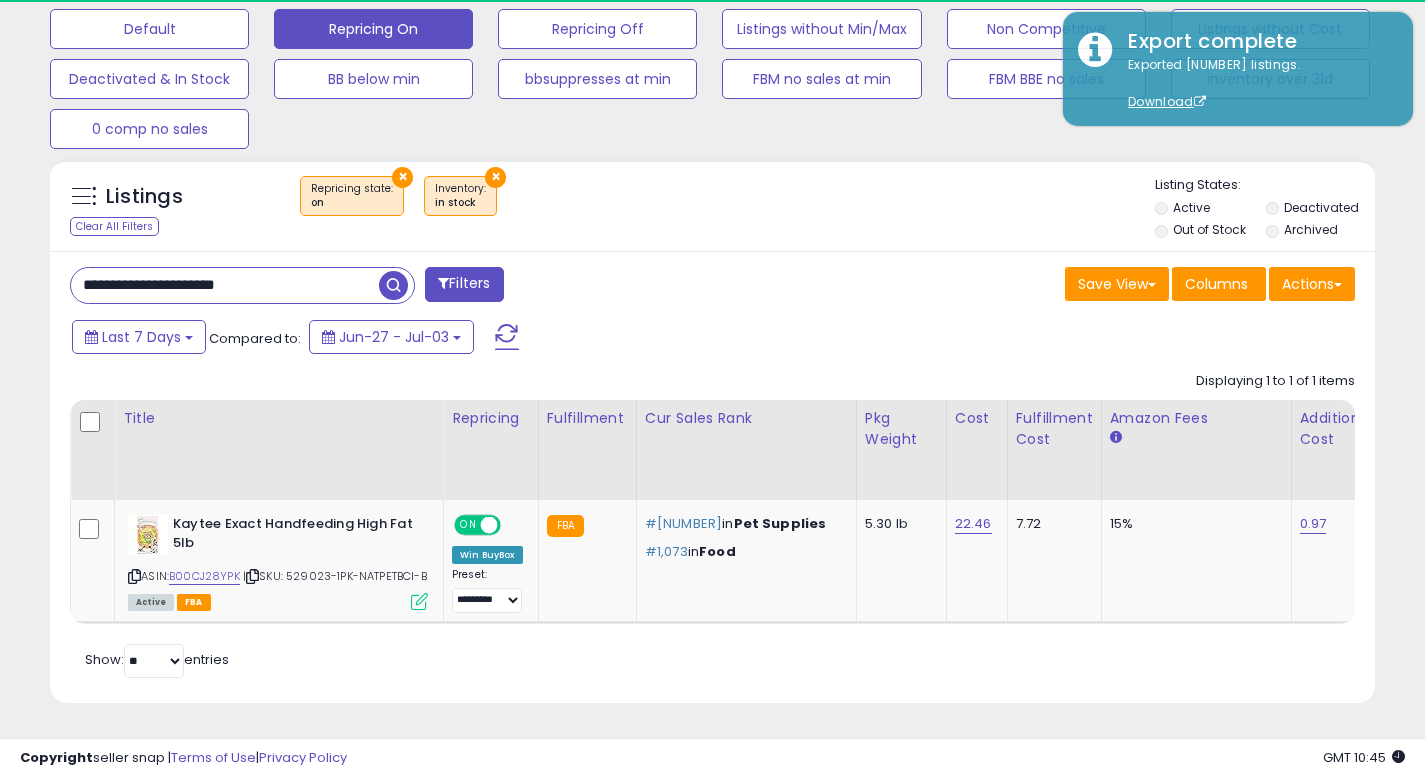paste 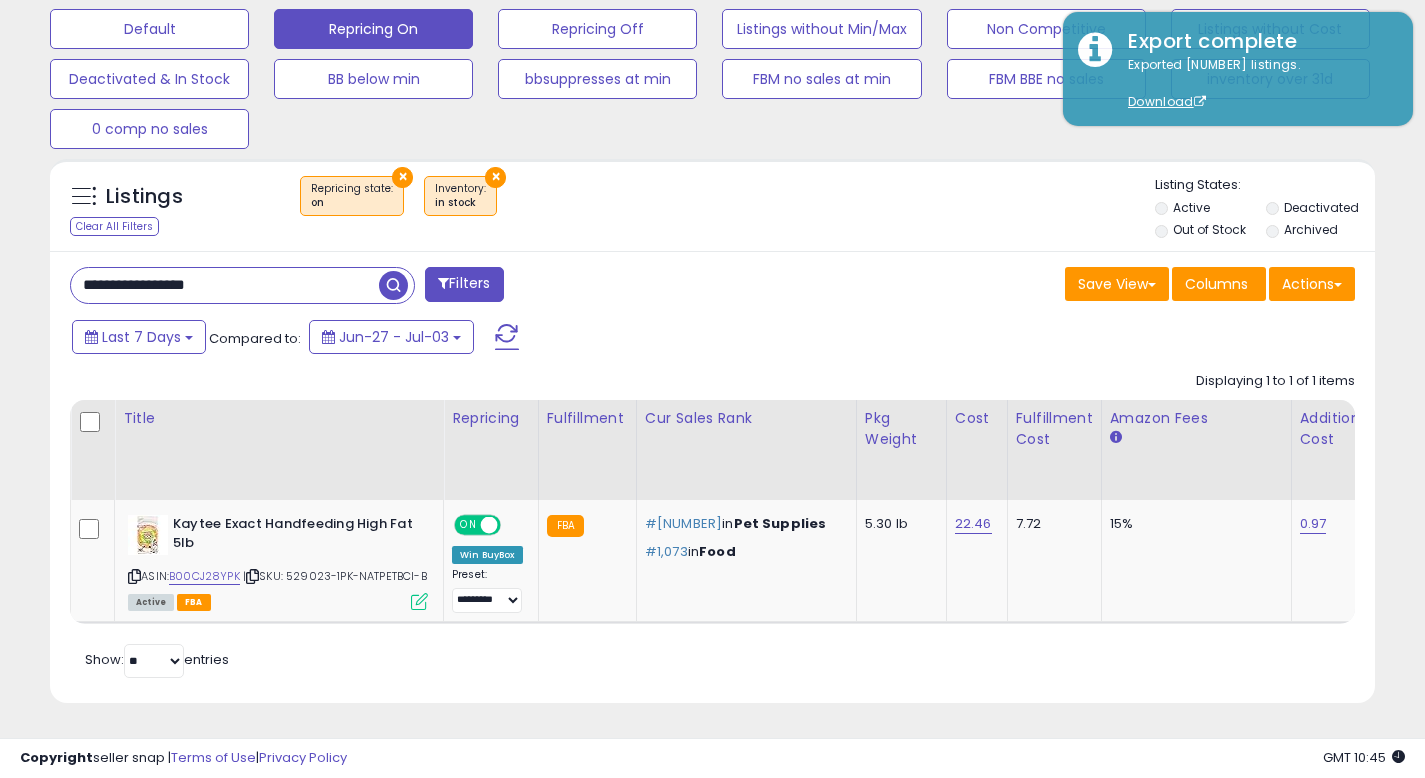 click at bounding box center [393, 285] 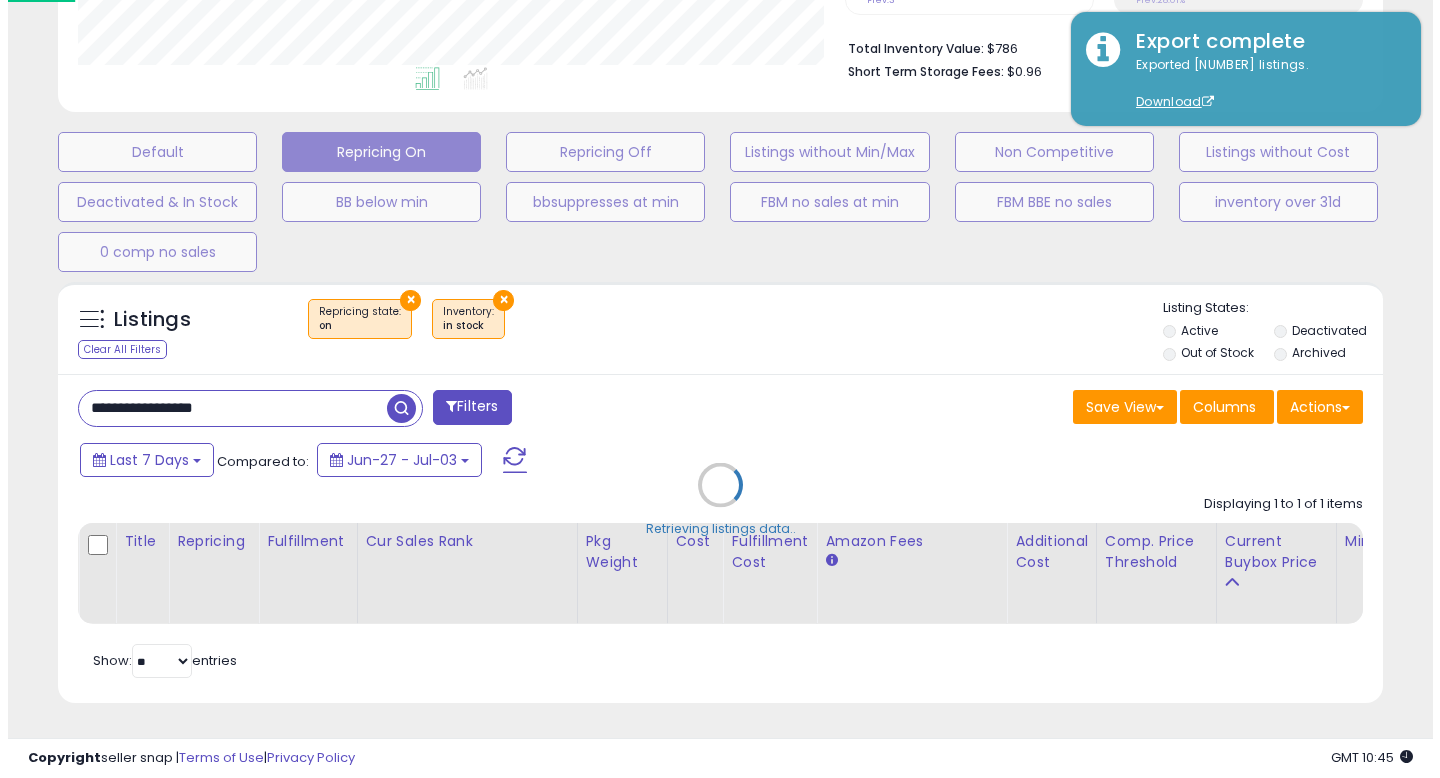 scroll, scrollTop: 513, scrollLeft: 0, axis: vertical 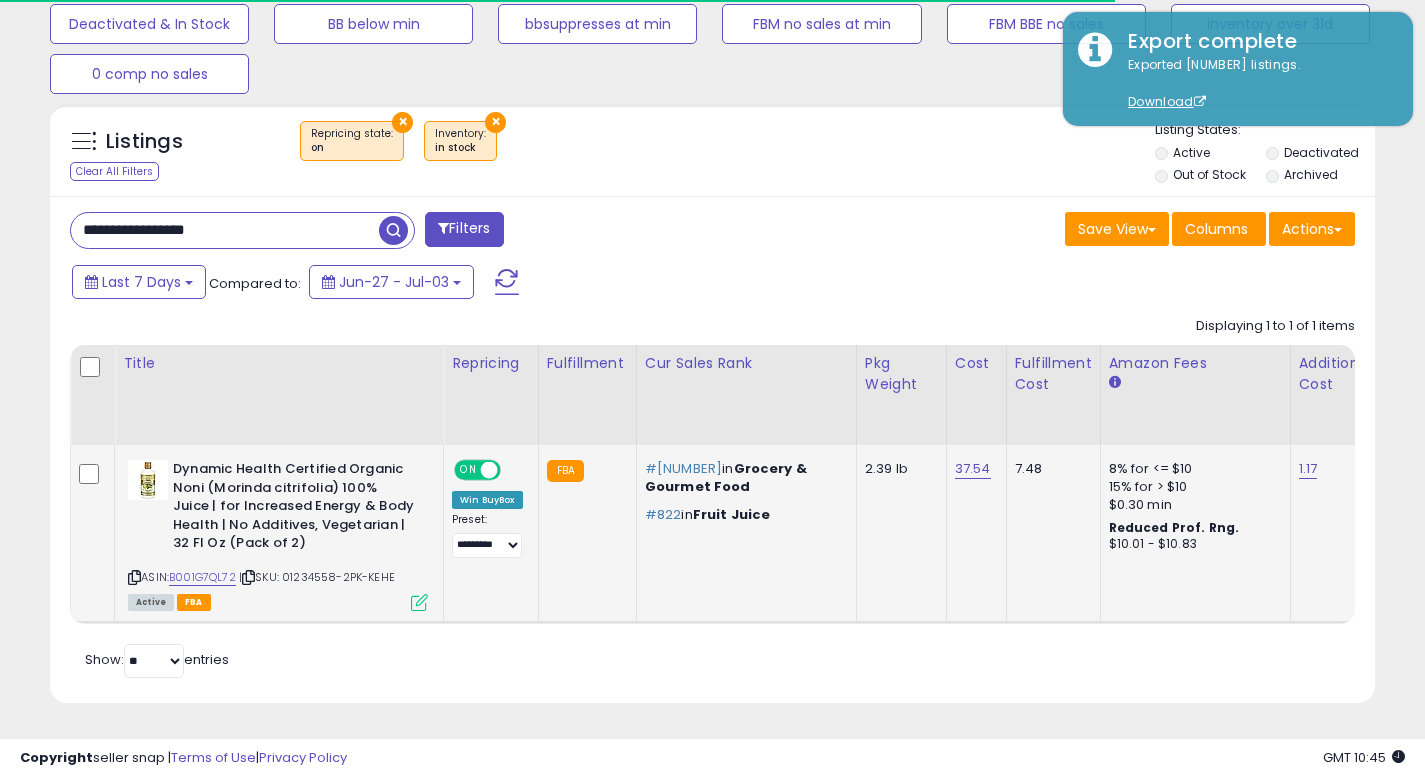 click on "ASIN: [ASIN] | SKU: [SKU] Active FBA" at bounding box center [278, 534] 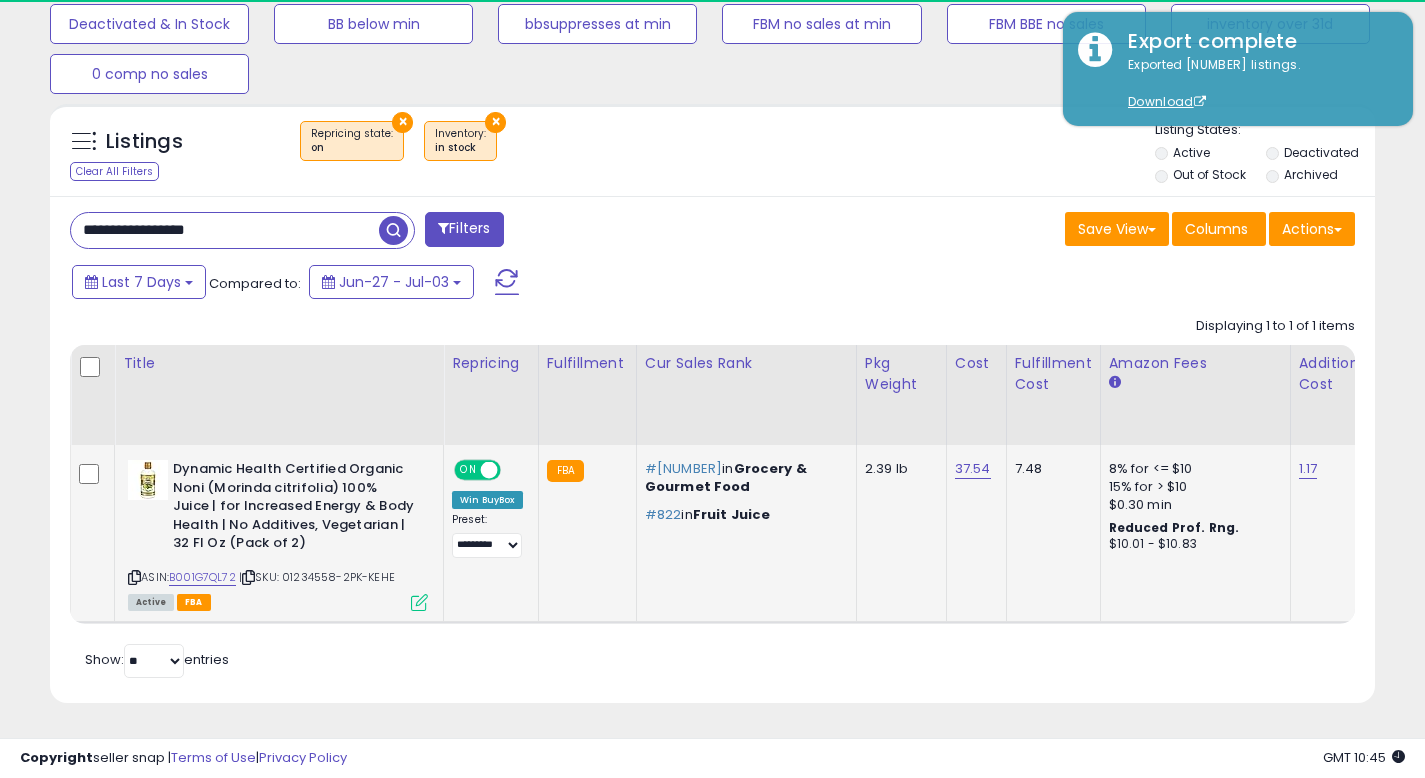 scroll, scrollTop: 999590, scrollLeft: 999233, axis: both 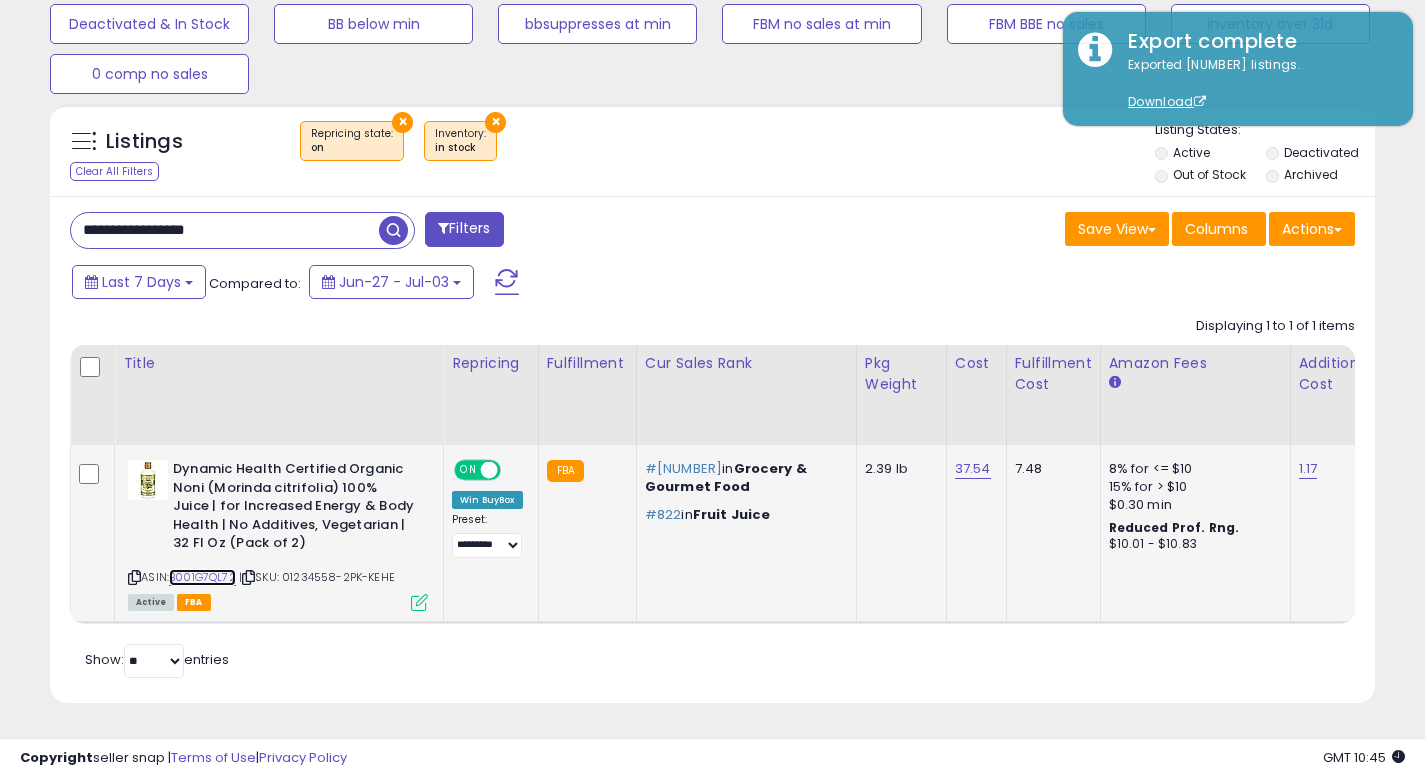 click on "B001G7QL72" at bounding box center [202, 577] 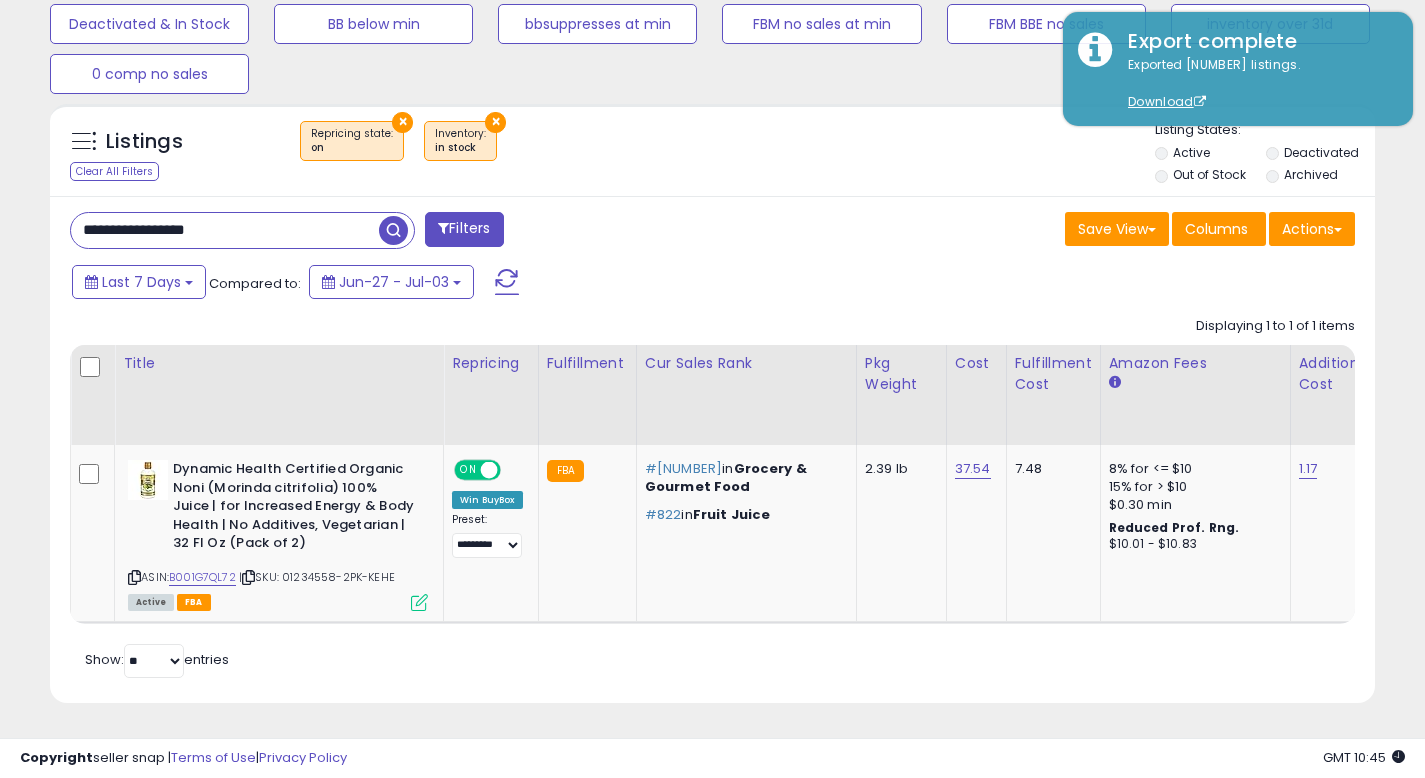 click on "**********" at bounding box center (225, 230) 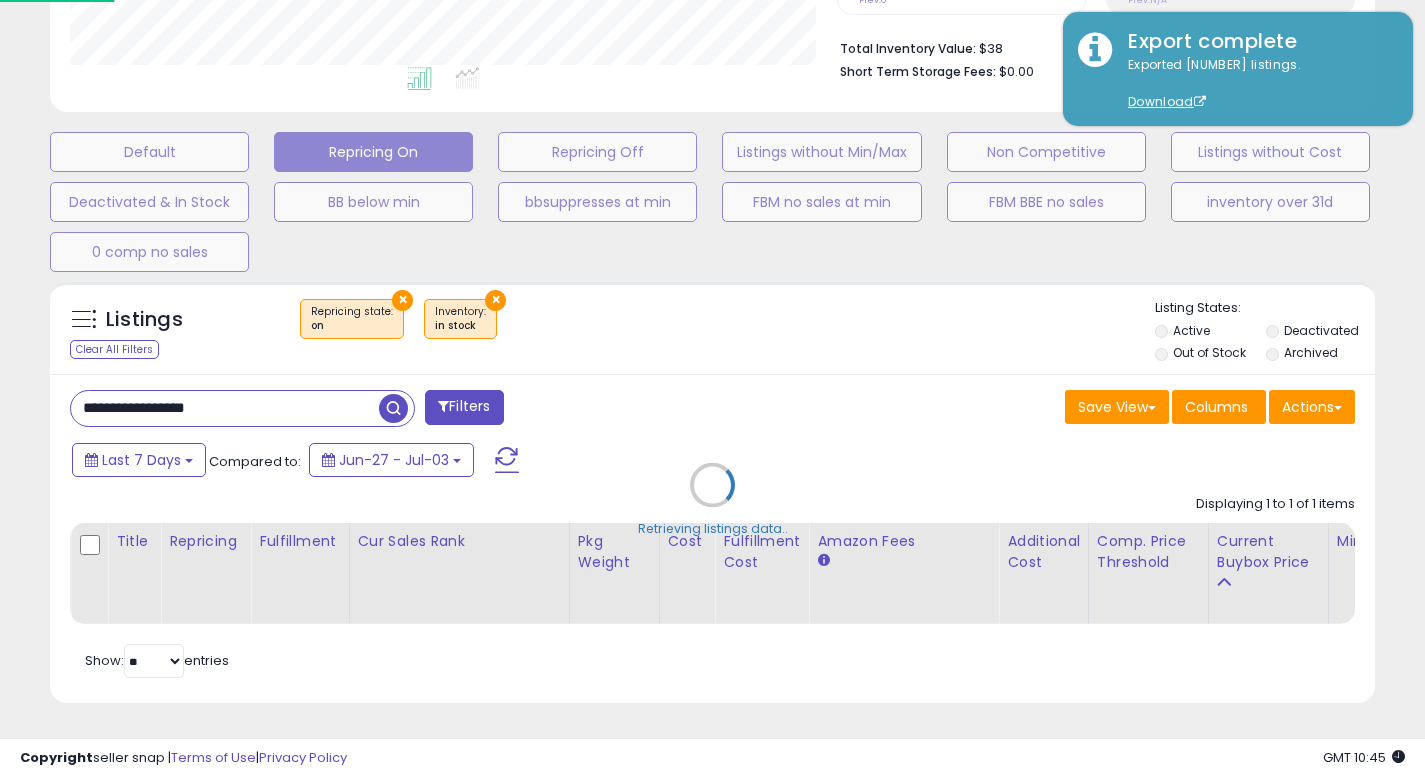 scroll, scrollTop: 999590, scrollLeft: 999224, axis: both 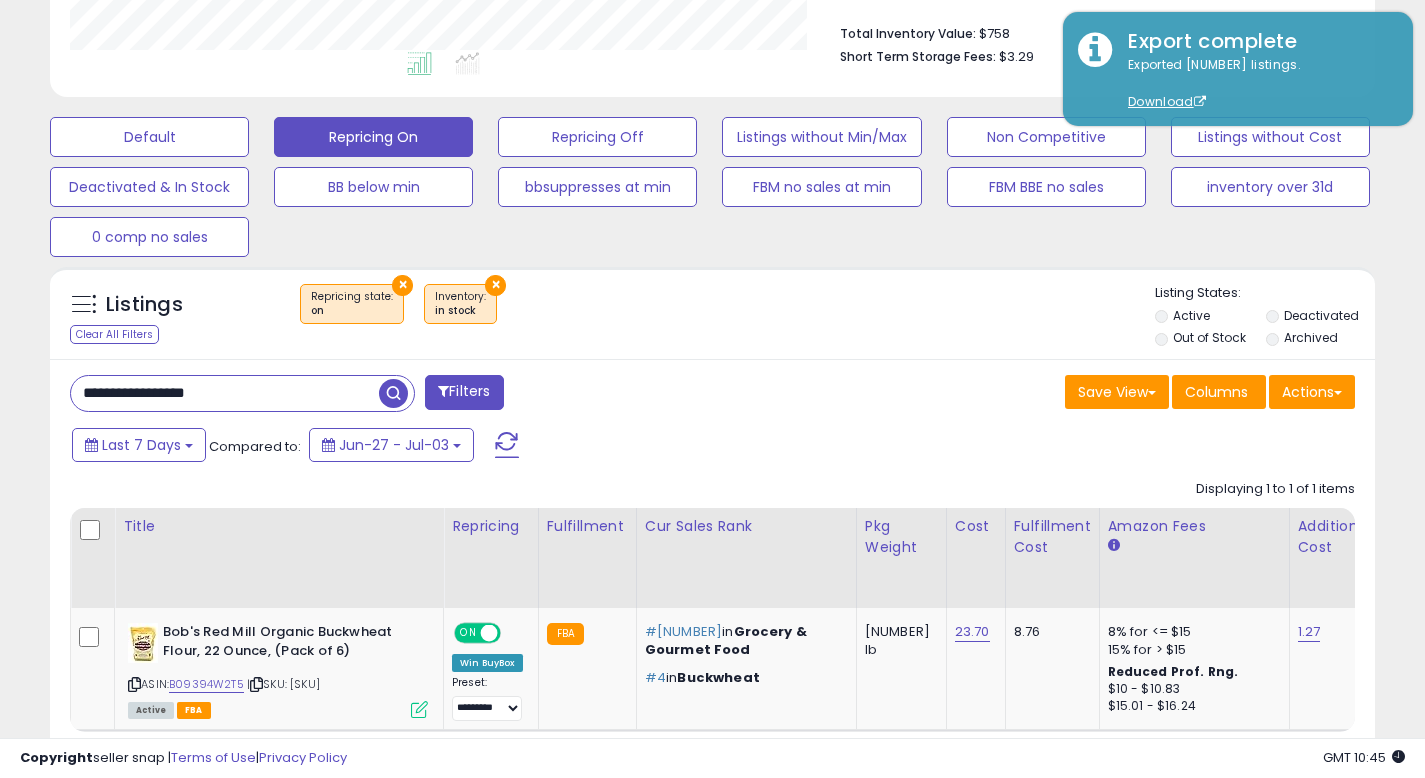 click on "Listings
Clear All Filters
×
Repricing state :
on" at bounding box center [712, 318] 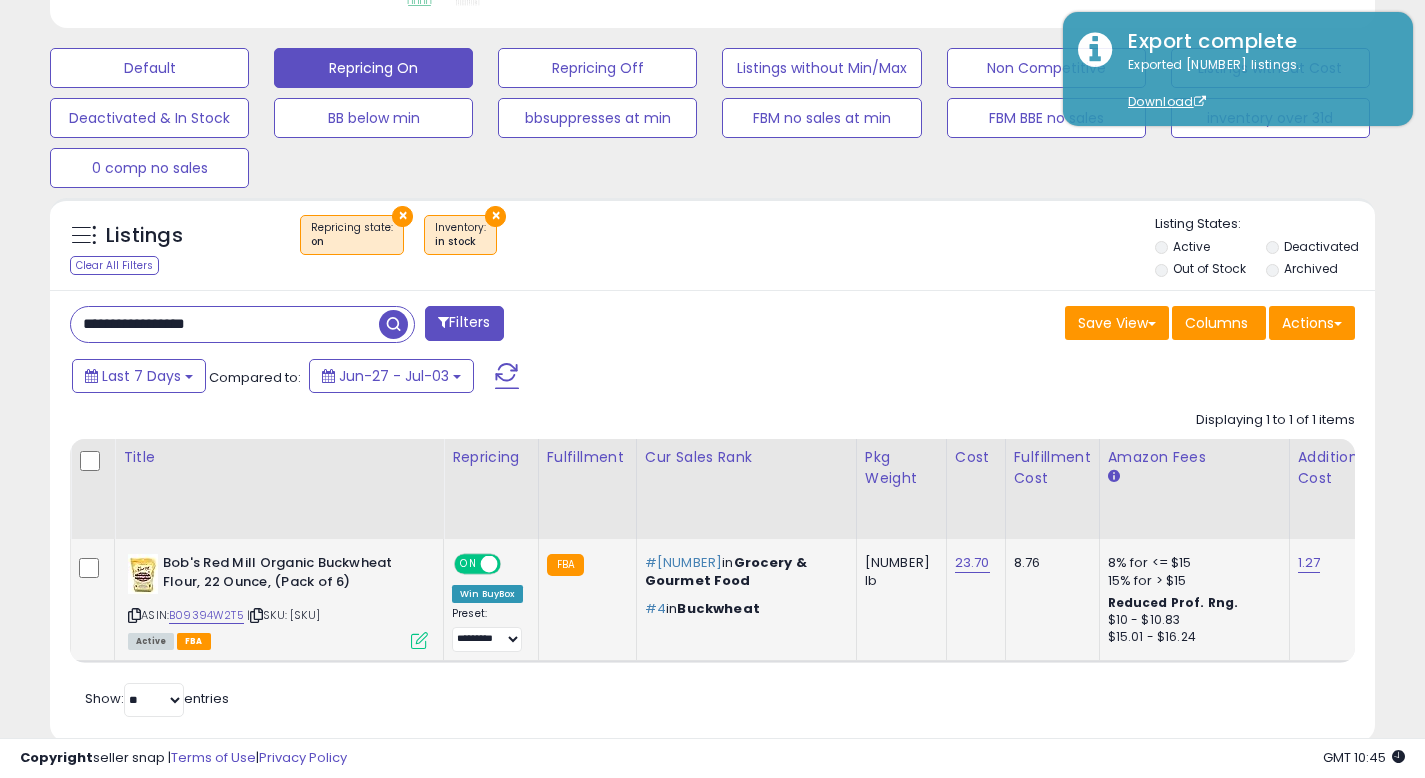 scroll, scrollTop: 636, scrollLeft: 0, axis: vertical 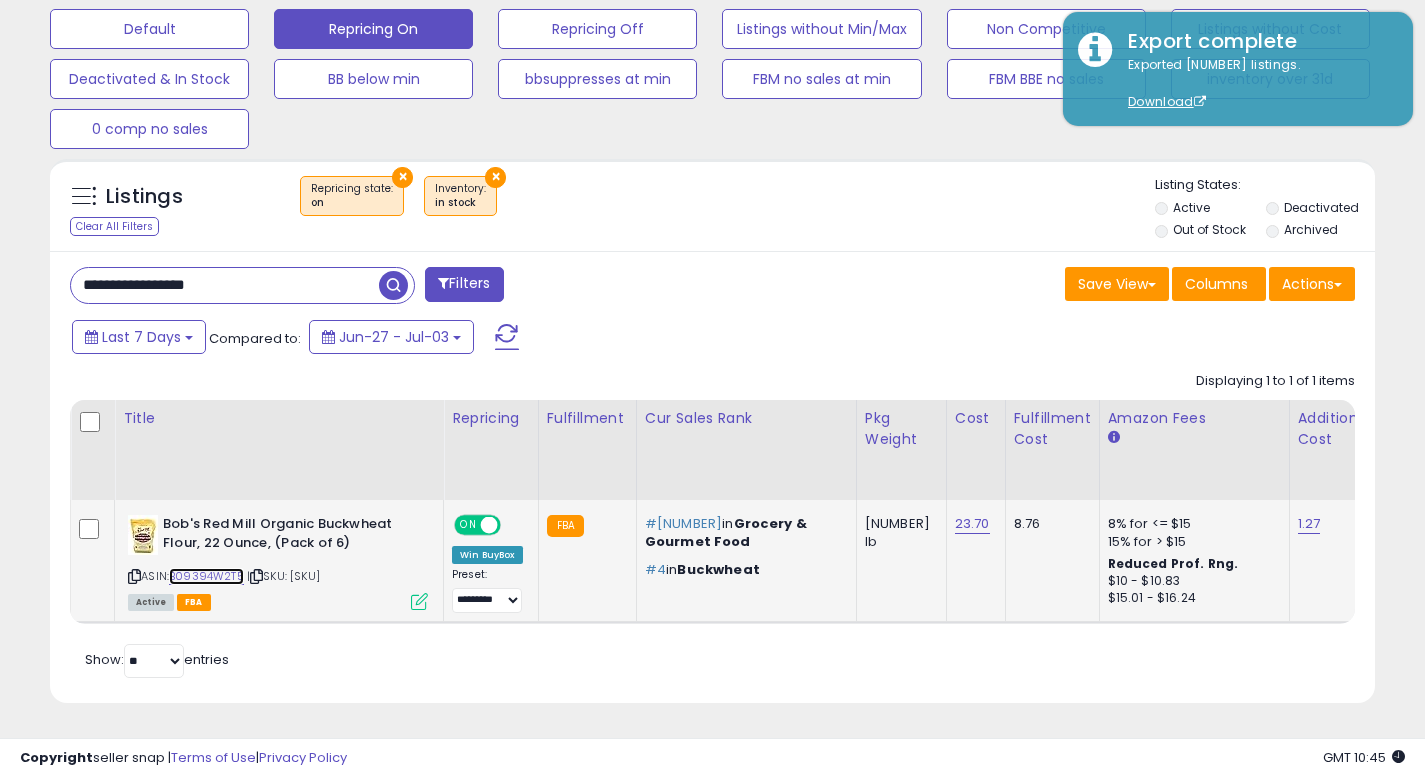 click on "B09394W2T5" at bounding box center [206, 576] 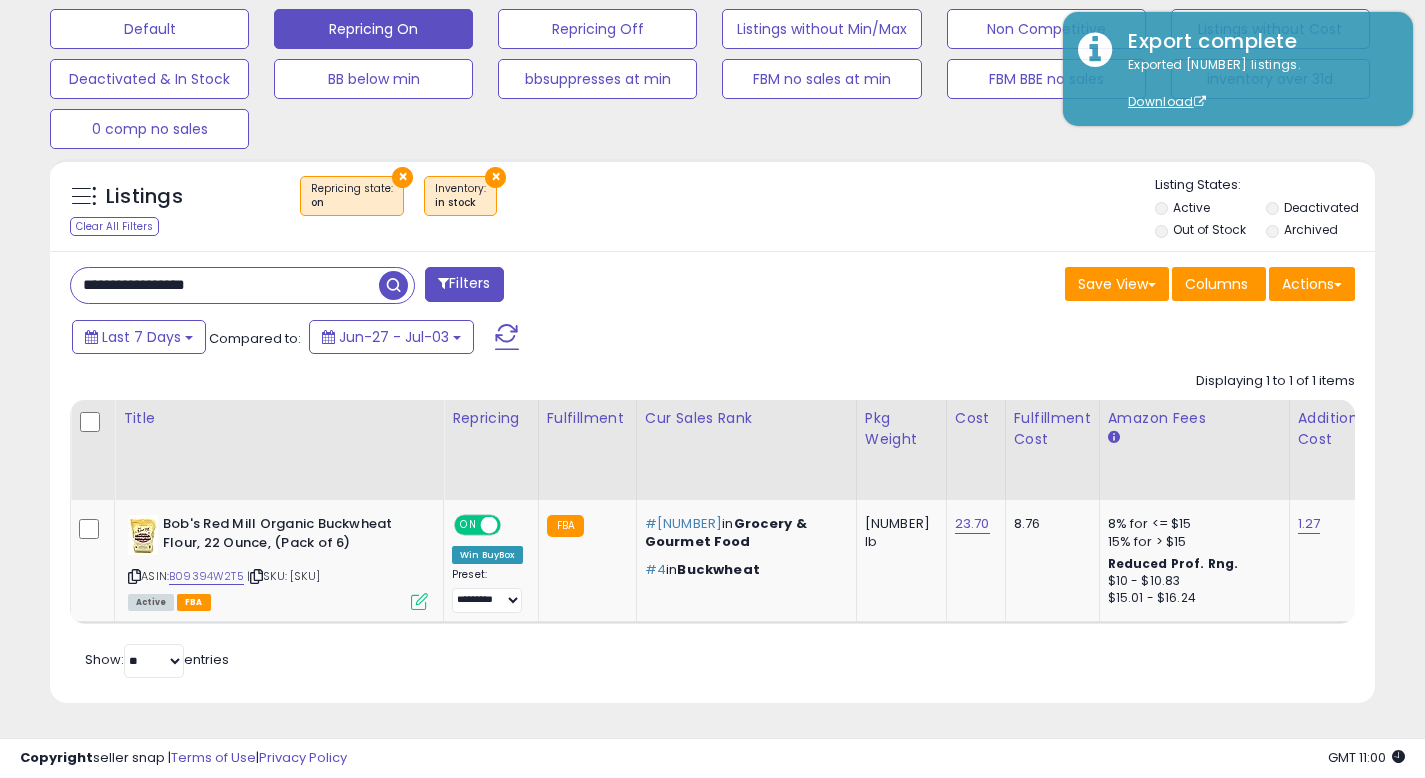 click on "Last 7 Days
Compared to:
Jun-27 - Jul-03" at bounding box center (549, 339) 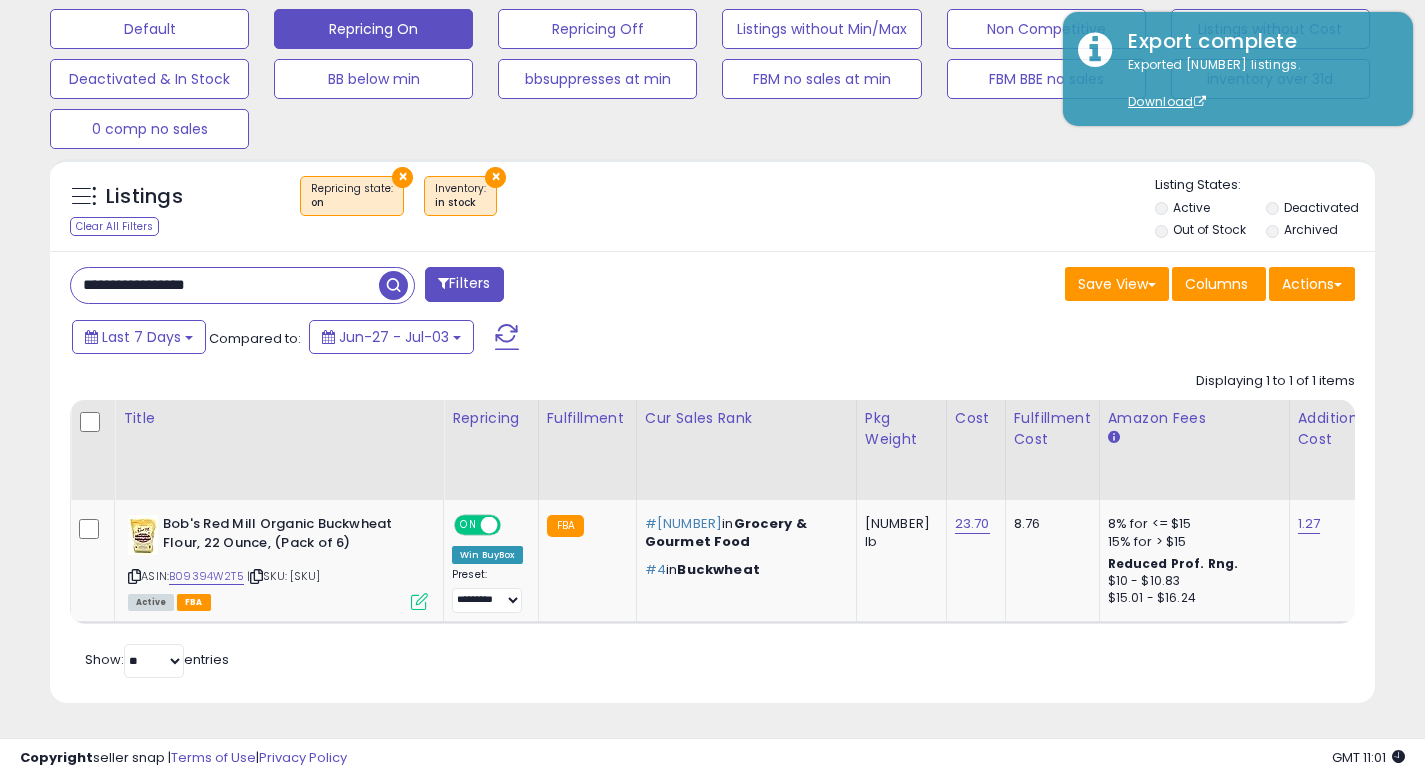 click on "**********" at bounding box center [225, 285] 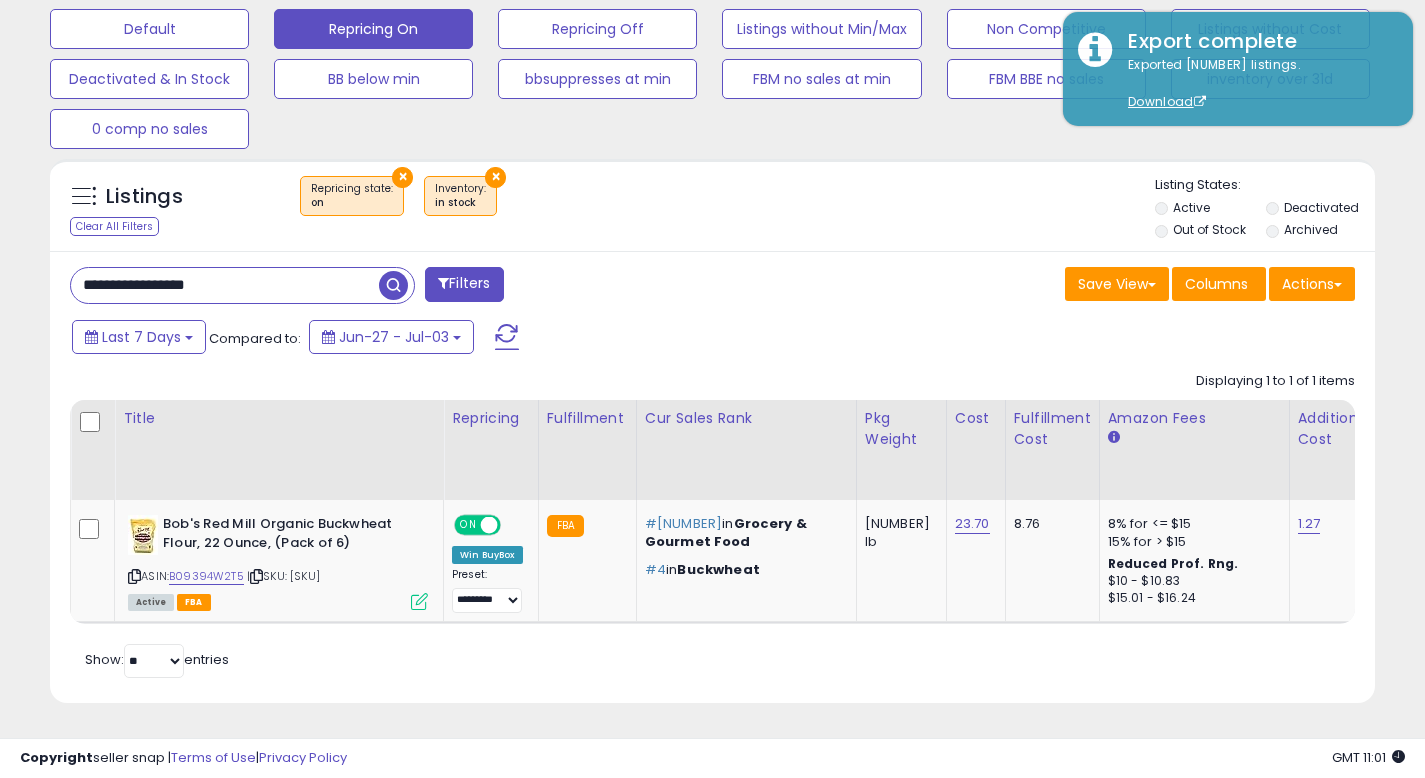 click on "**********" at bounding box center [225, 285] 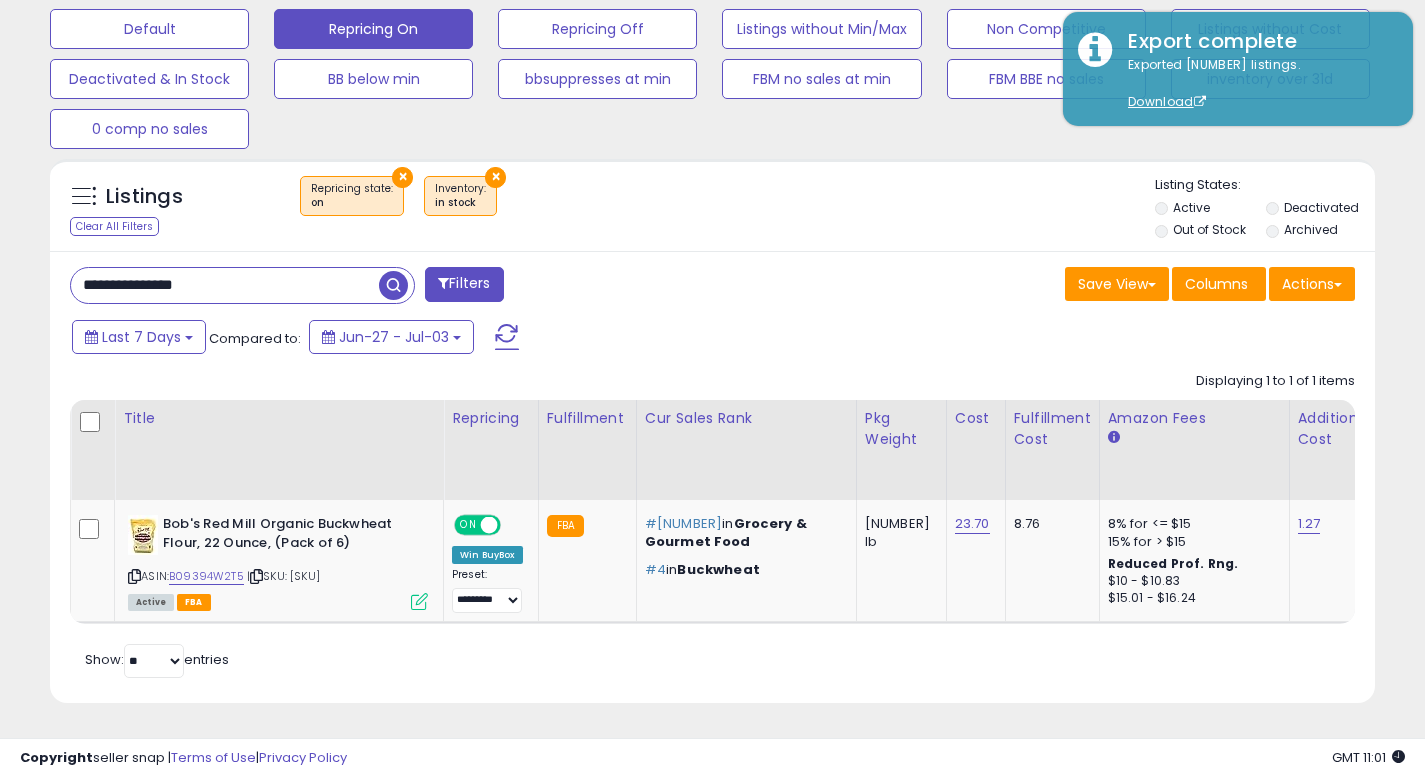 click at bounding box center [393, 285] 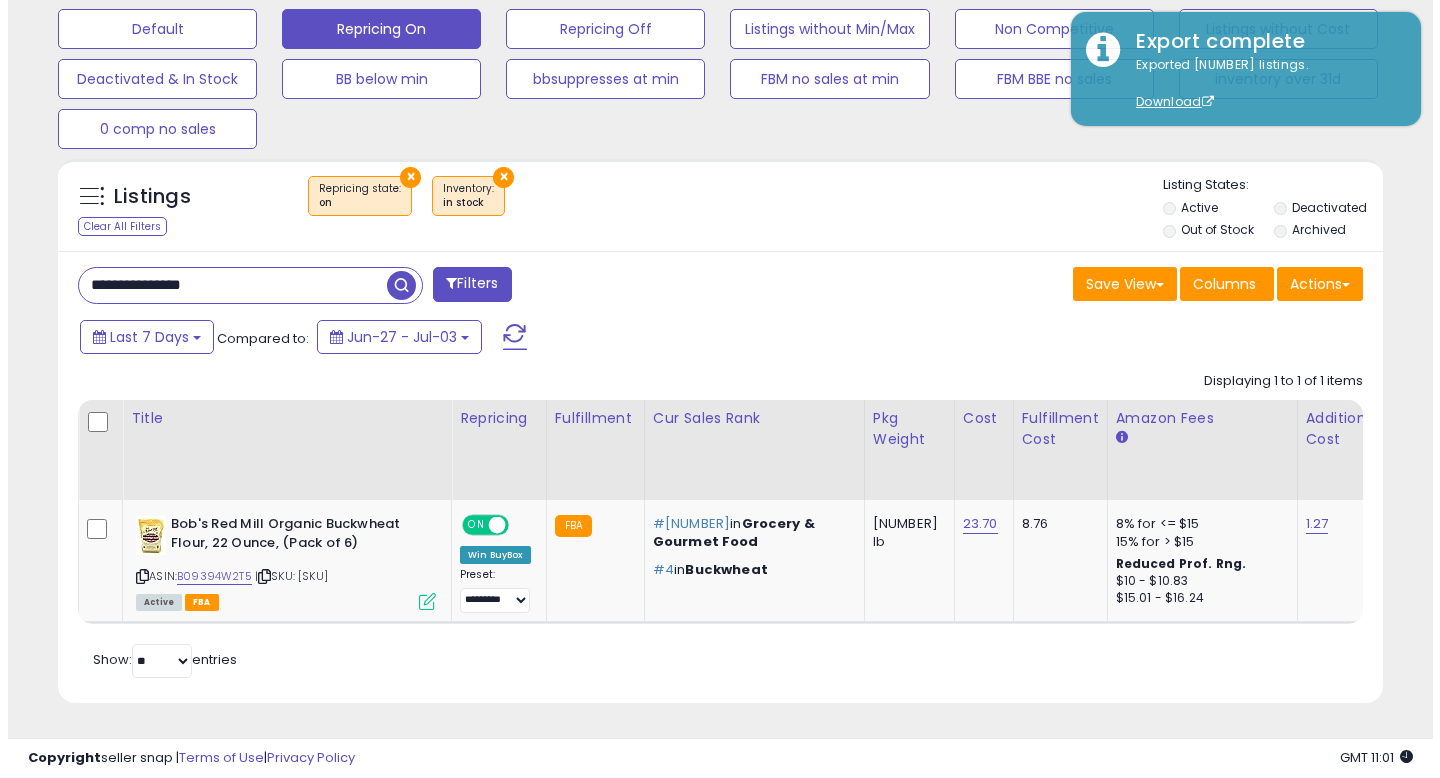 scroll, scrollTop: 513, scrollLeft: 0, axis: vertical 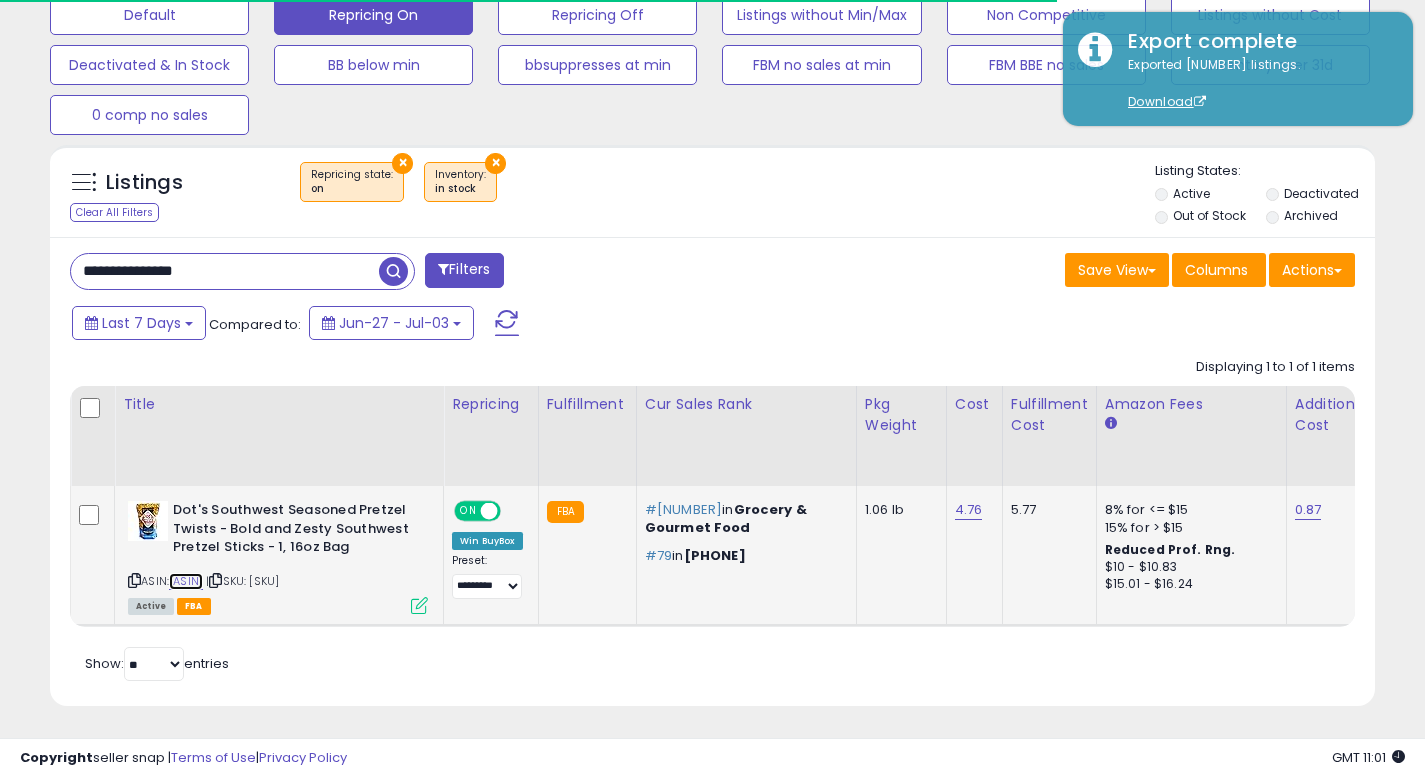 click on "[ASIN]" at bounding box center (186, 581) 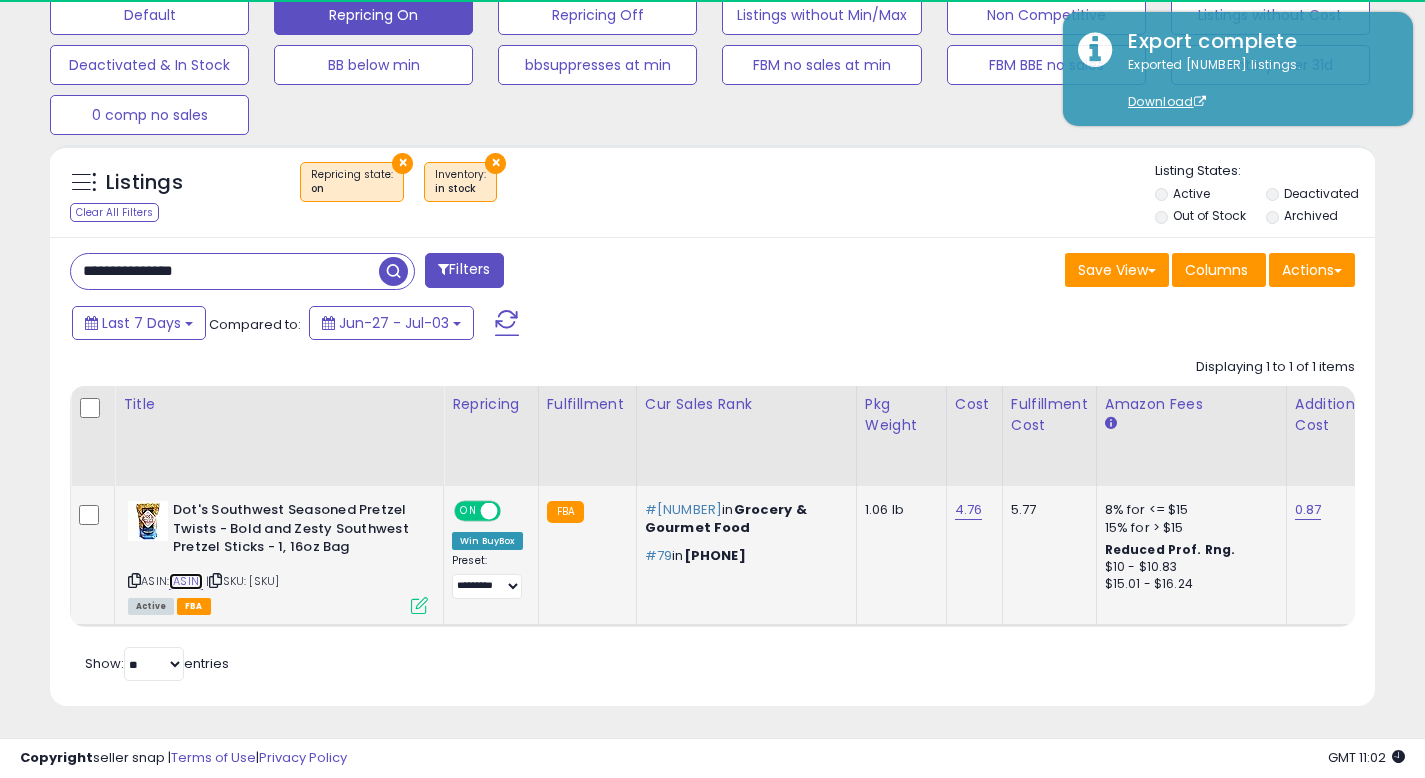 scroll, scrollTop: 999590, scrollLeft: 999233, axis: both 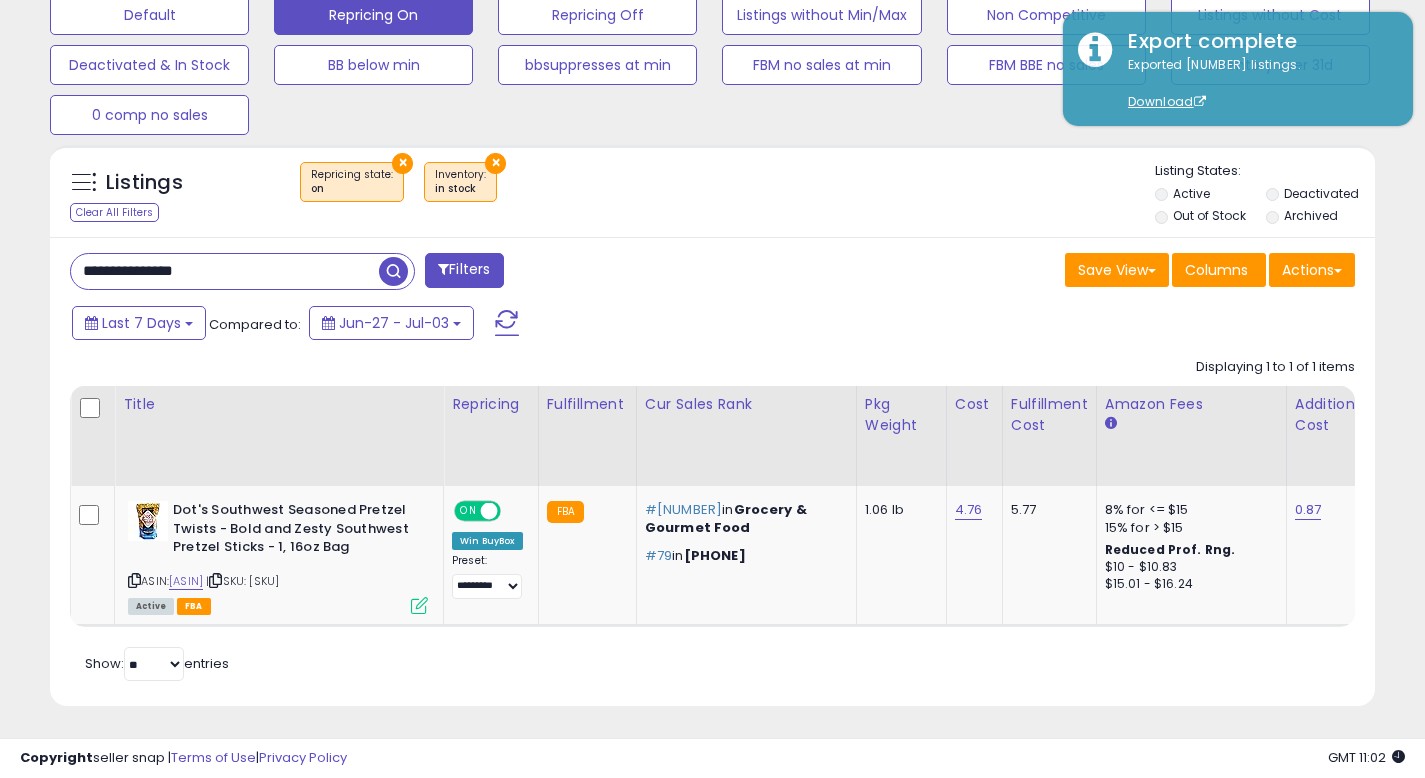 click on "**********" at bounding box center (225, 271) 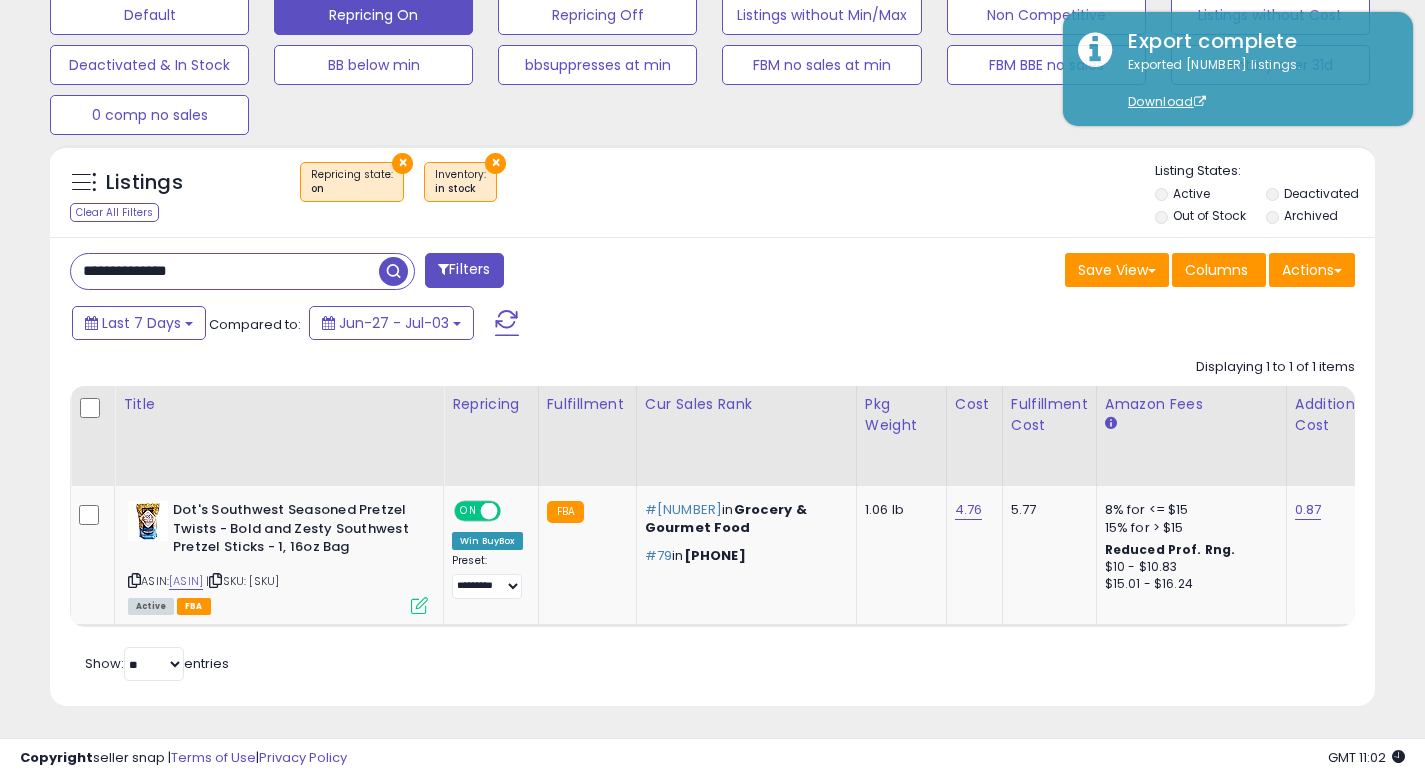 click at bounding box center (393, 271) 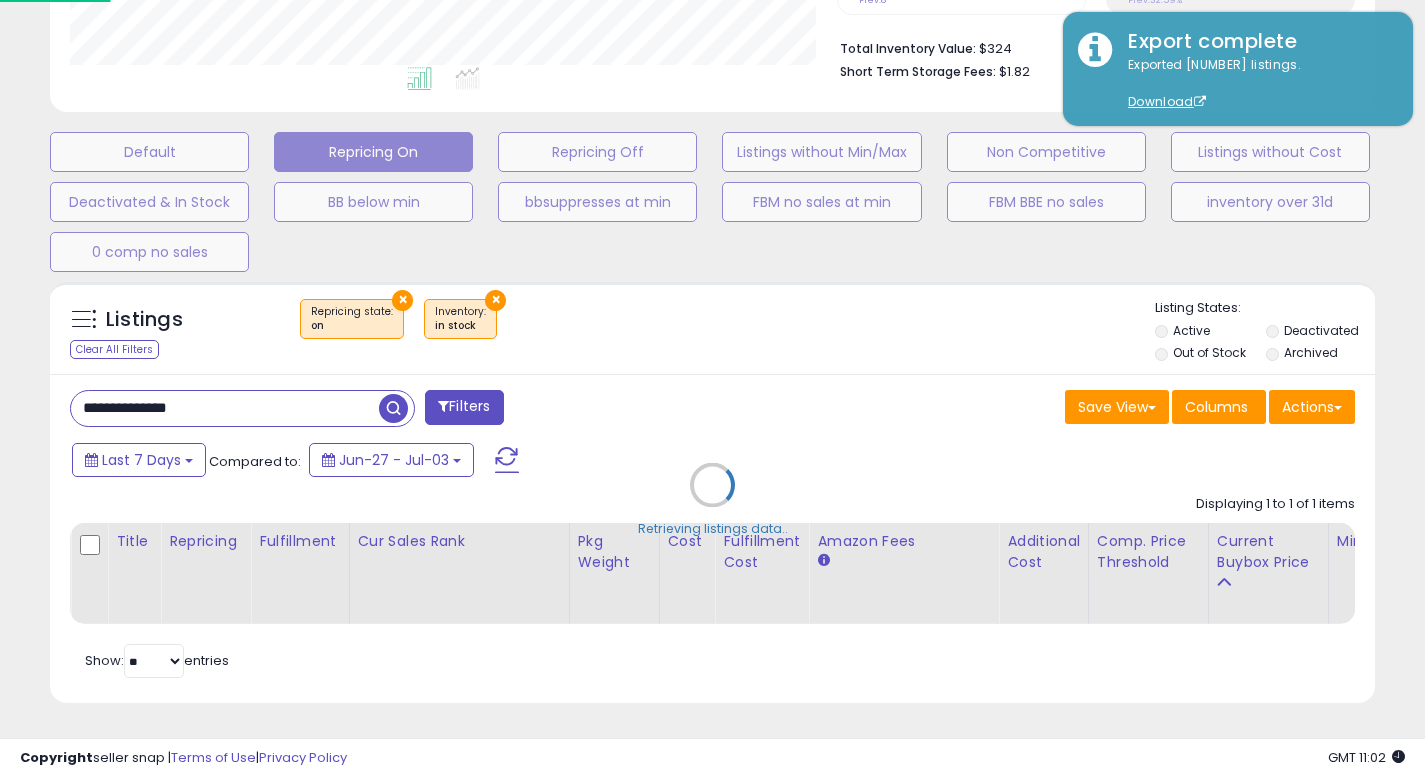 scroll, scrollTop: 999590, scrollLeft: 999224, axis: both 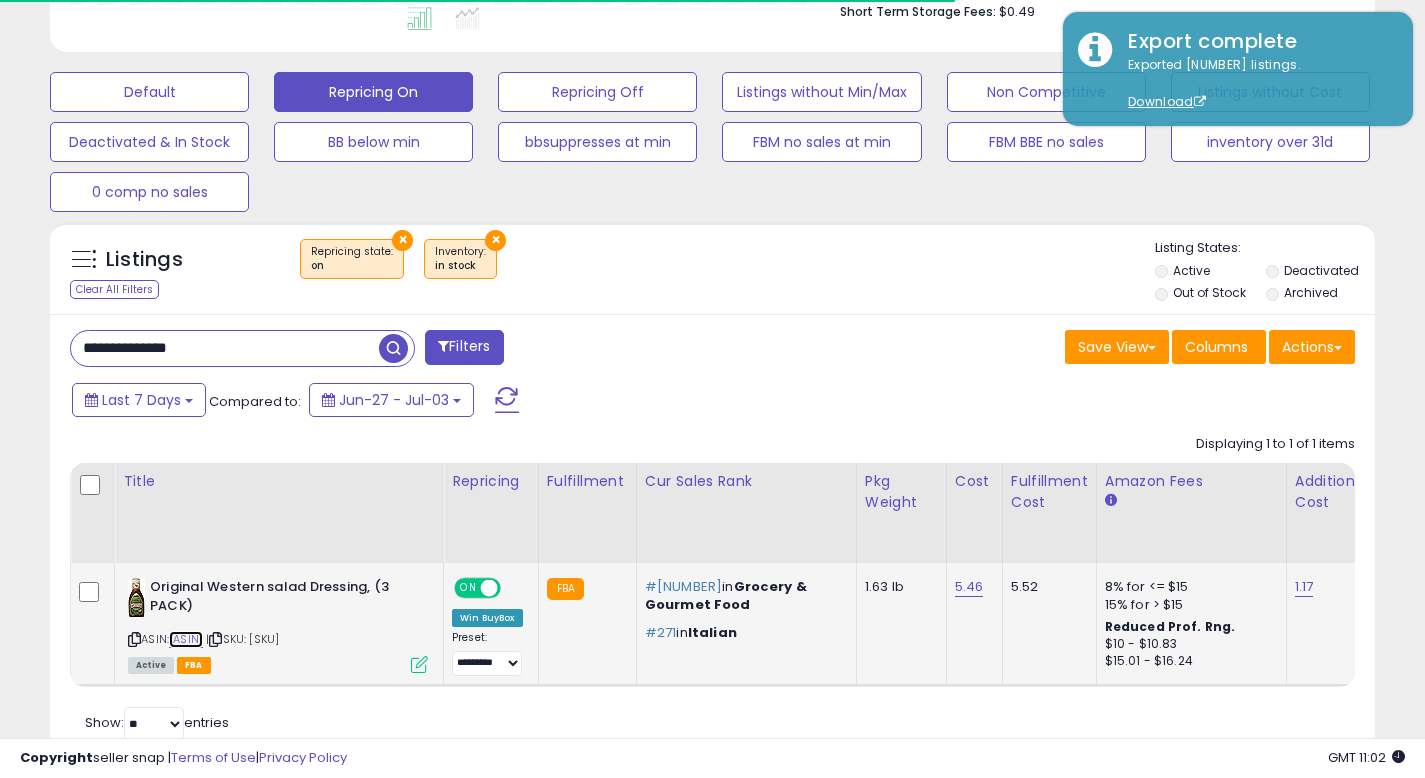 click on "[ASIN]" at bounding box center [186, 639] 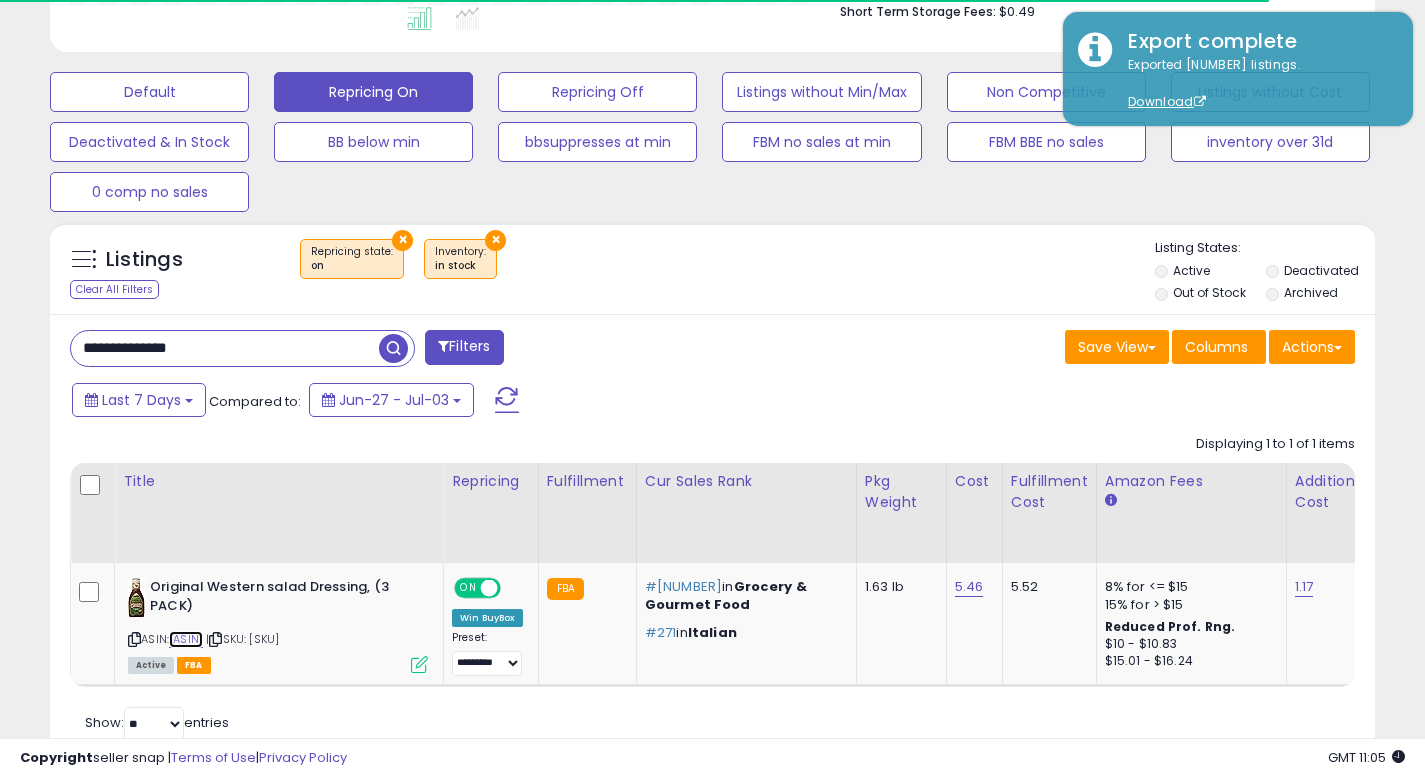 scroll, scrollTop: 999590, scrollLeft: 999233, axis: both 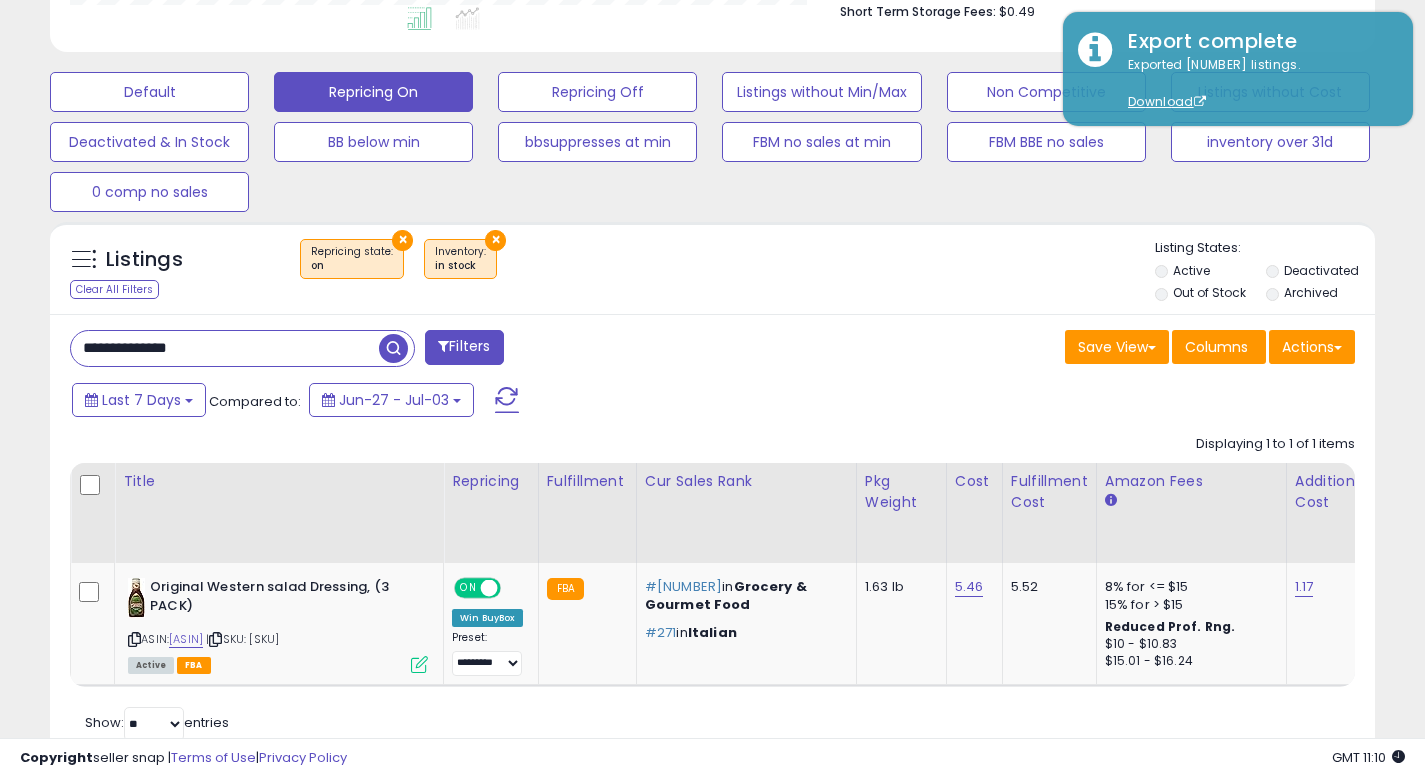 click on "**********" at bounding box center [225, 348] 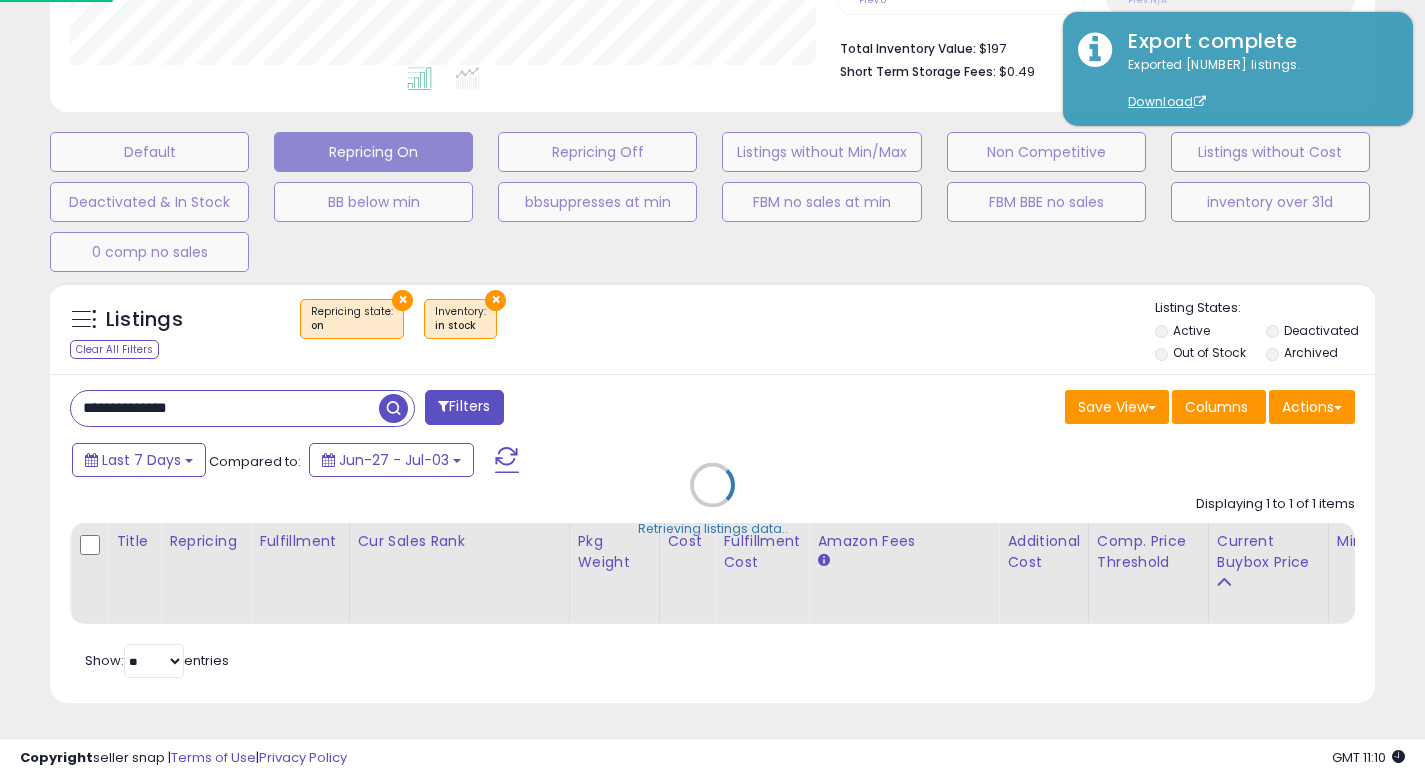scroll, scrollTop: 999590, scrollLeft: 999224, axis: both 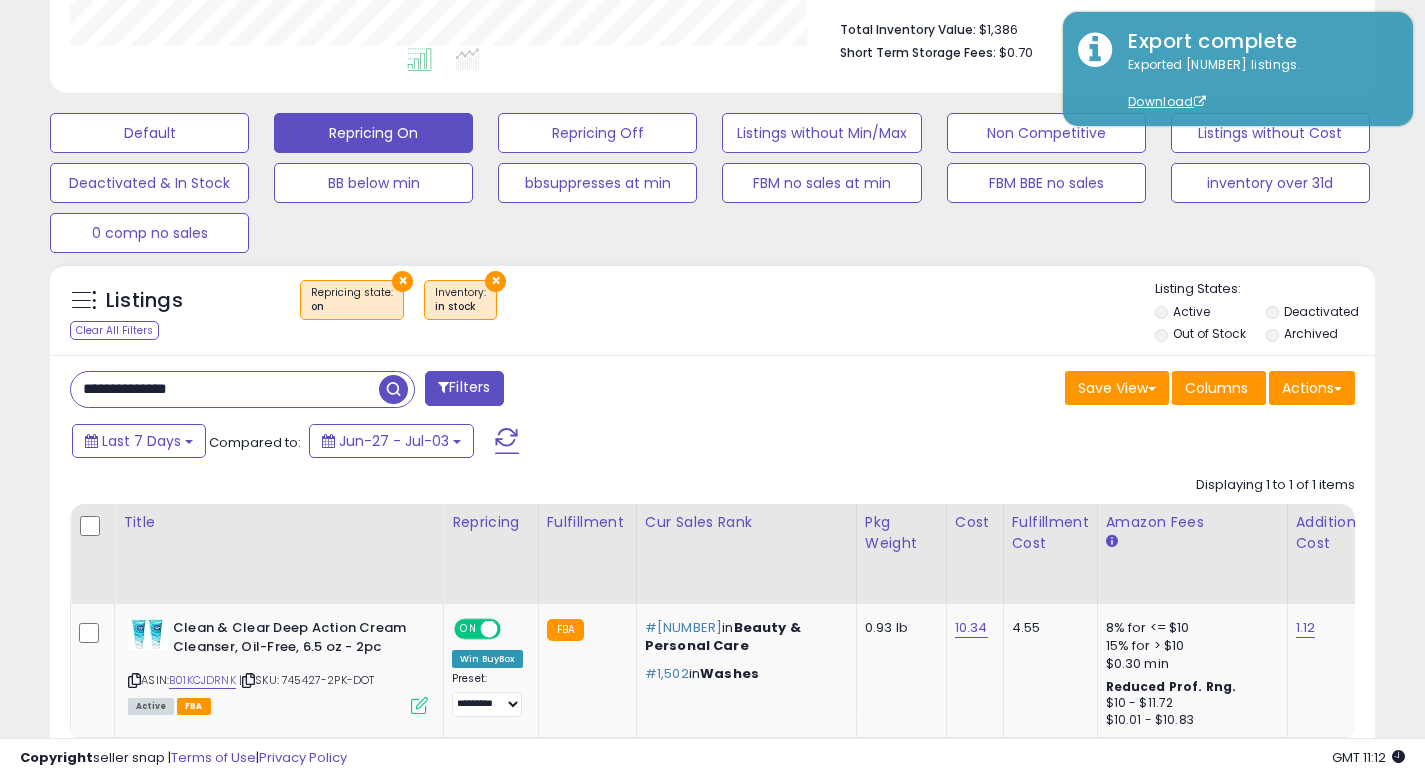 click on "**********" at bounding box center [225, 389] 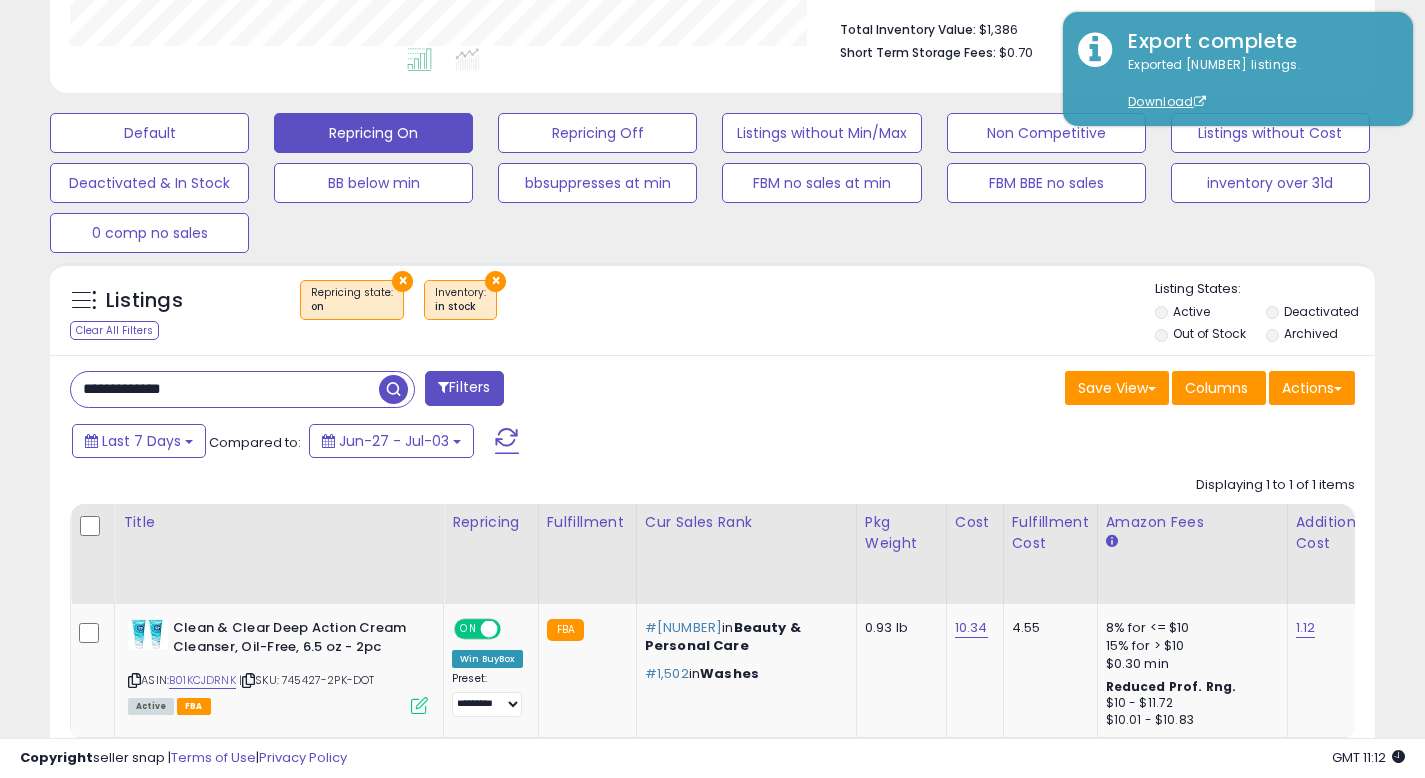 click on "**********" at bounding box center [225, 389] 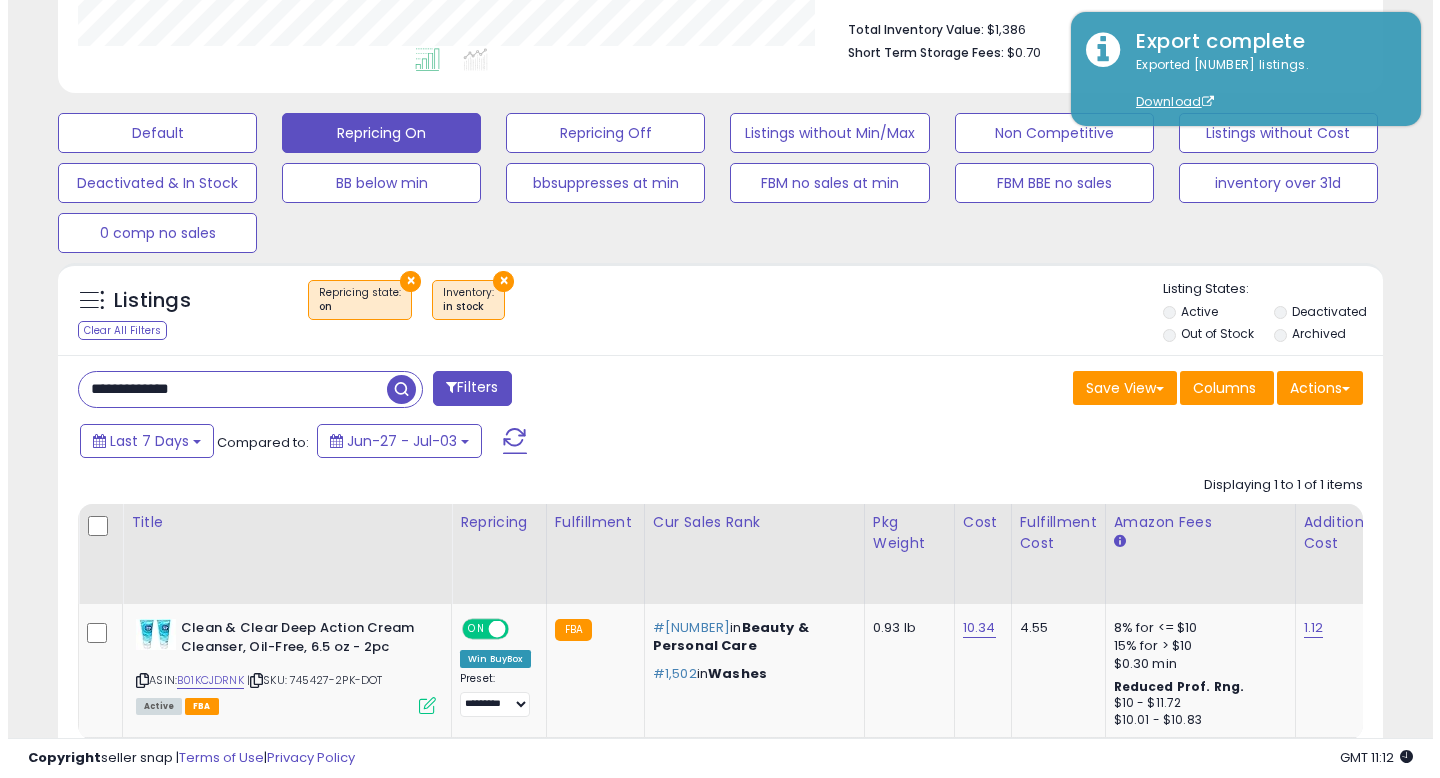 scroll, scrollTop: 513, scrollLeft: 0, axis: vertical 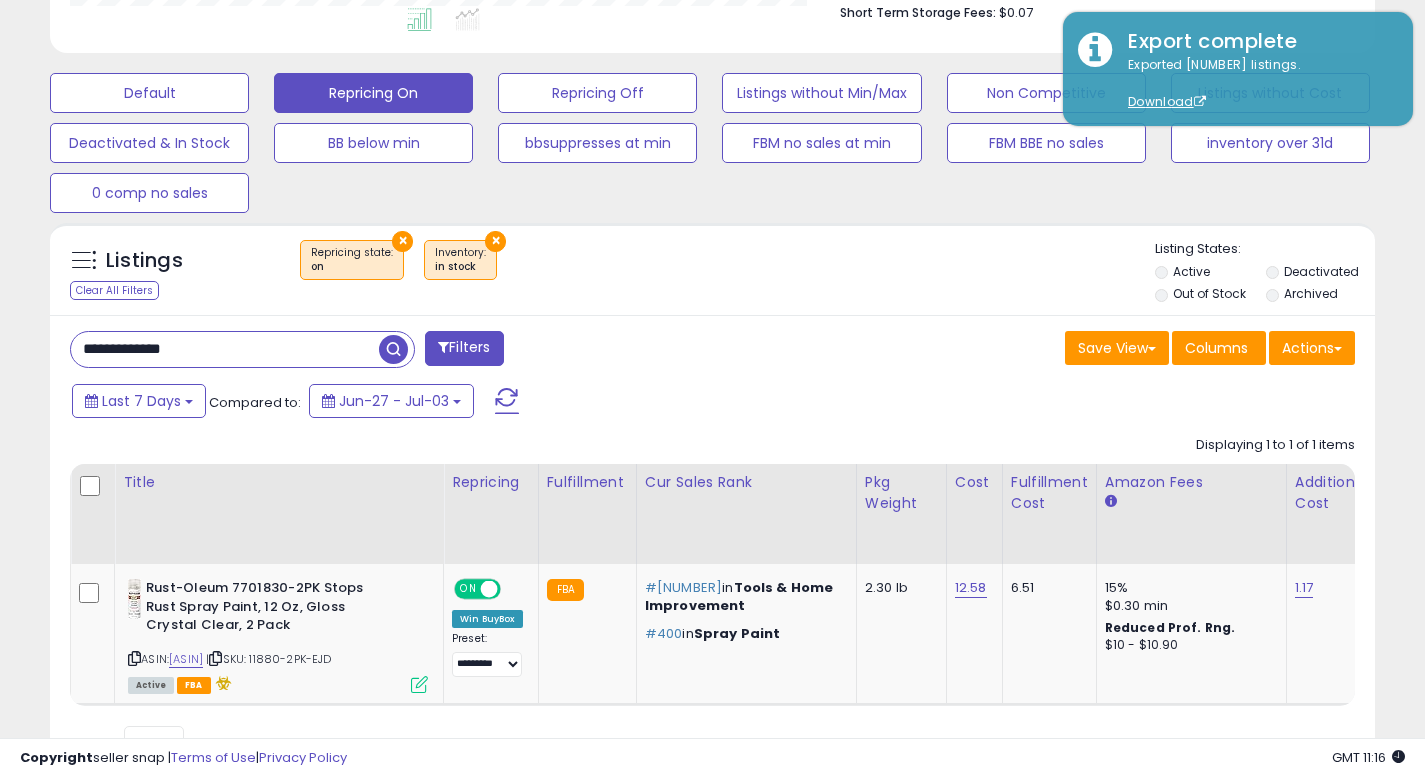 click on "**********" at bounding box center [225, 349] 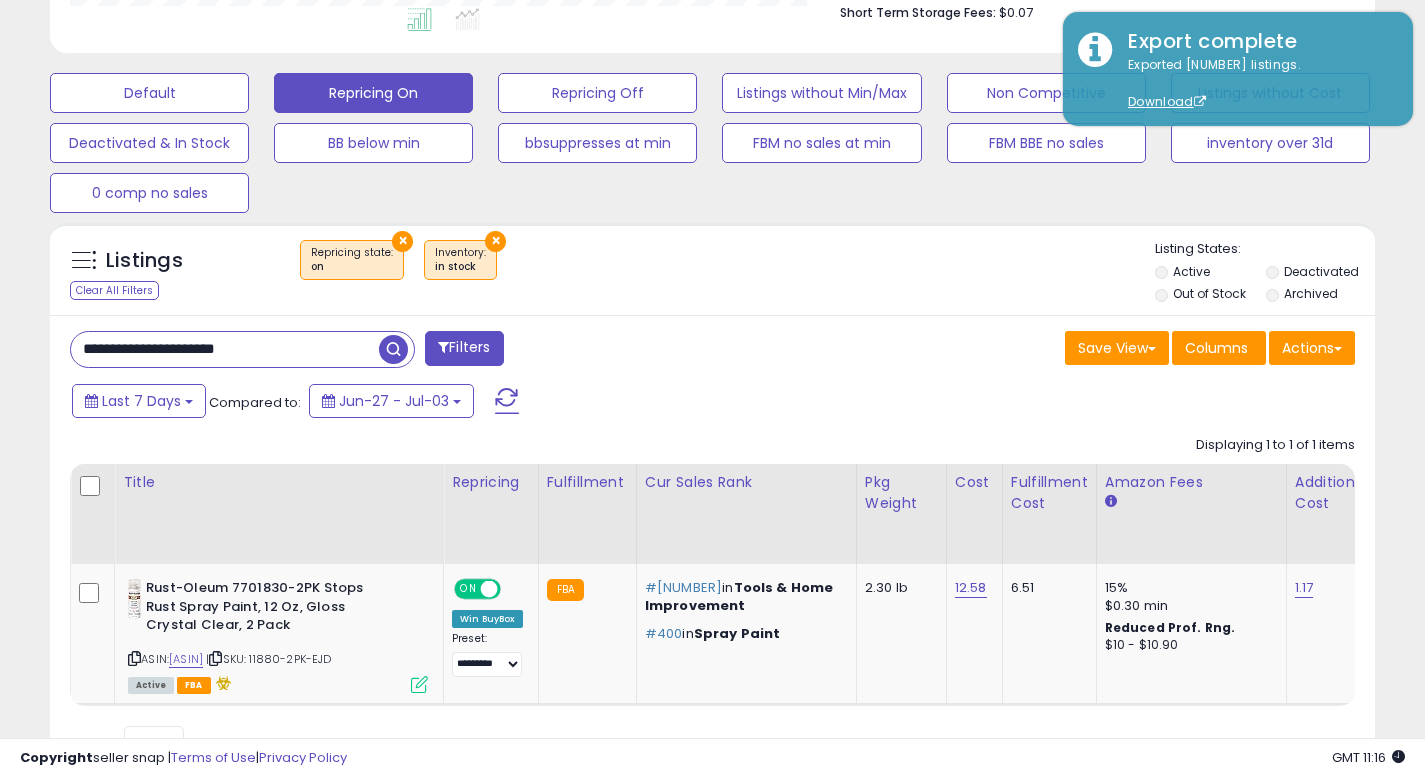 click at bounding box center [393, 349] 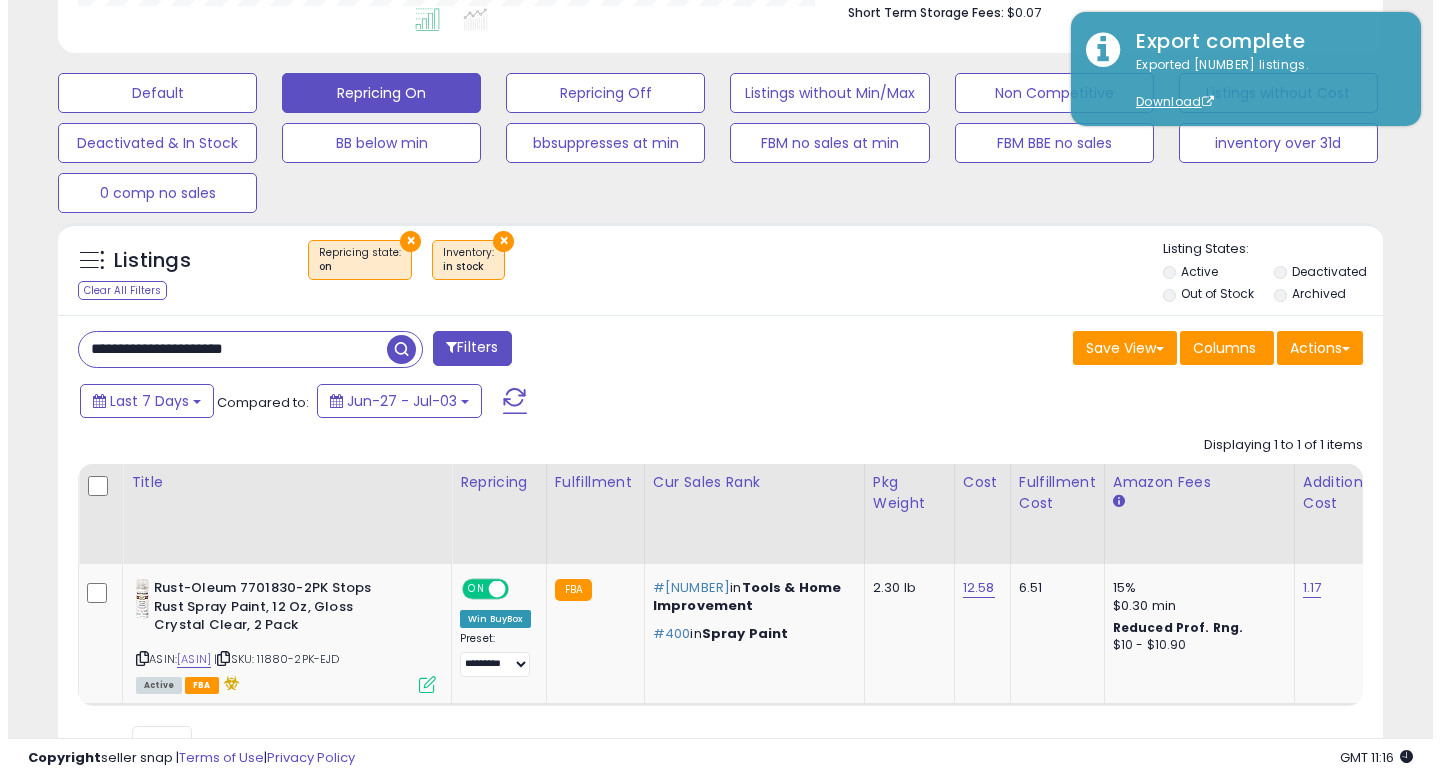 scroll, scrollTop: 513, scrollLeft: 0, axis: vertical 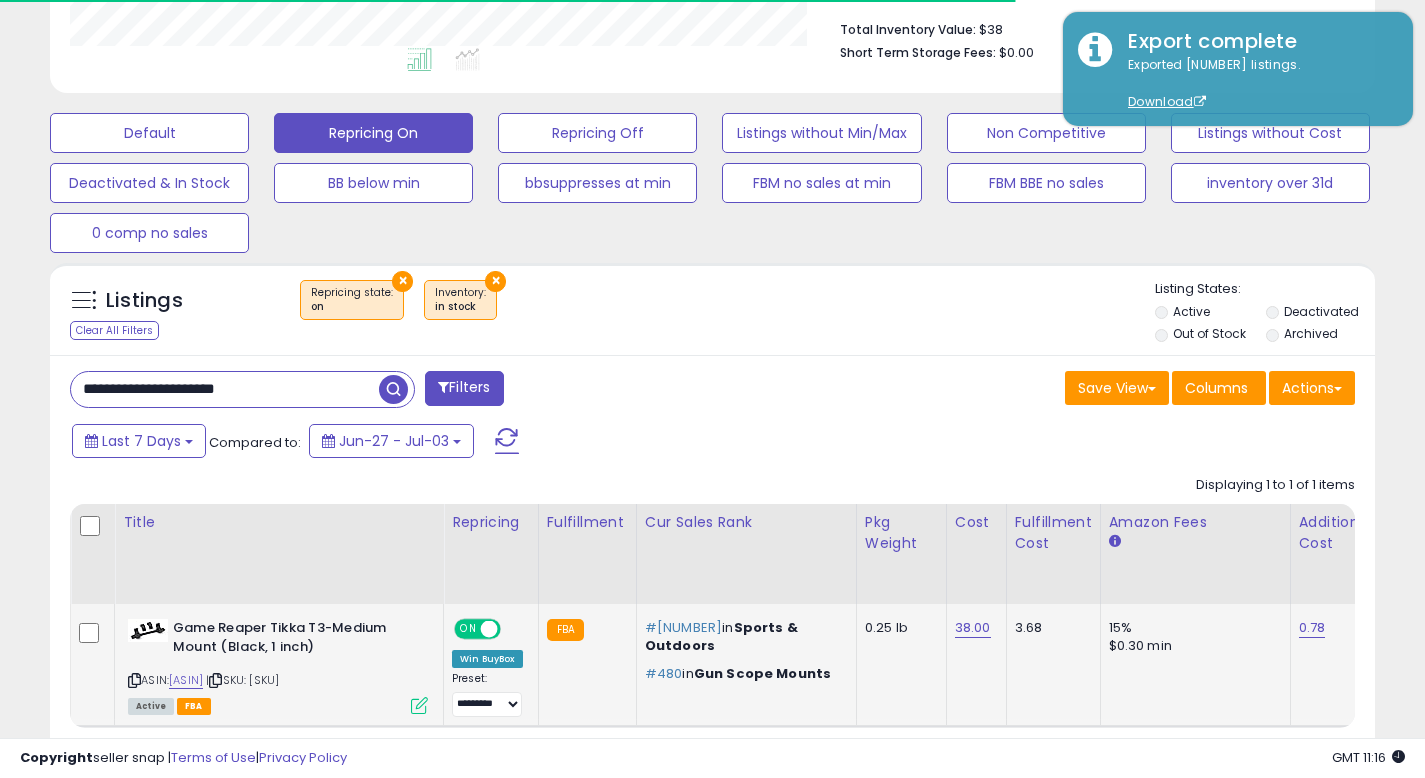 click on "| SKU: [SKU]" at bounding box center [242, 680] 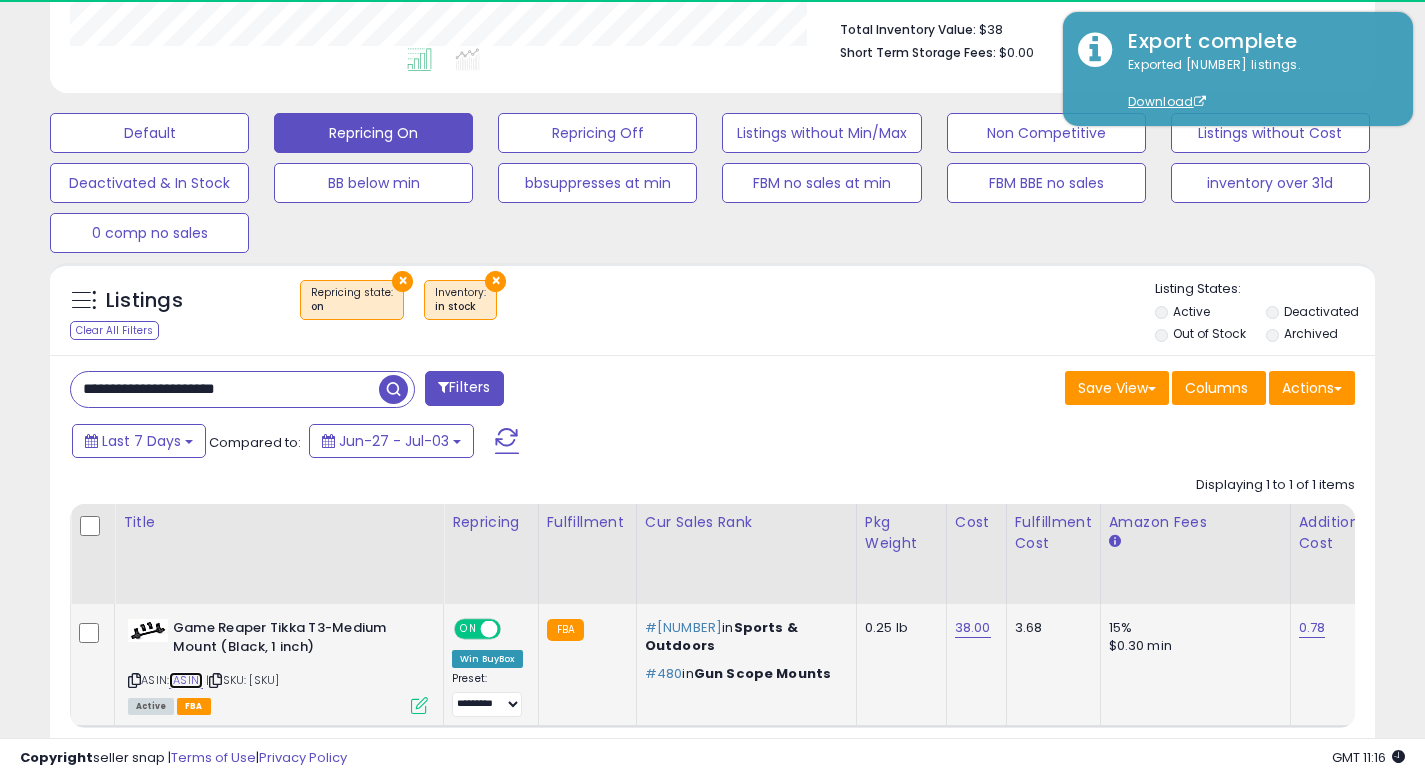 click on "[ASIN]" at bounding box center (186, 680) 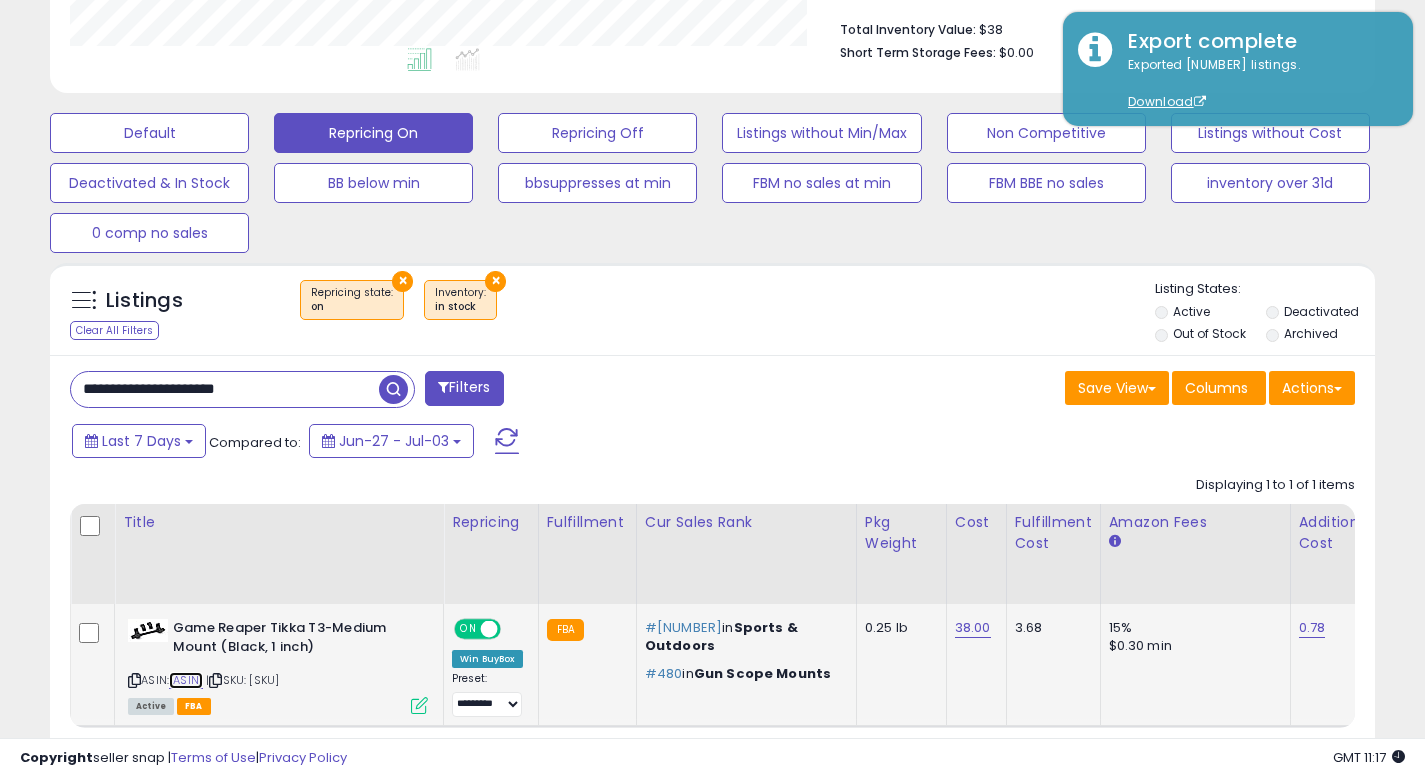 scroll, scrollTop: 999590, scrollLeft: 999233, axis: both 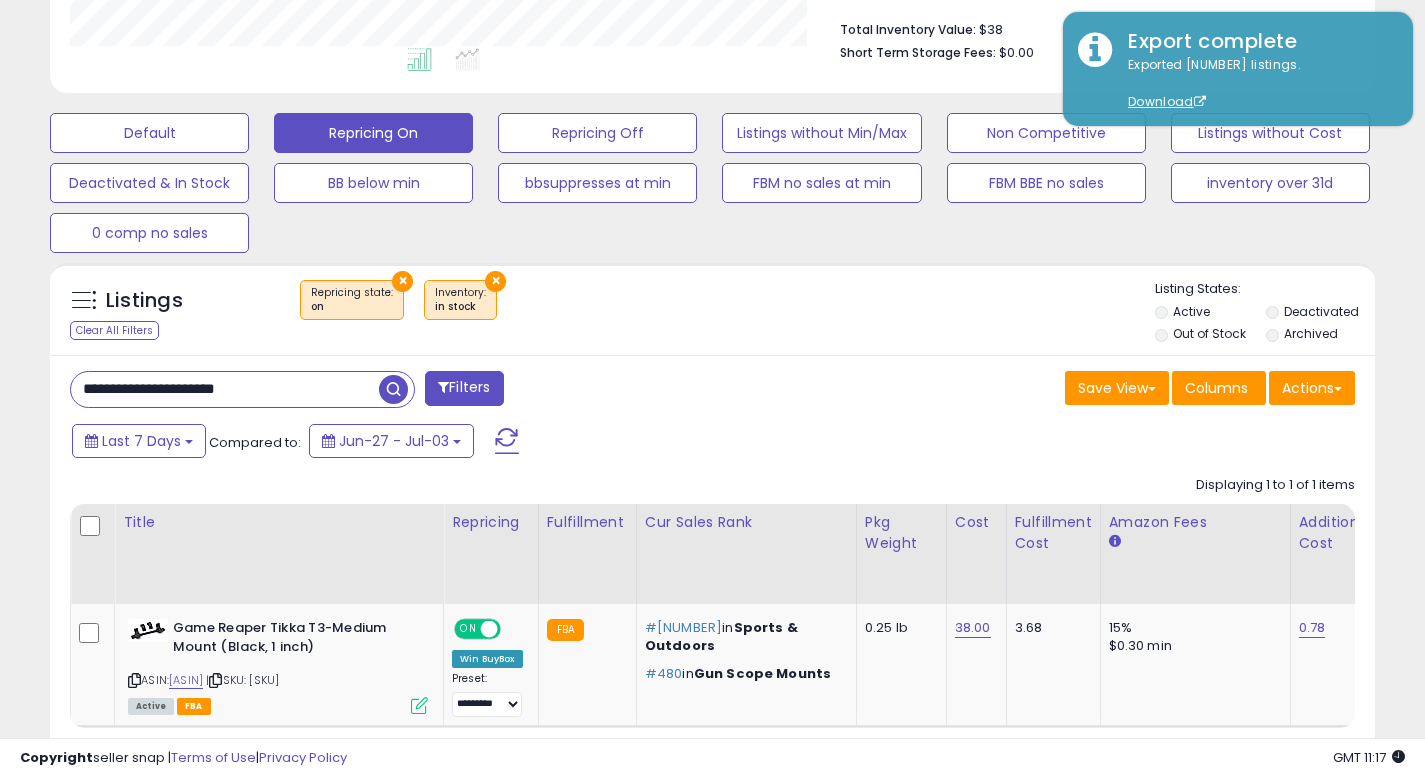 click on "**********" at bounding box center (225, 389) 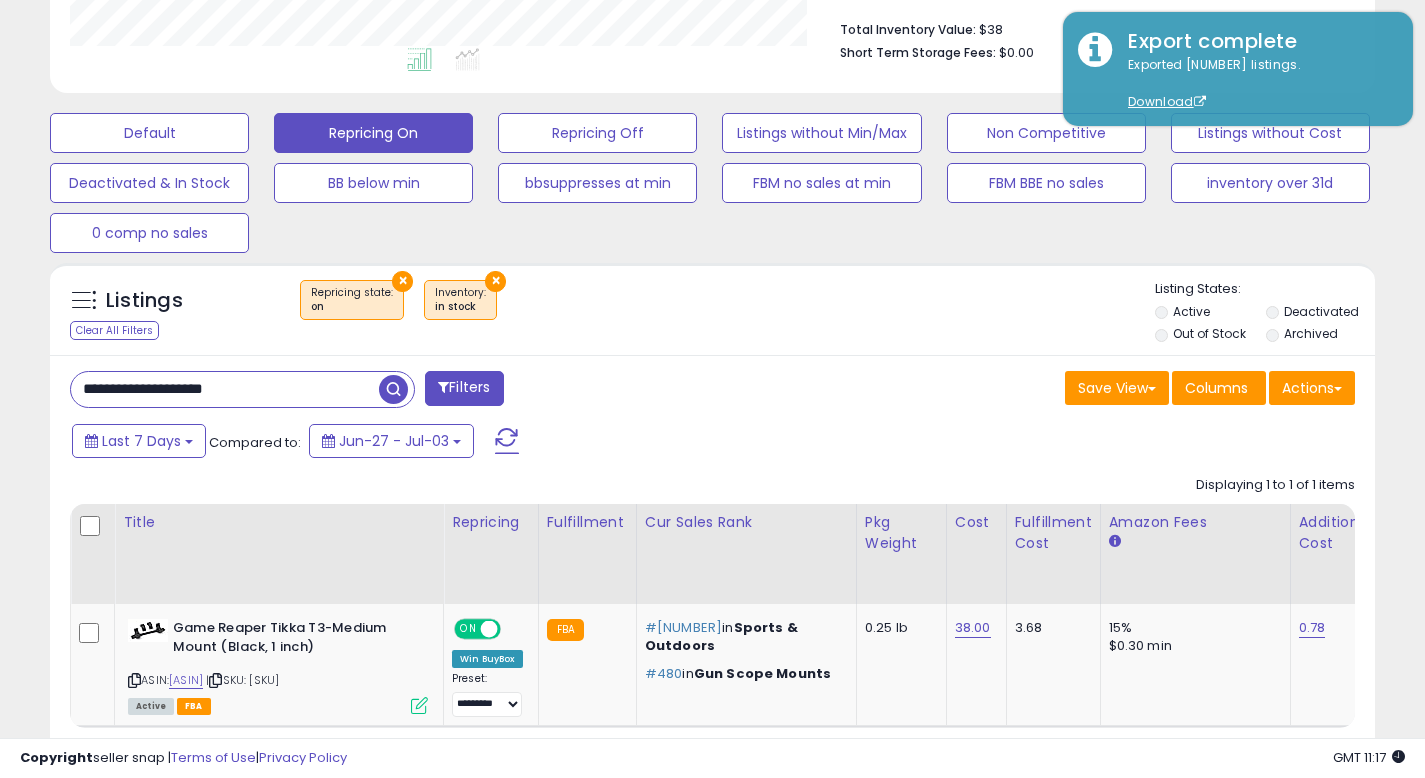 click at bounding box center [393, 389] 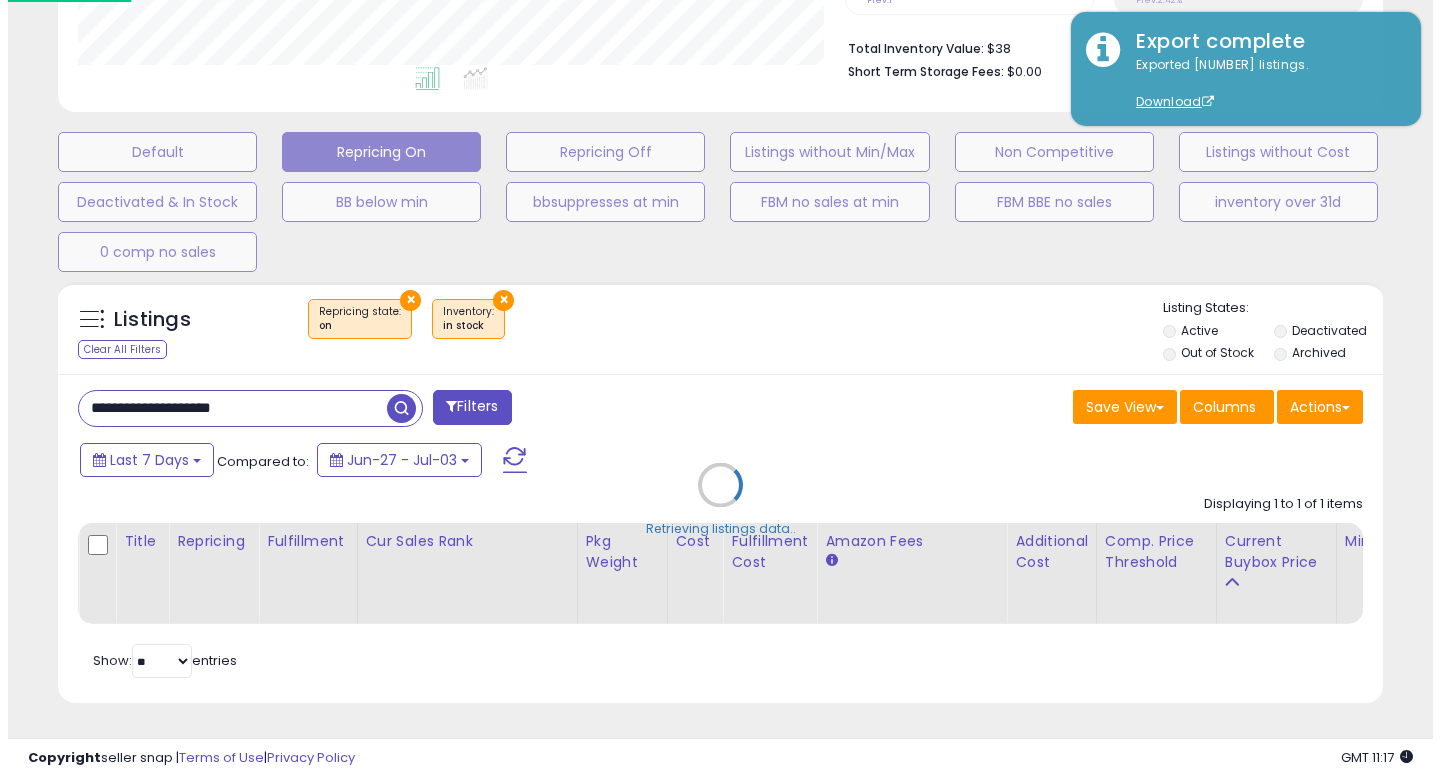 scroll, scrollTop: 513, scrollLeft: 0, axis: vertical 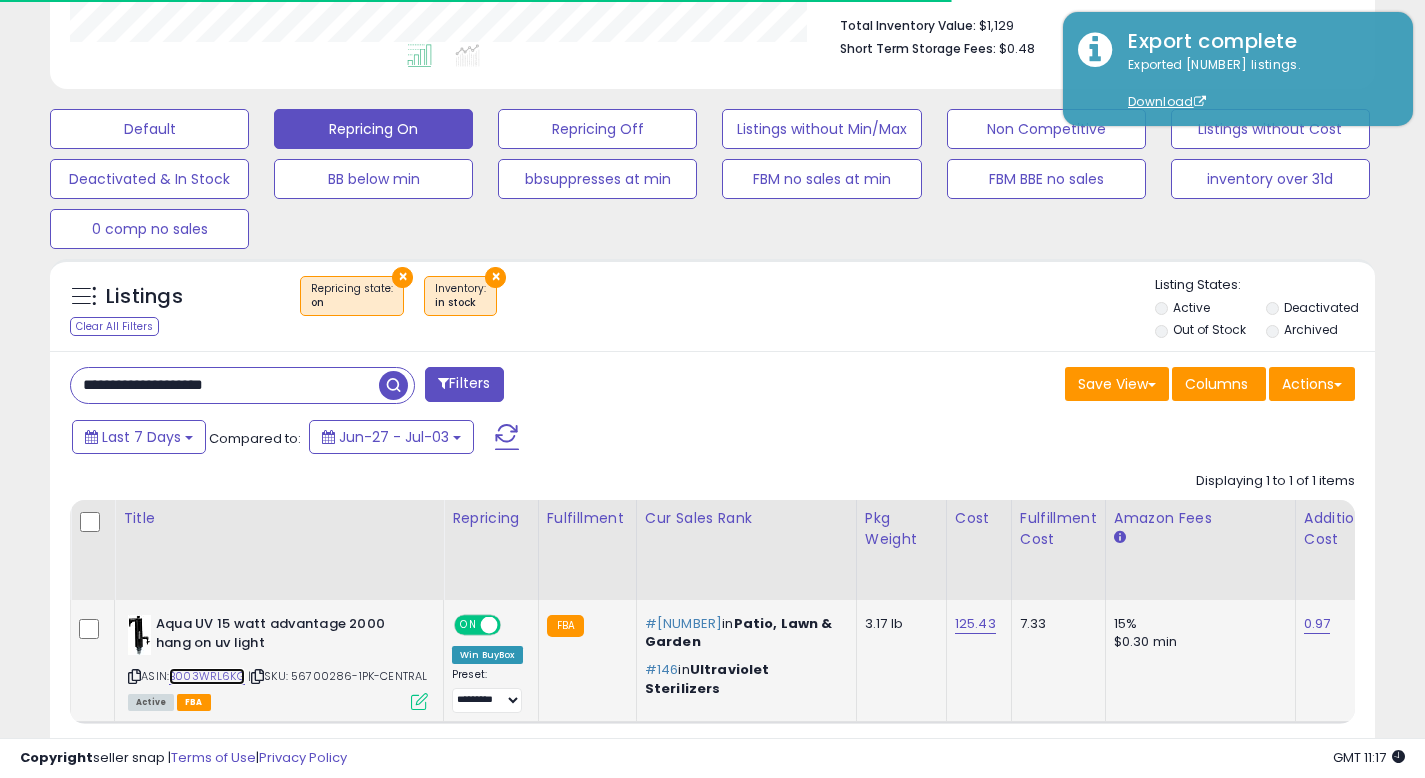 click on "B003WRL6KG" at bounding box center [207, 676] 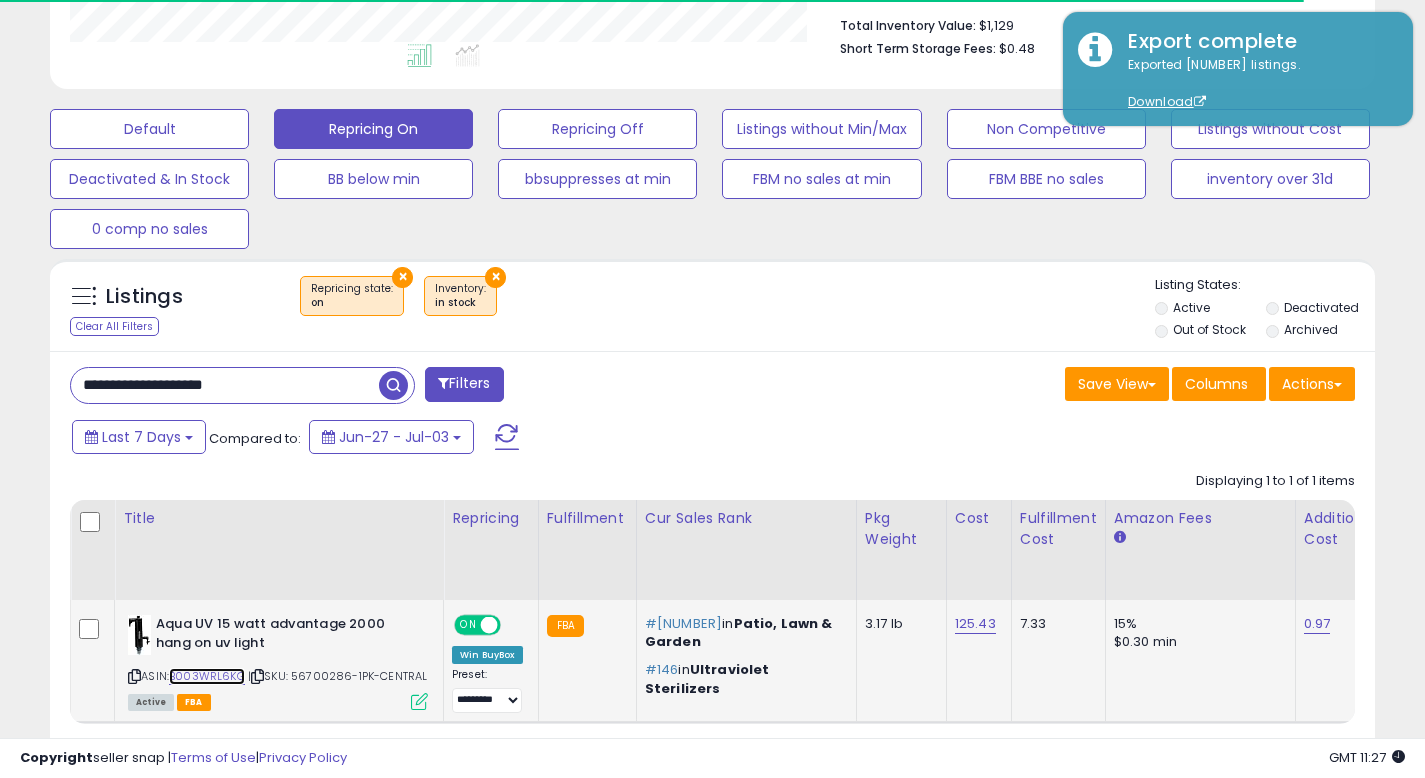 scroll, scrollTop: 999590, scrollLeft: 999233, axis: both 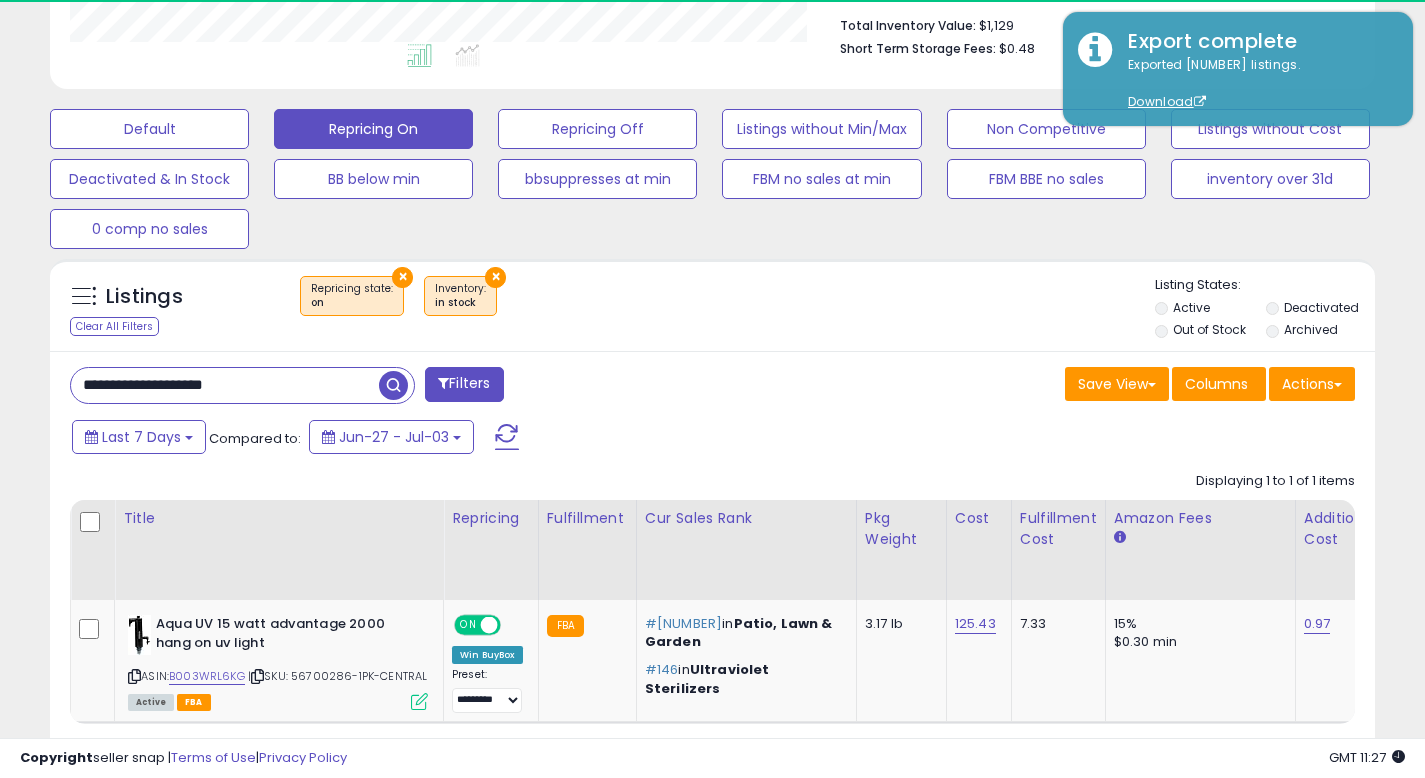 click on "**********" at bounding box center (225, 385) 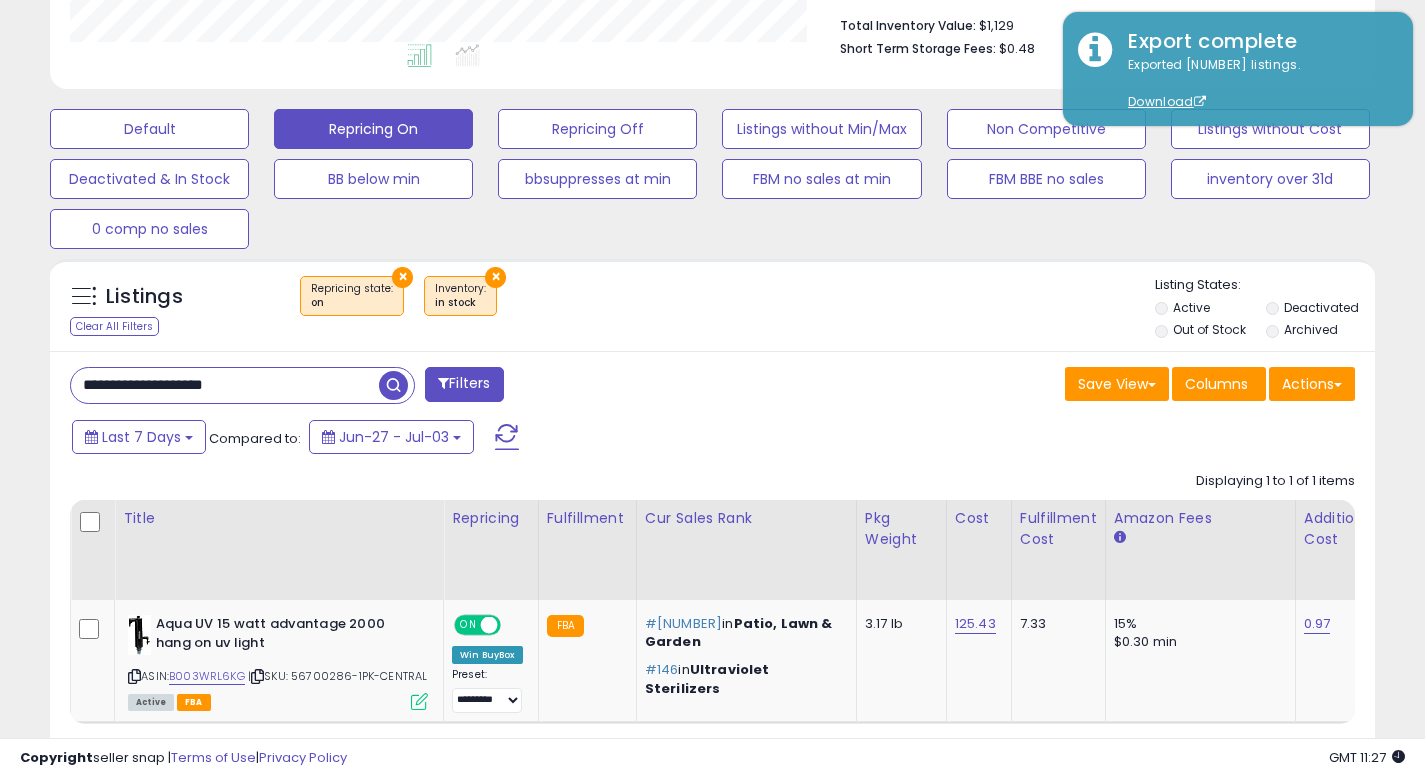 click on "**********" at bounding box center [225, 385] 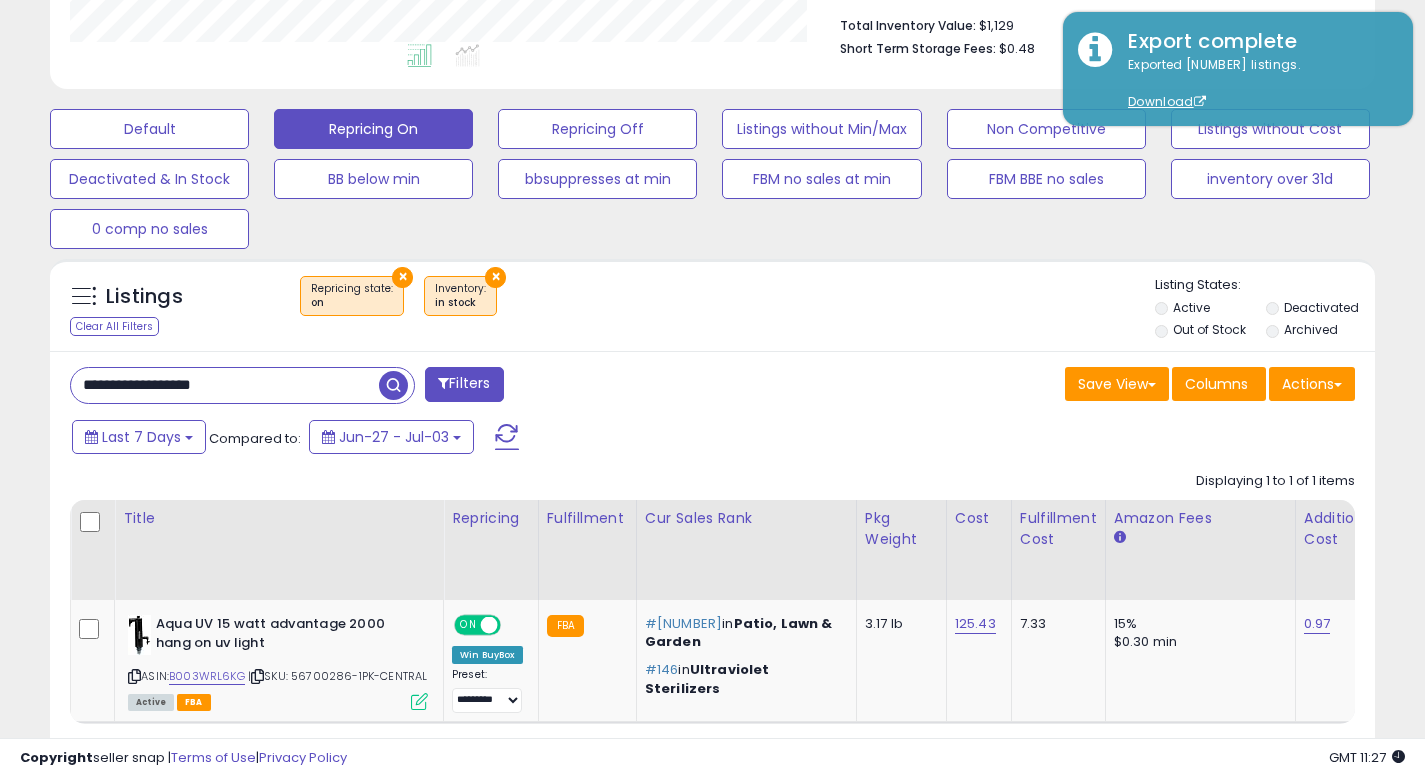 type on "**********" 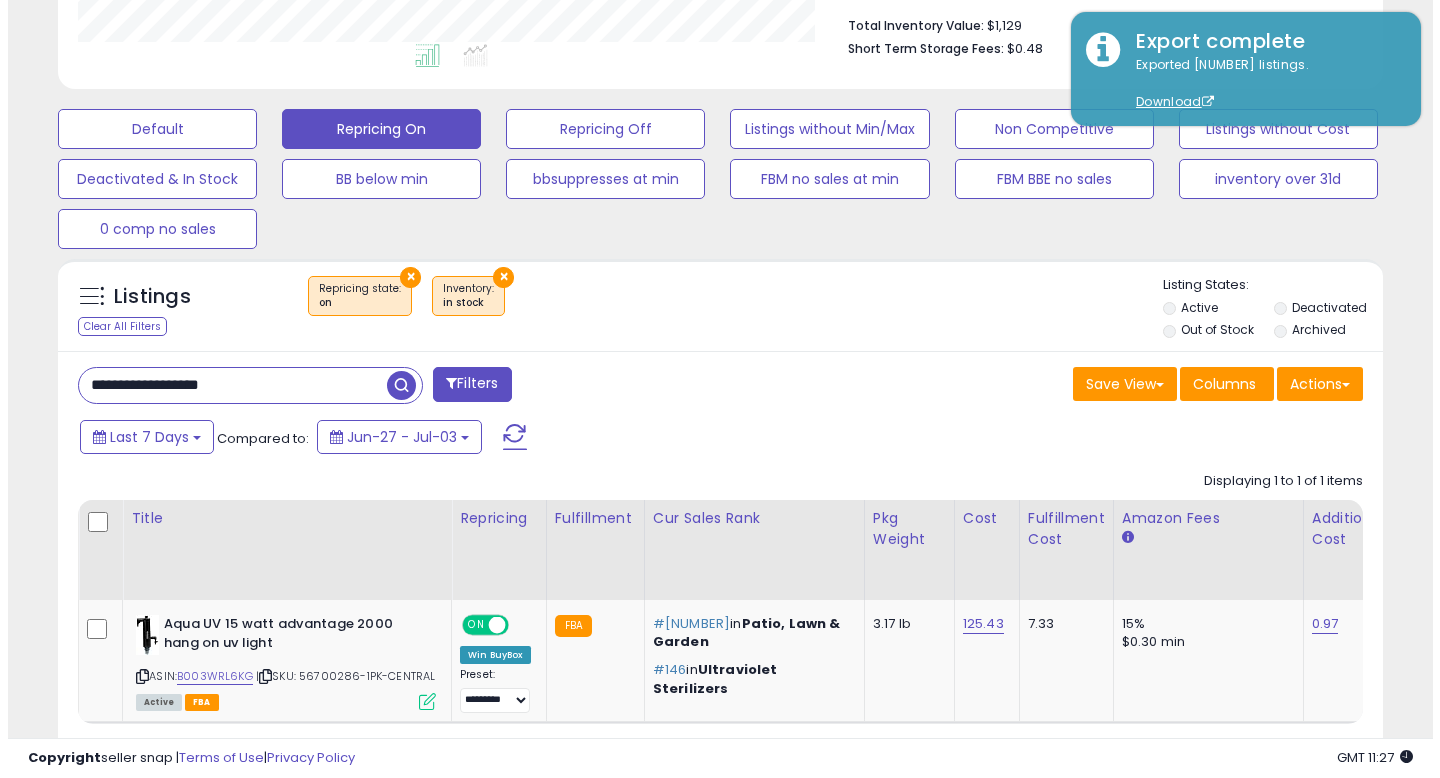scroll, scrollTop: 513, scrollLeft: 0, axis: vertical 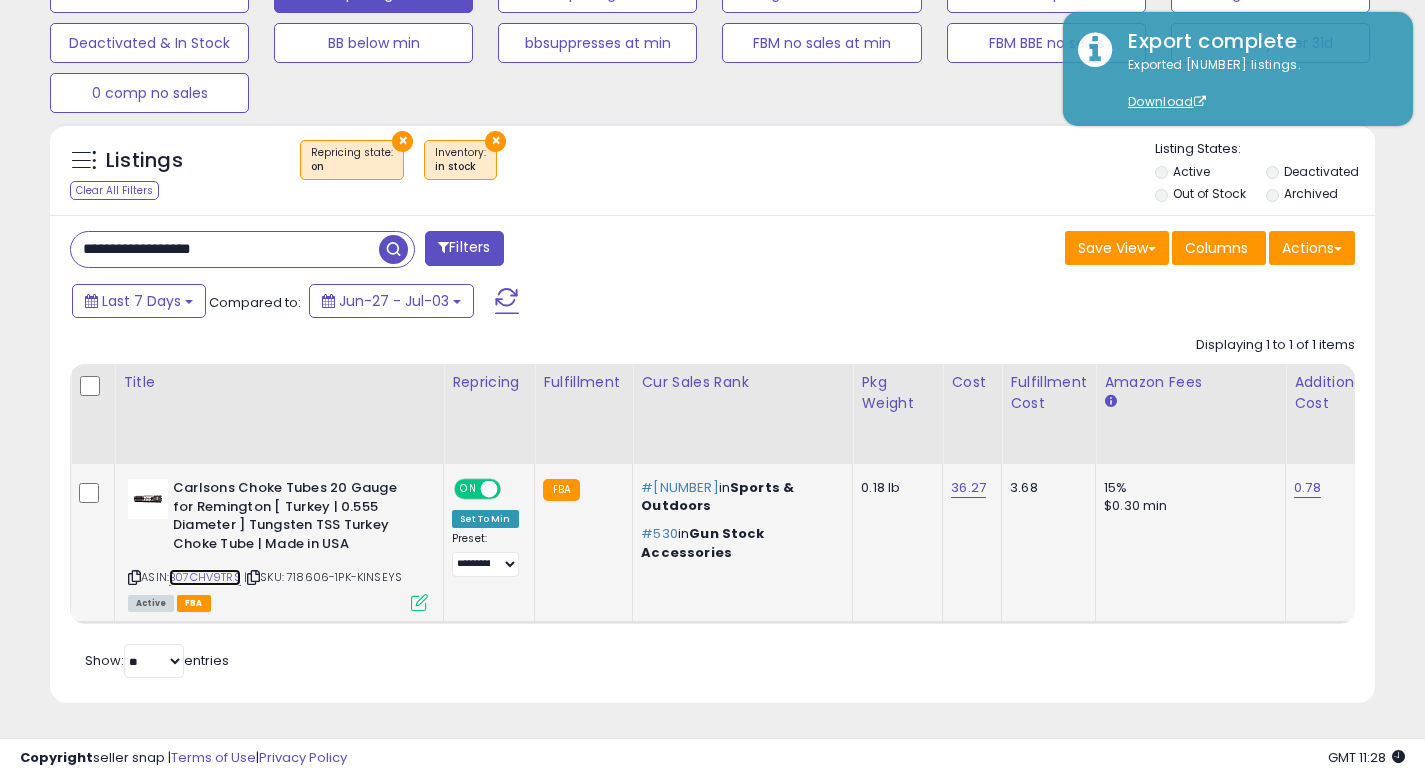 click on "B07CHV9TRS" at bounding box center (205, 577) 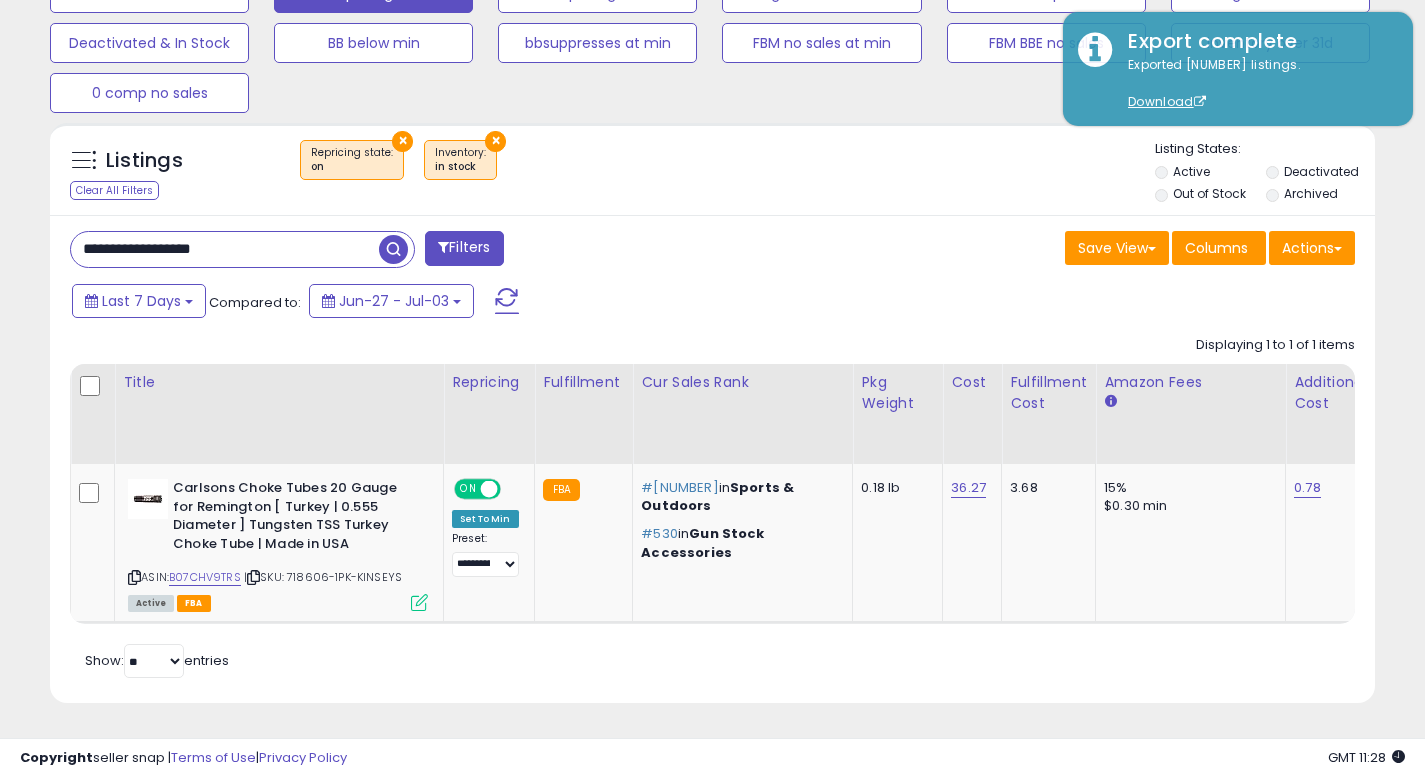 click on "**********" at bounding box center [225, 249] 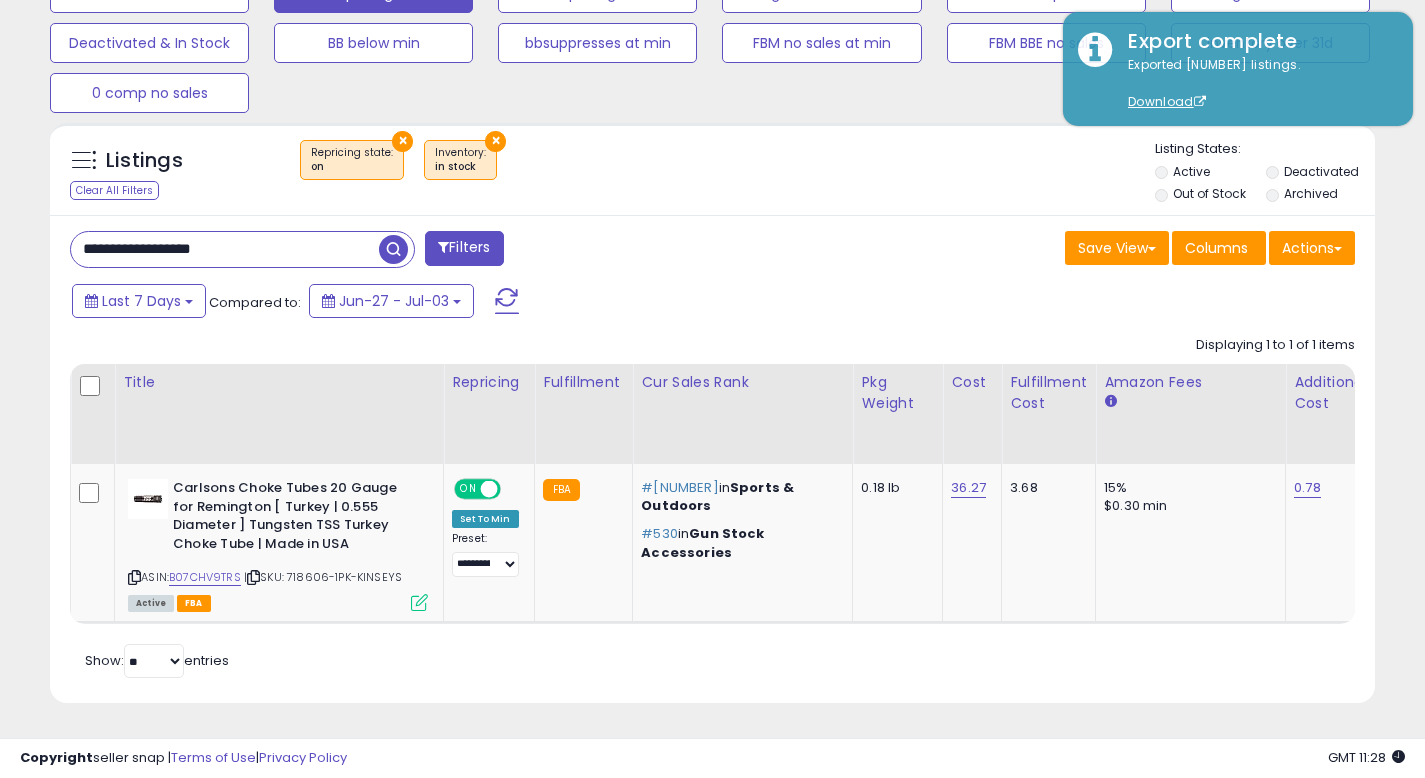 click on "**********" at bounding box center [225, 249] 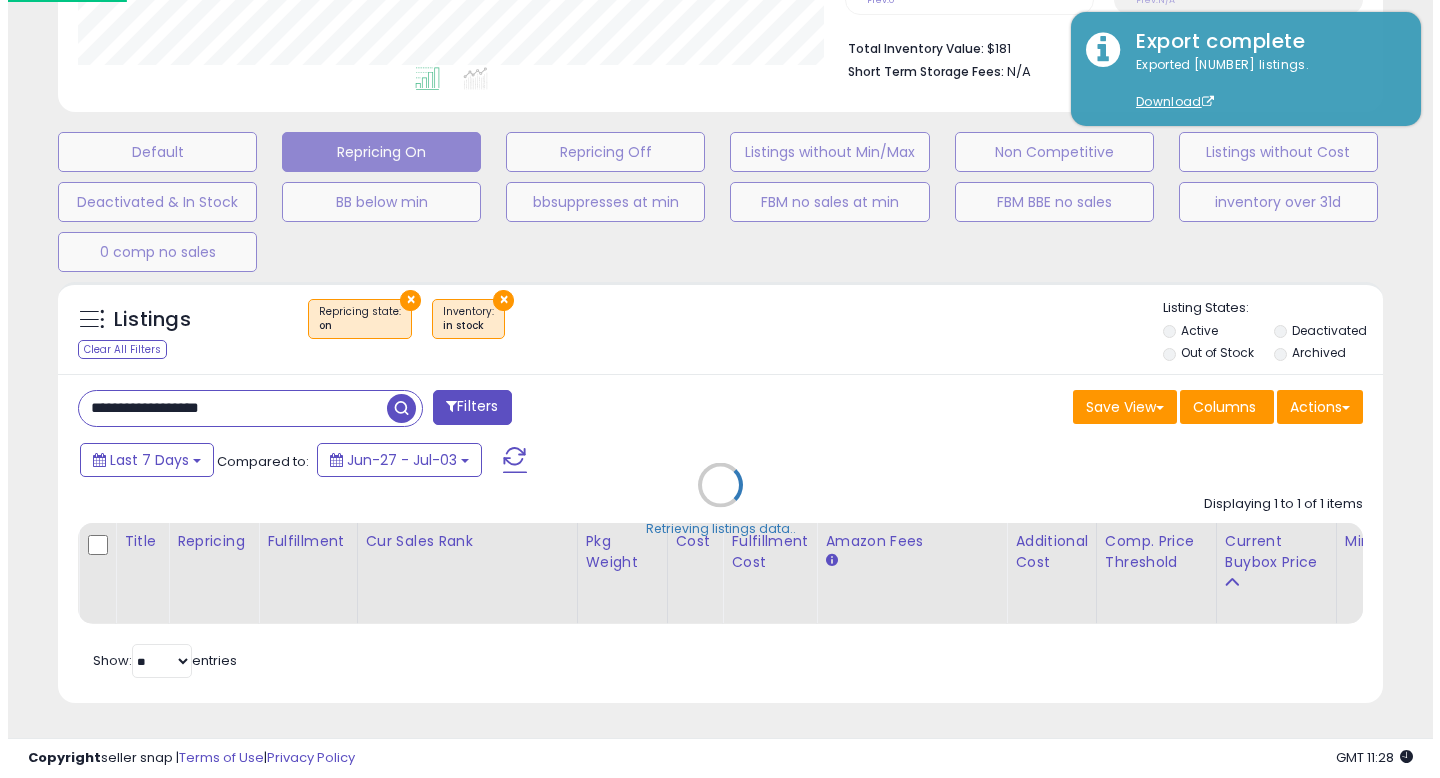 scroll, scrollTop: 513, scrollLeft: 0, axis: vertical 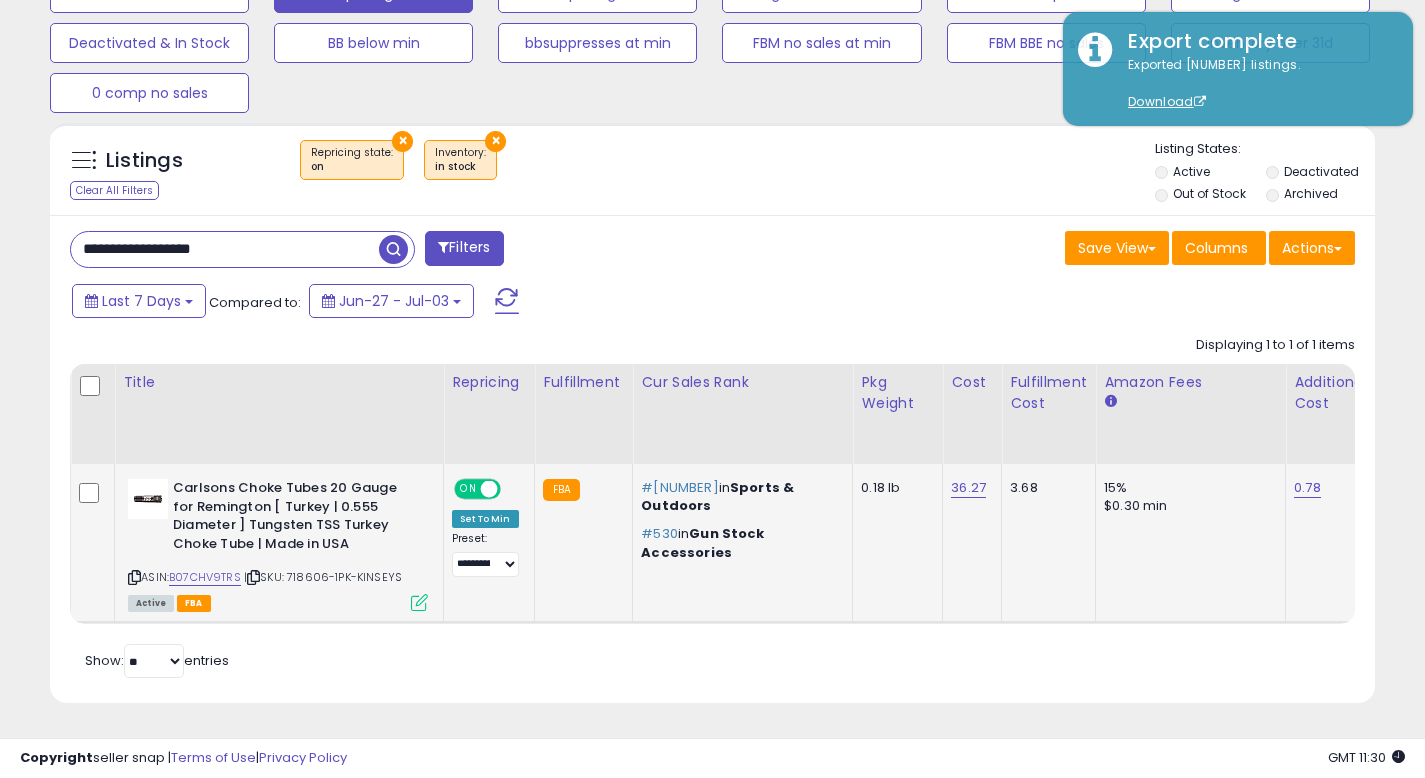 click at bounding box center [419, 602] 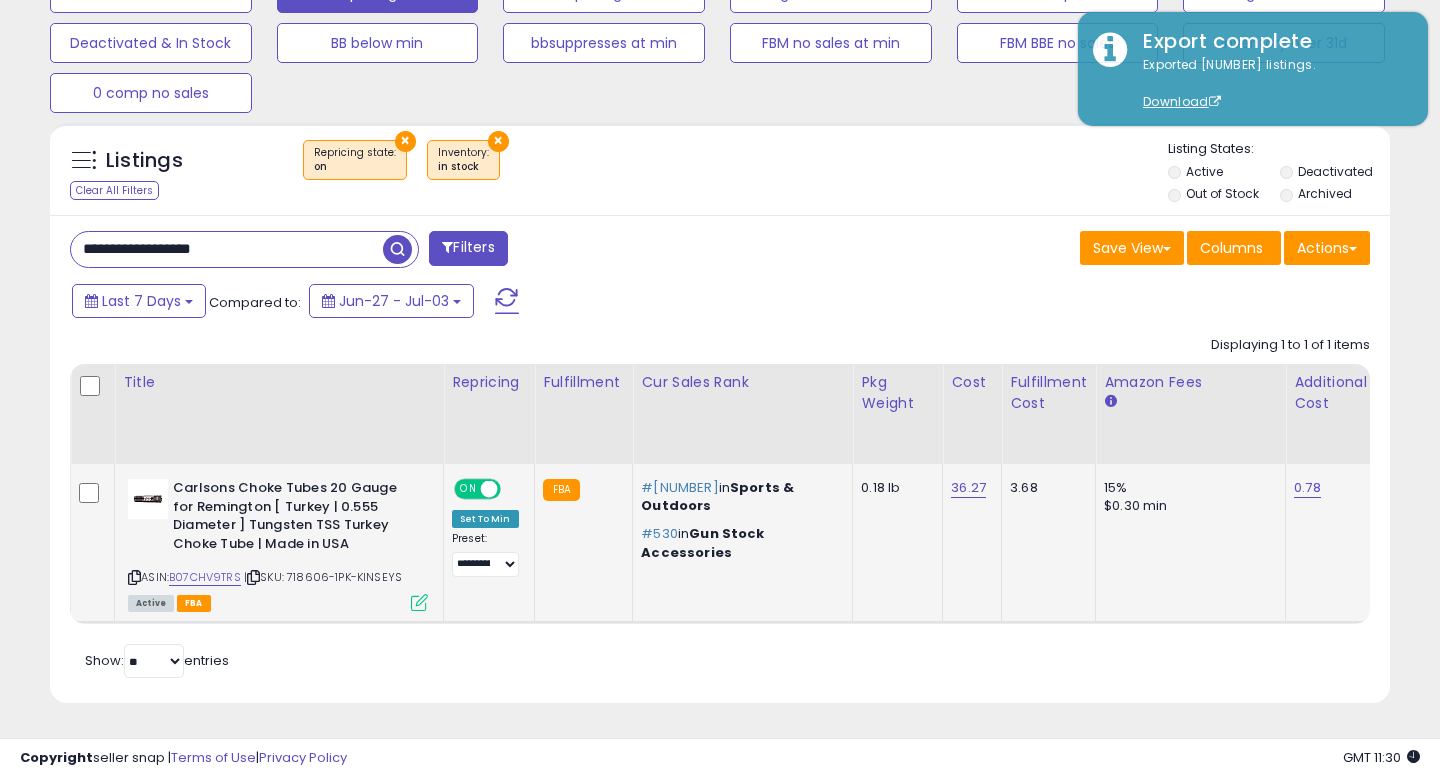 scroll, scrollTop: 999590, scrollLeft: 999224, axis: both 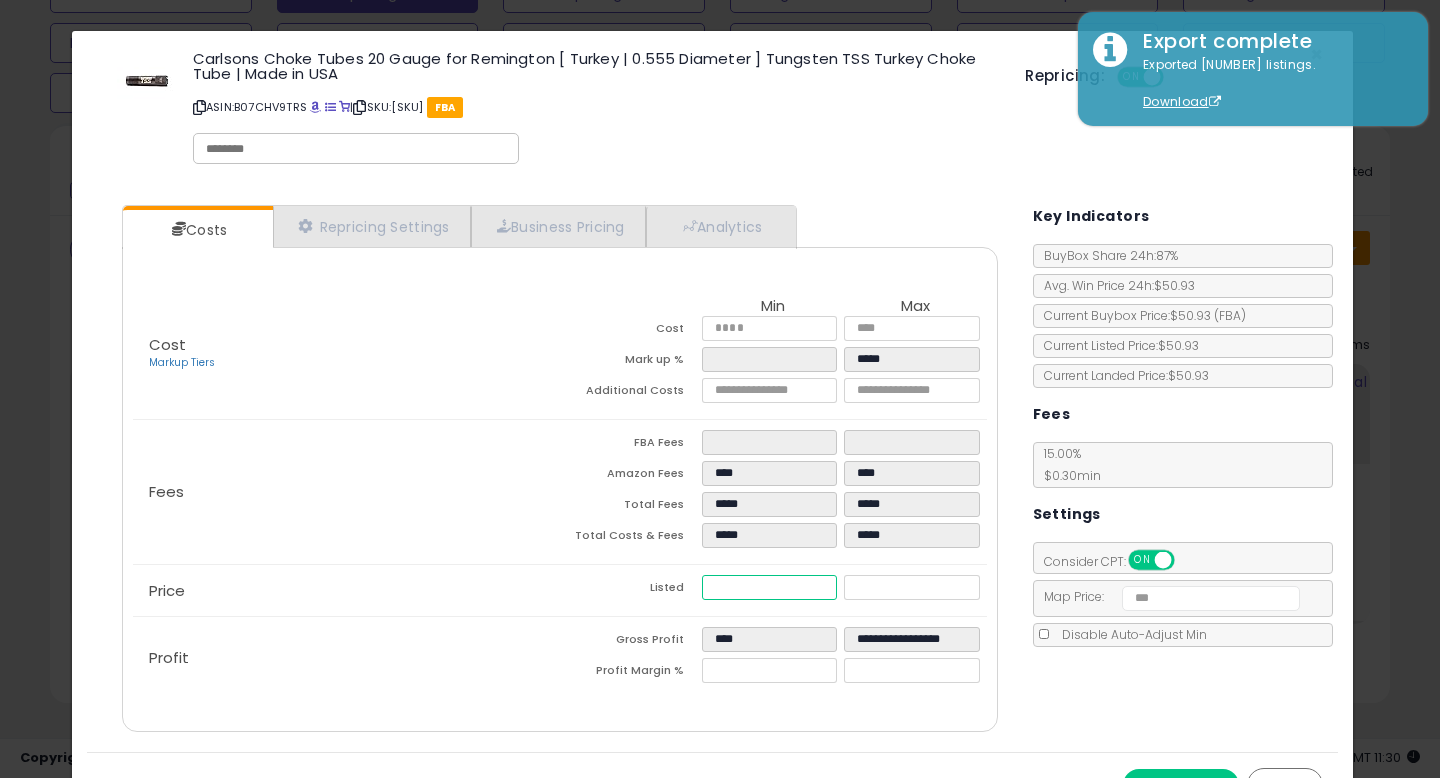 click on "*****" at bounding box center (769, 587) 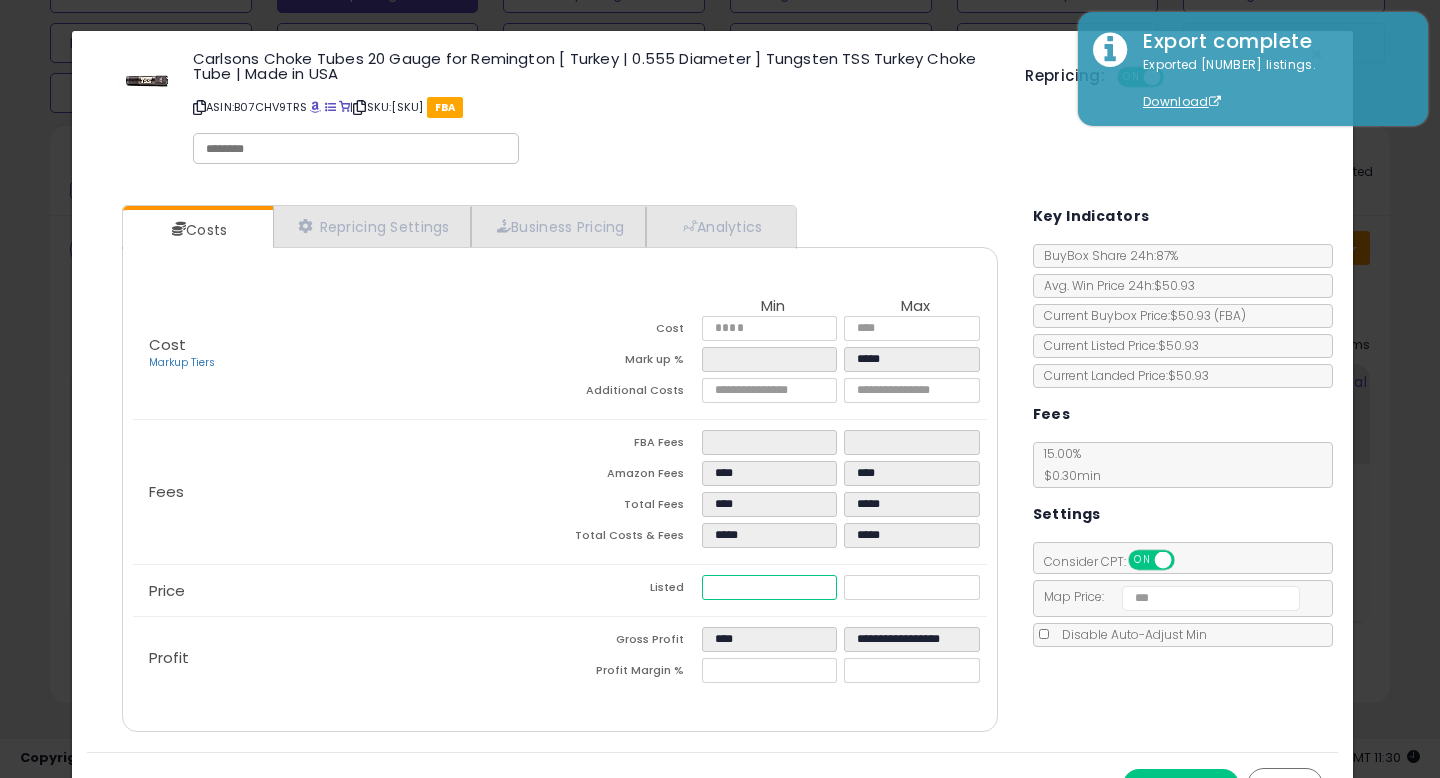 type on "****" 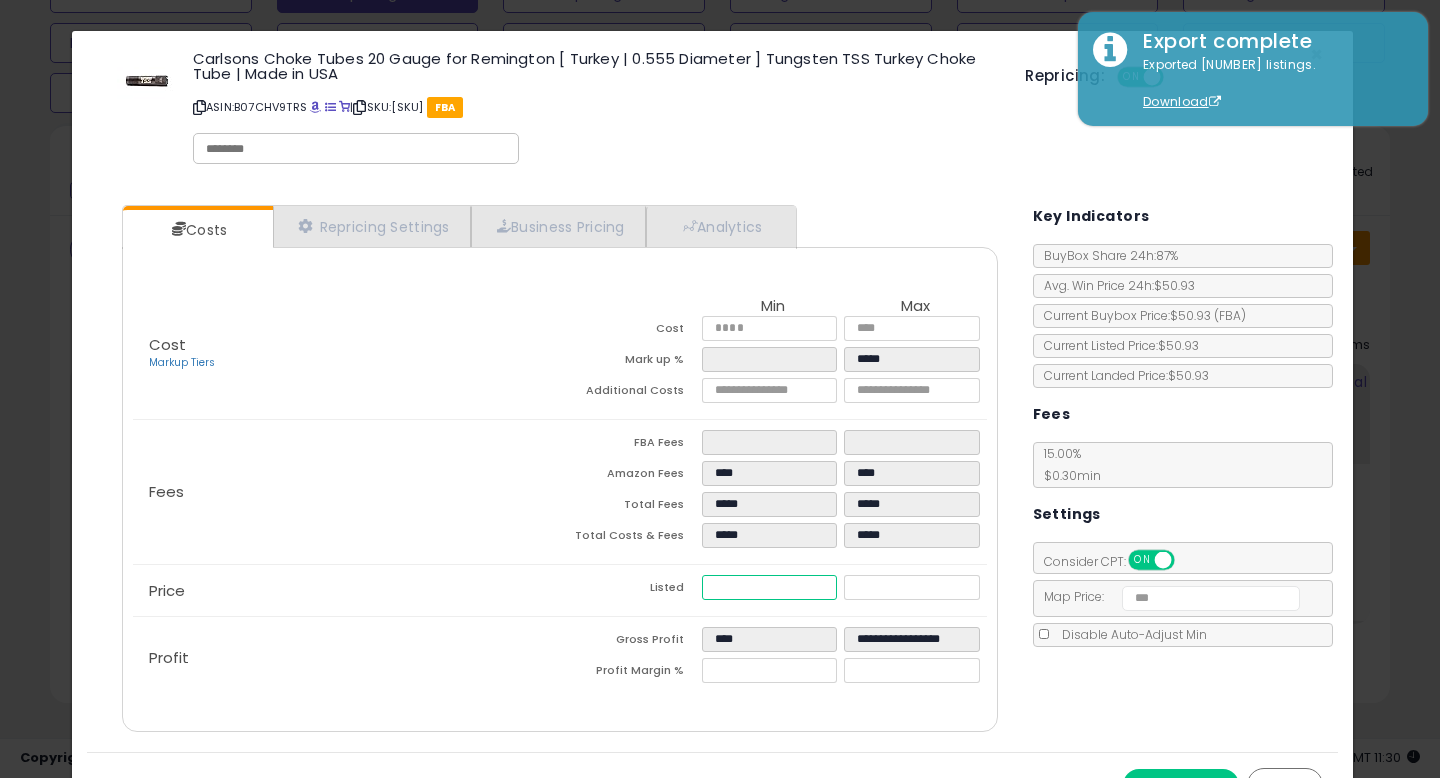 type on "****" 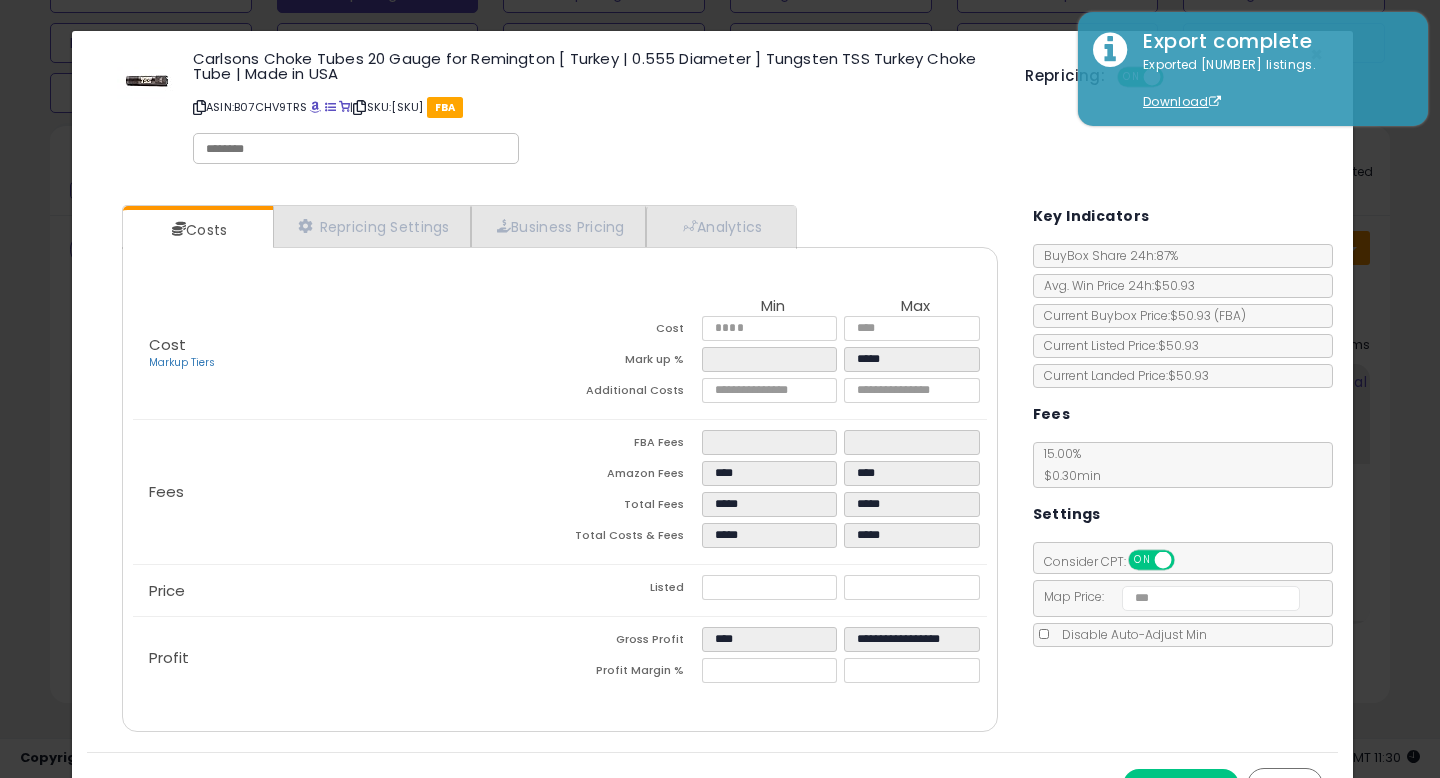 type on "****" 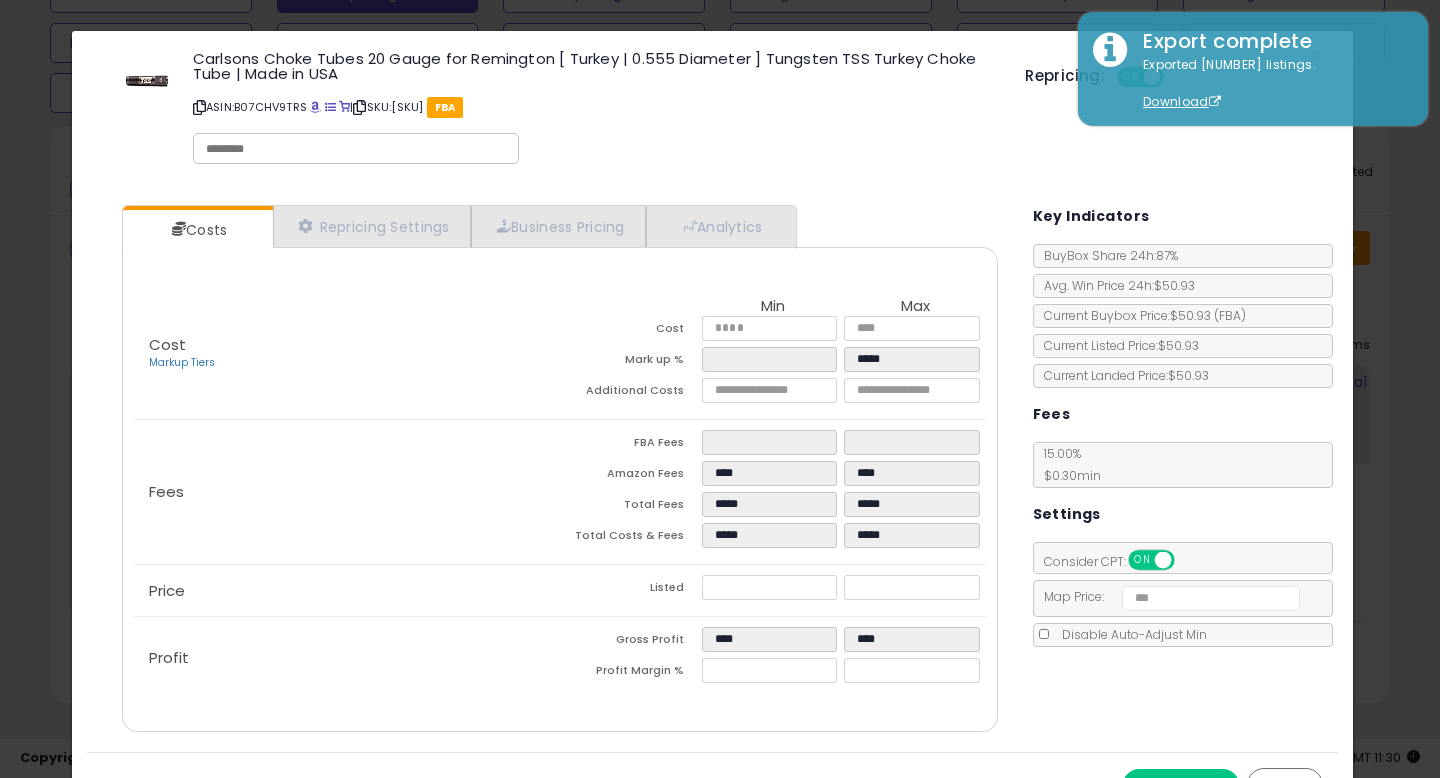 click on "Listed" at bounding box center [631, 590] 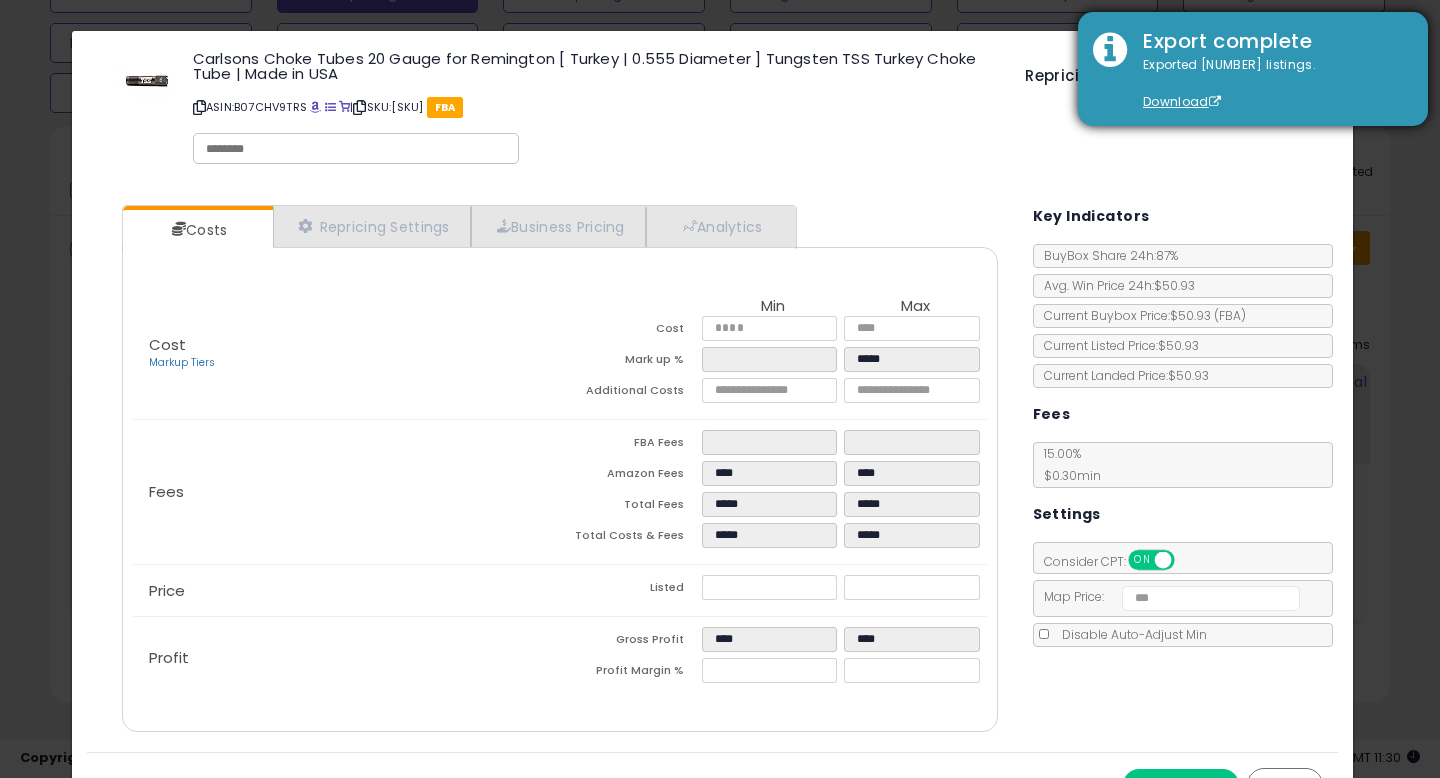 click on "Exported [NUMBER] listings. Download" at bounding box center (1270, 84) 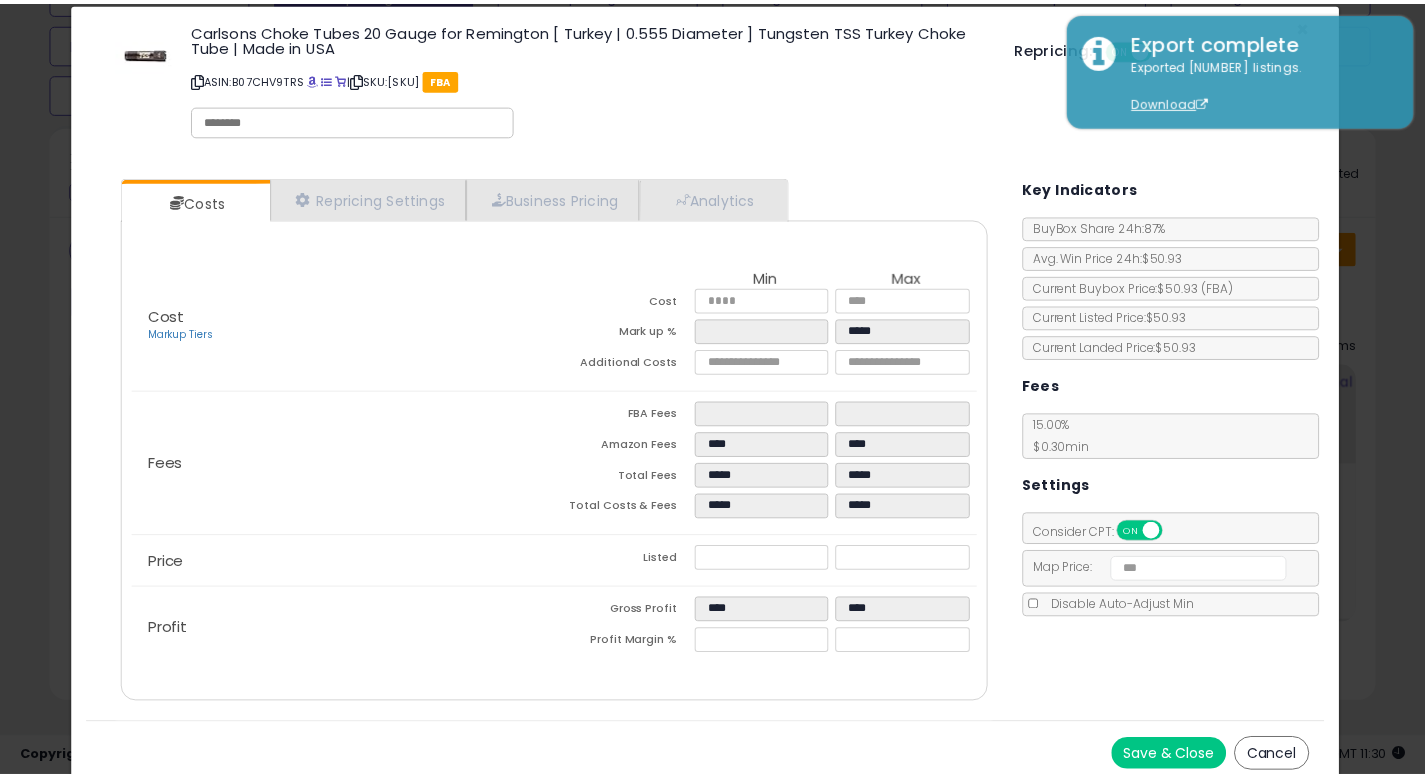 scroll, scrollTop: 38, scrollLeft: 0, axis: vertical 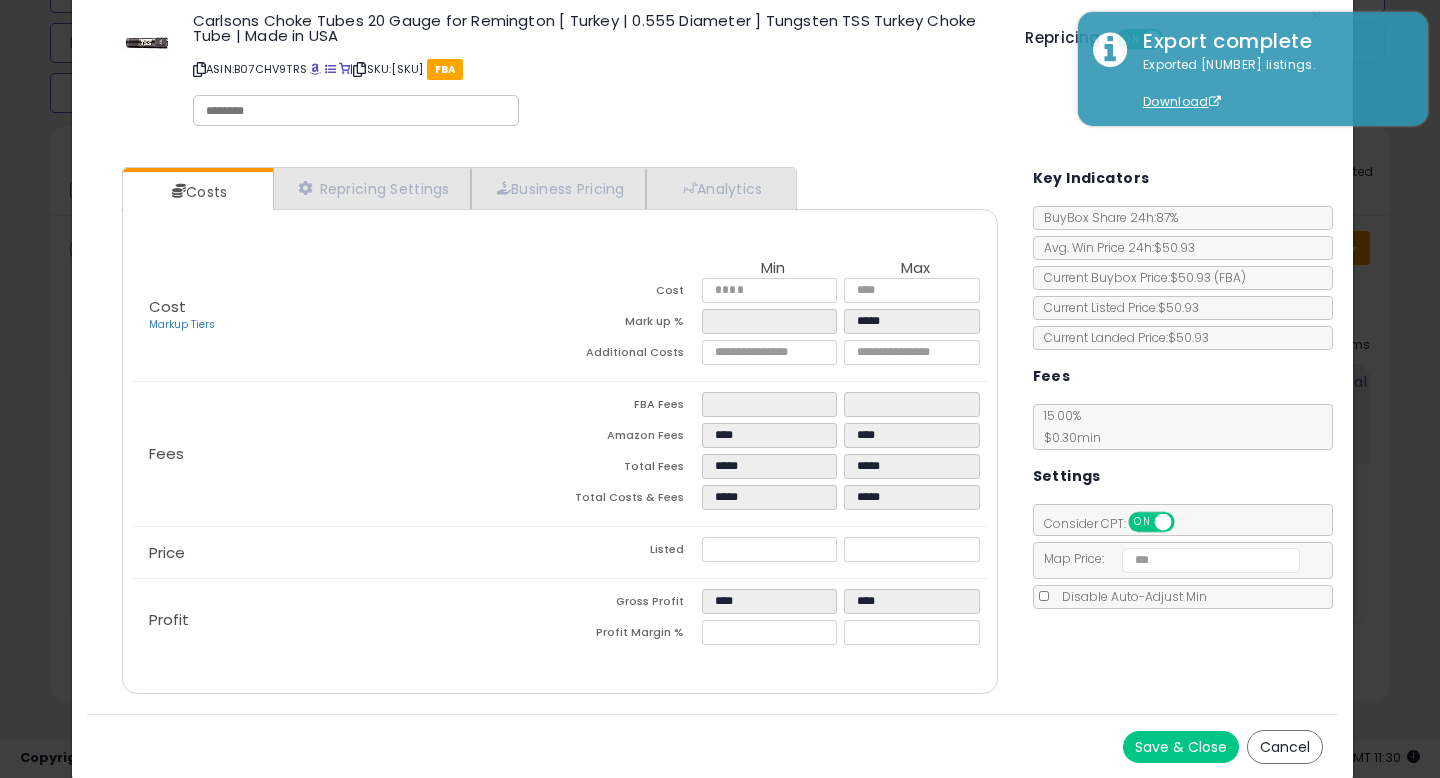 click on "Cancel" at bounding box center (1285, 747) 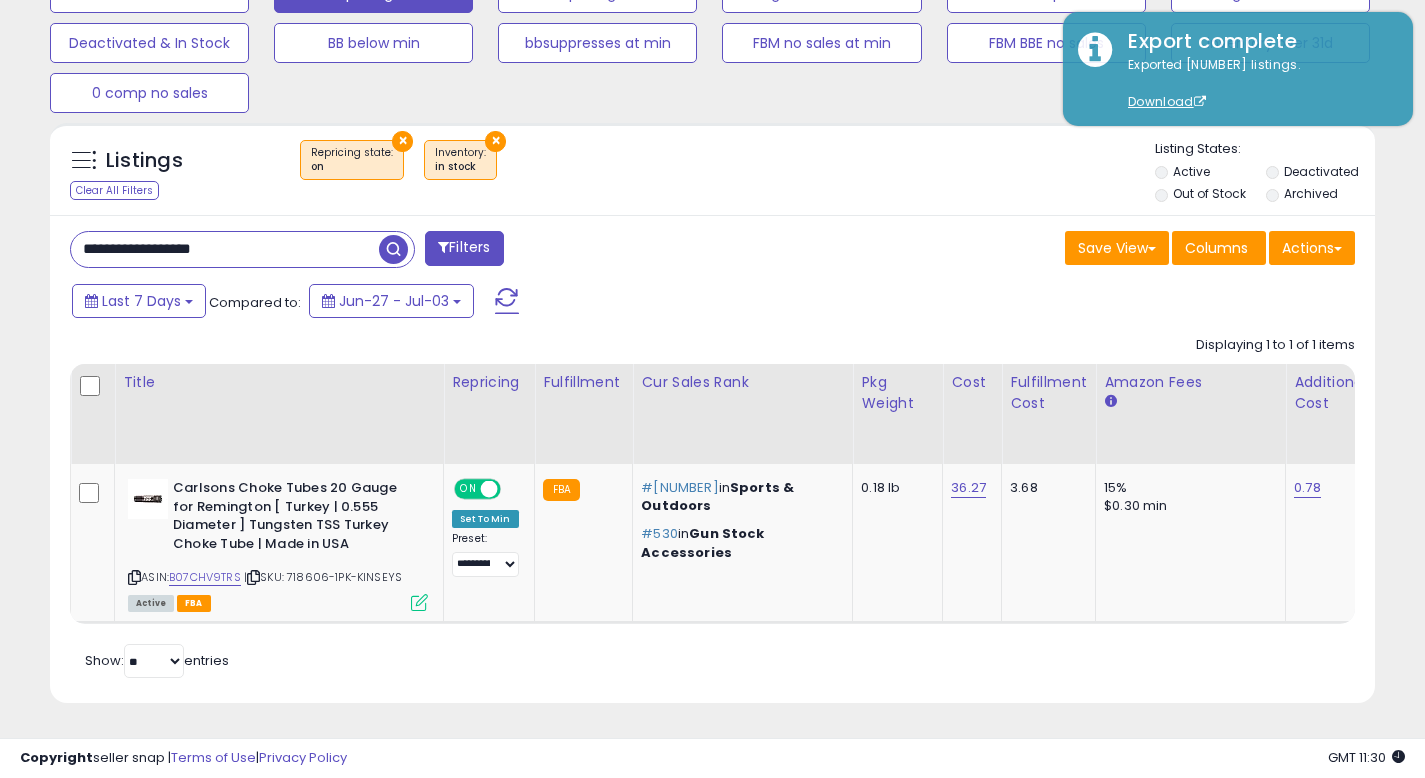 scroll, scrollTop: 410, scrollLeft: 767, axis: both 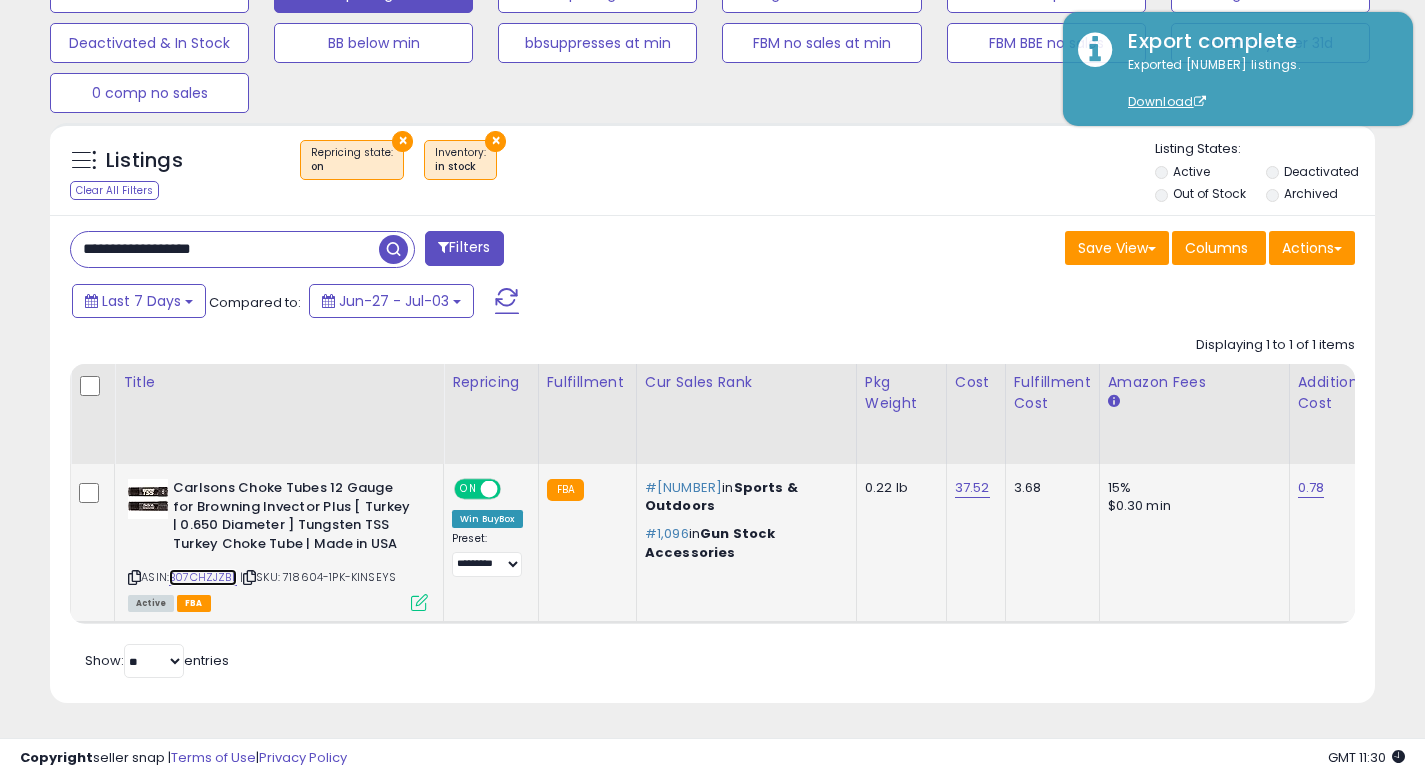 click on "B07CHZJZBL" at bounding box center (203, 577) 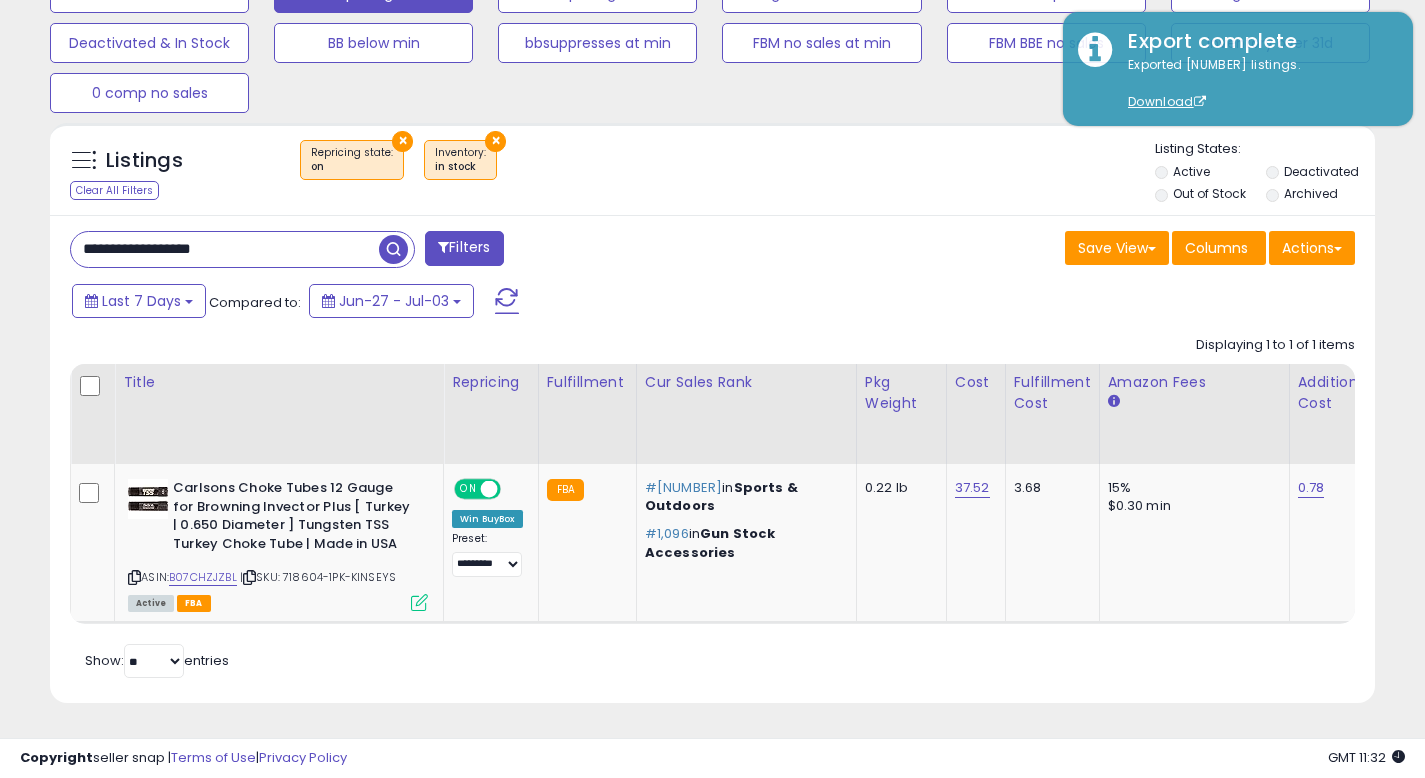click on "**********" at bounding box center (225, 249) 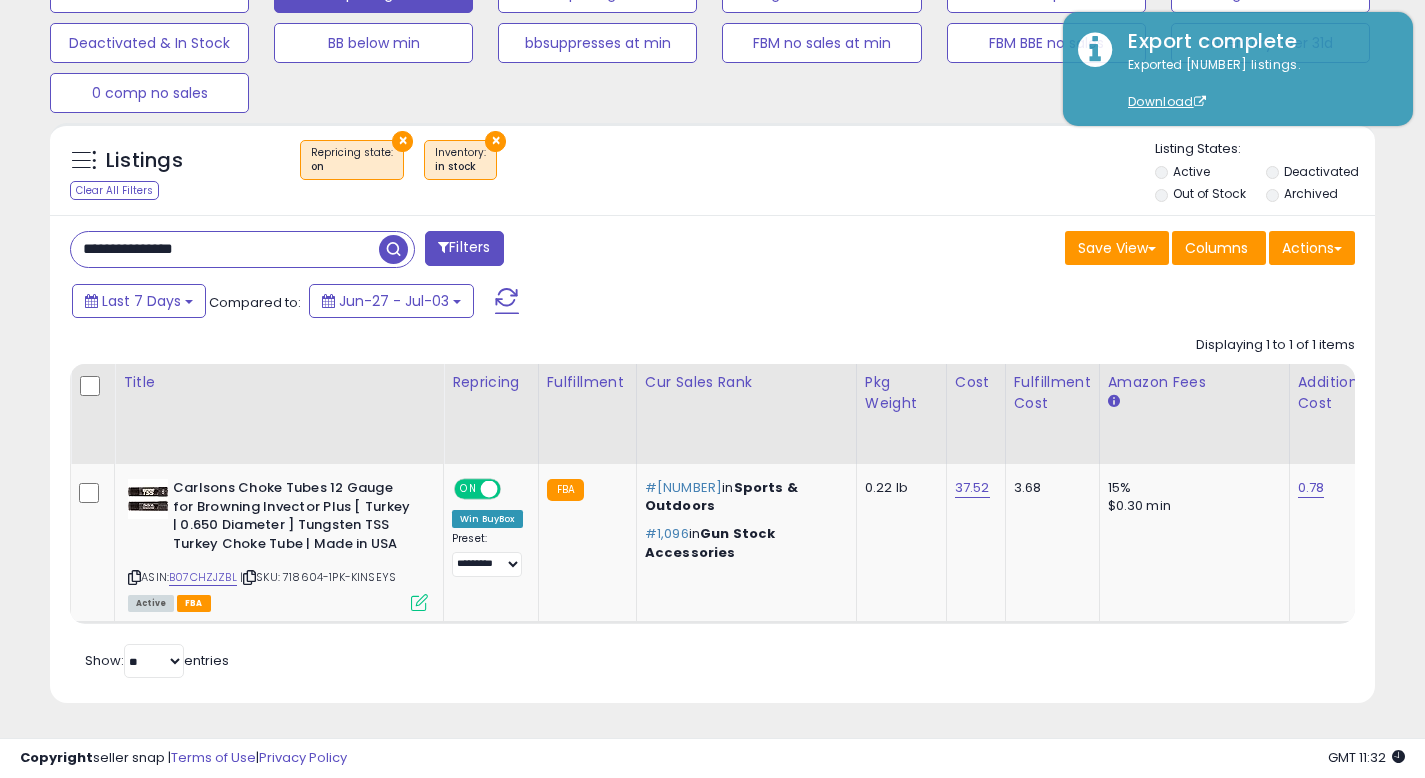 click at bounding box center [393, 249] 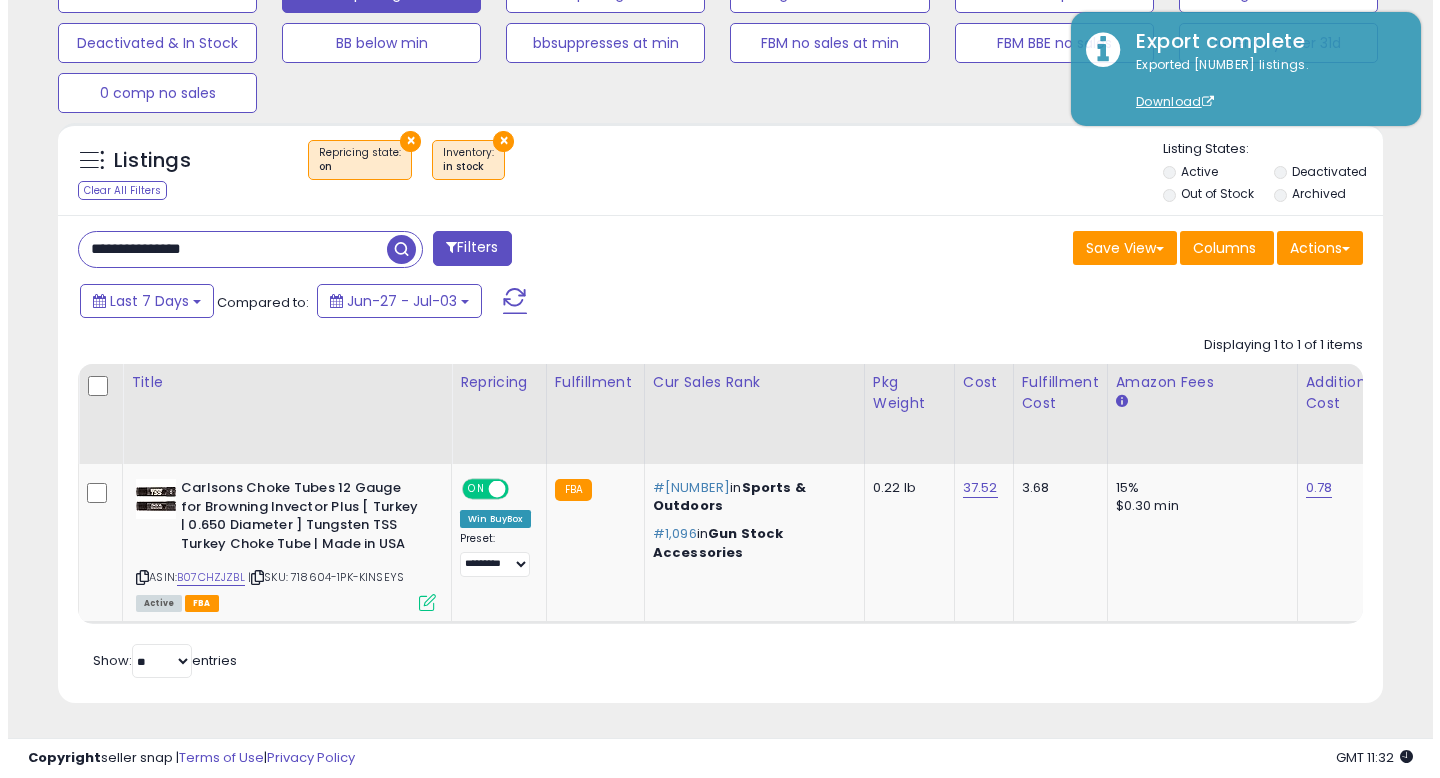 scroll, scrollTop: 513, scrollLeft: 0, axis: vertical 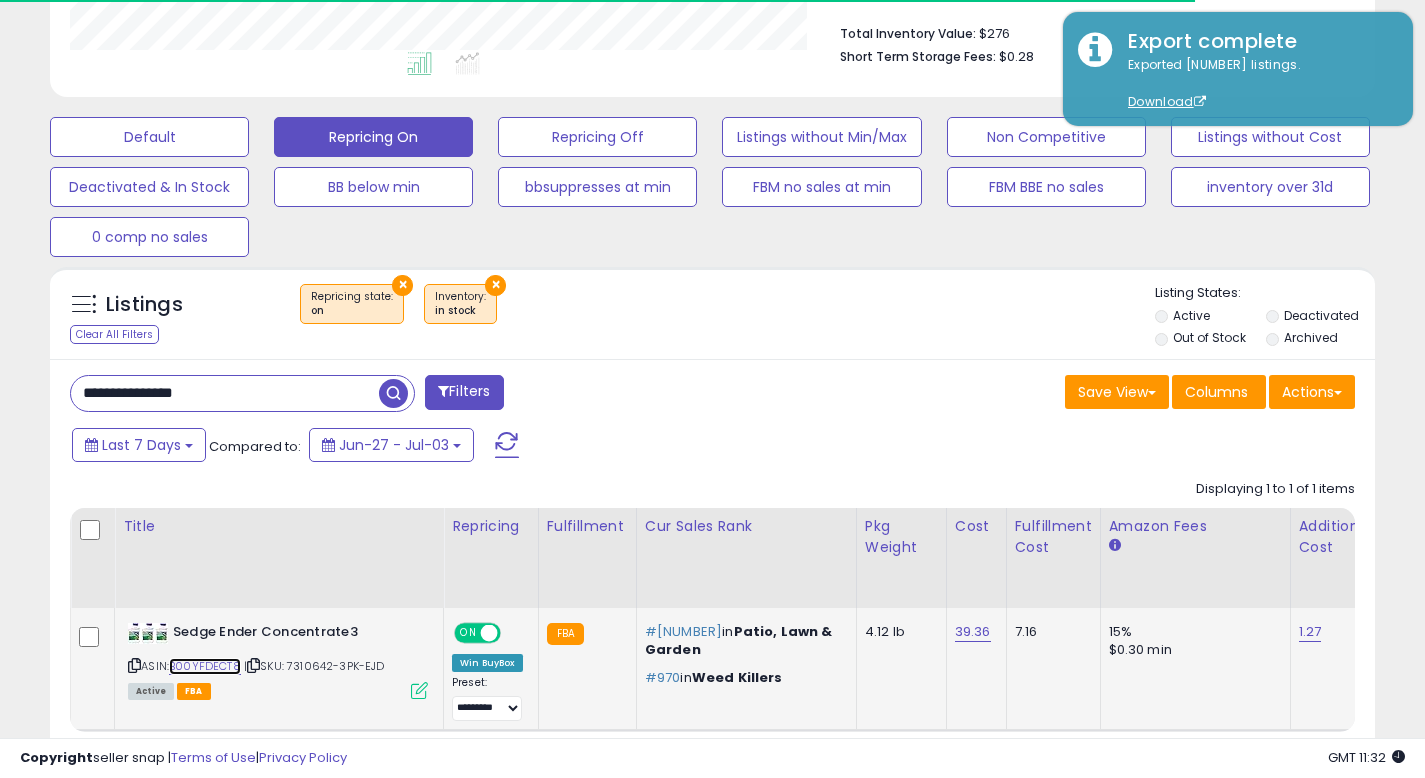click on "B00YFDECT8" at bounding box center (205, 666) 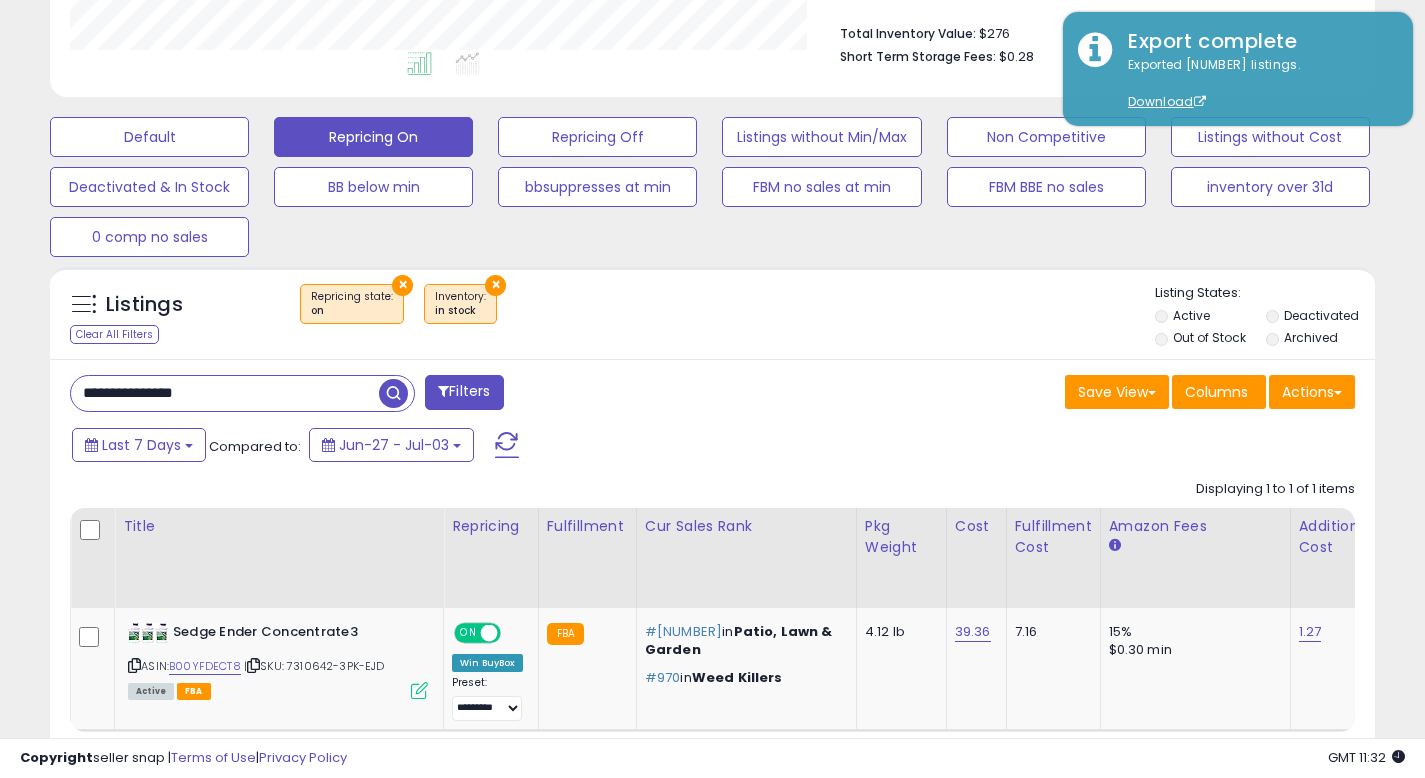 click on "×
Repricing state :
on
× Inventory in stock" at bounding box center (715, 312) 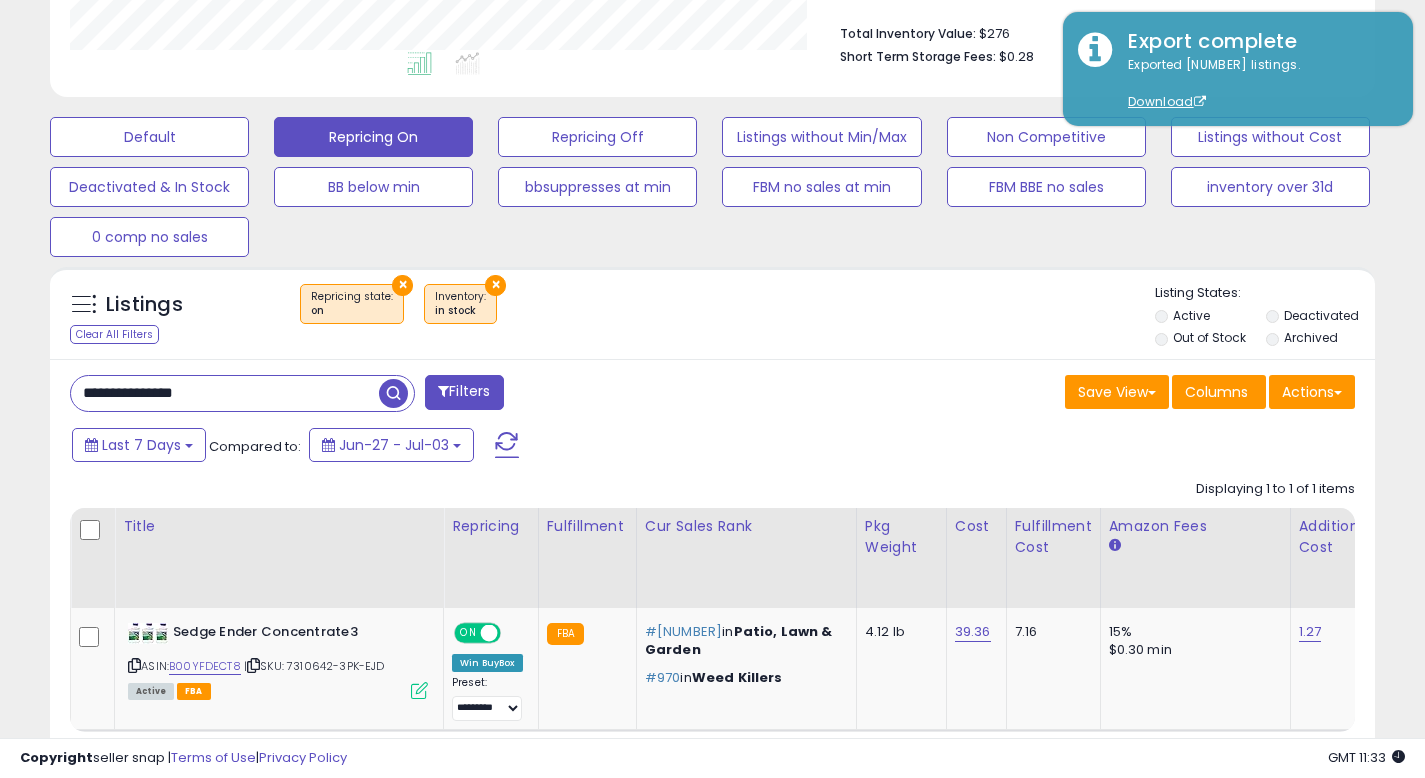 click on "**********" at bounding box center [225, 393] 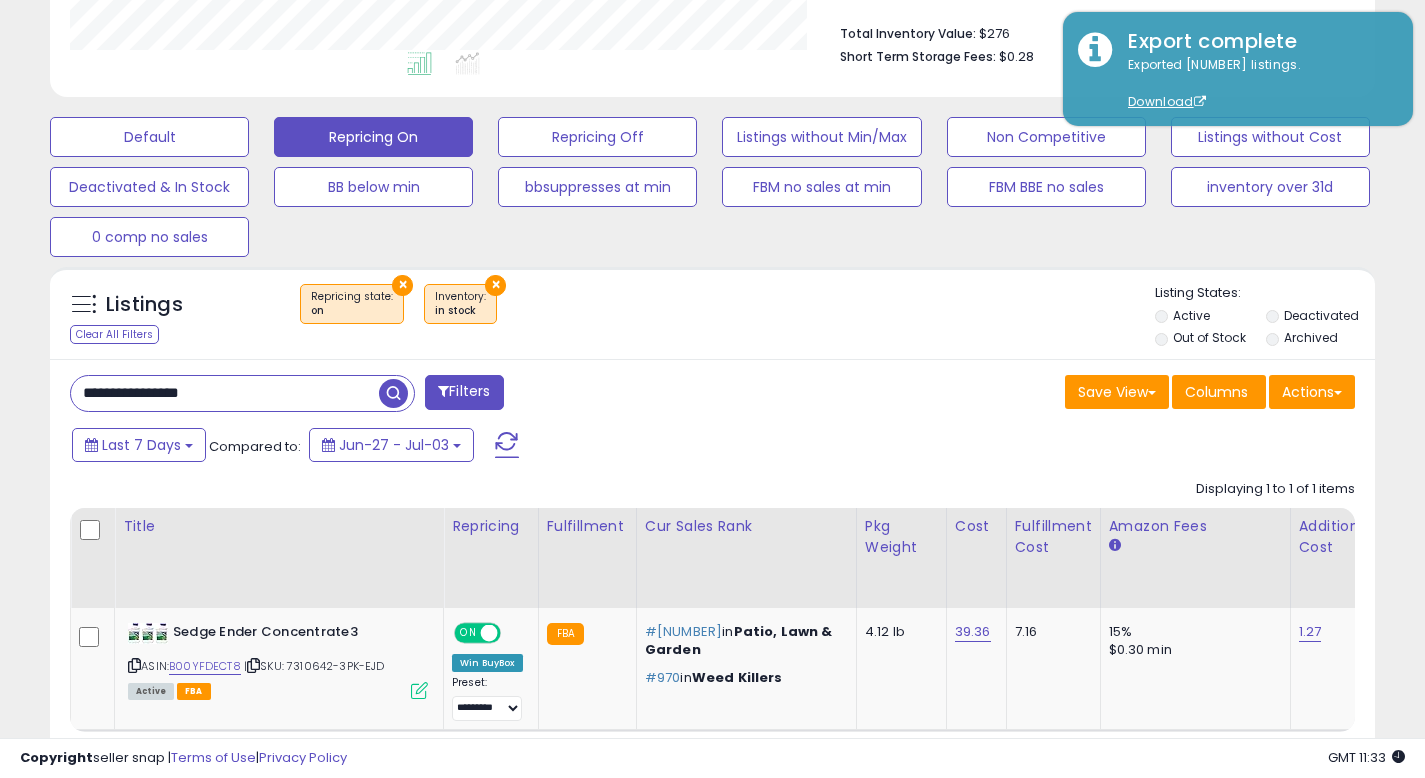 click at bounding box center [393, 393] 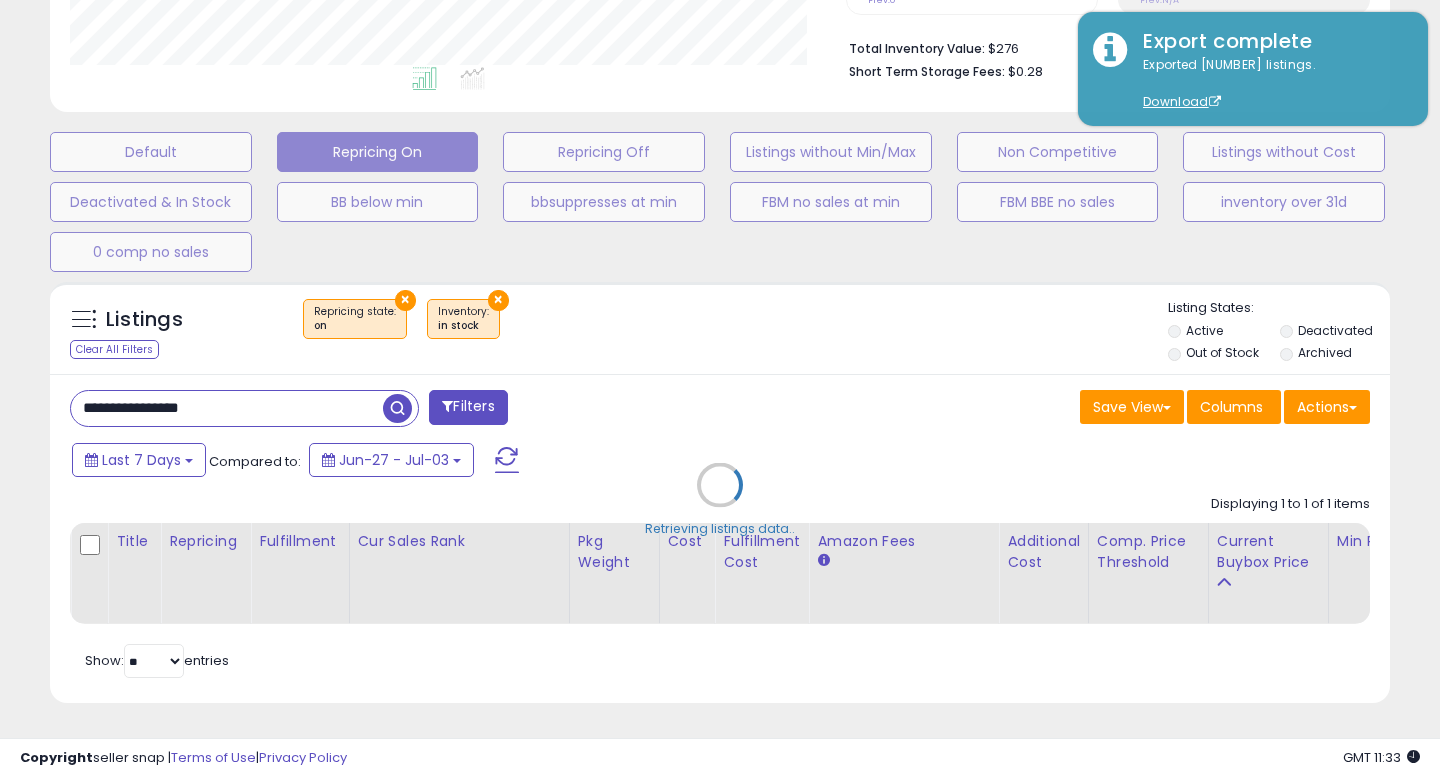scroll, scrollTop: 999590, scrollLeft: 999224, axis: both 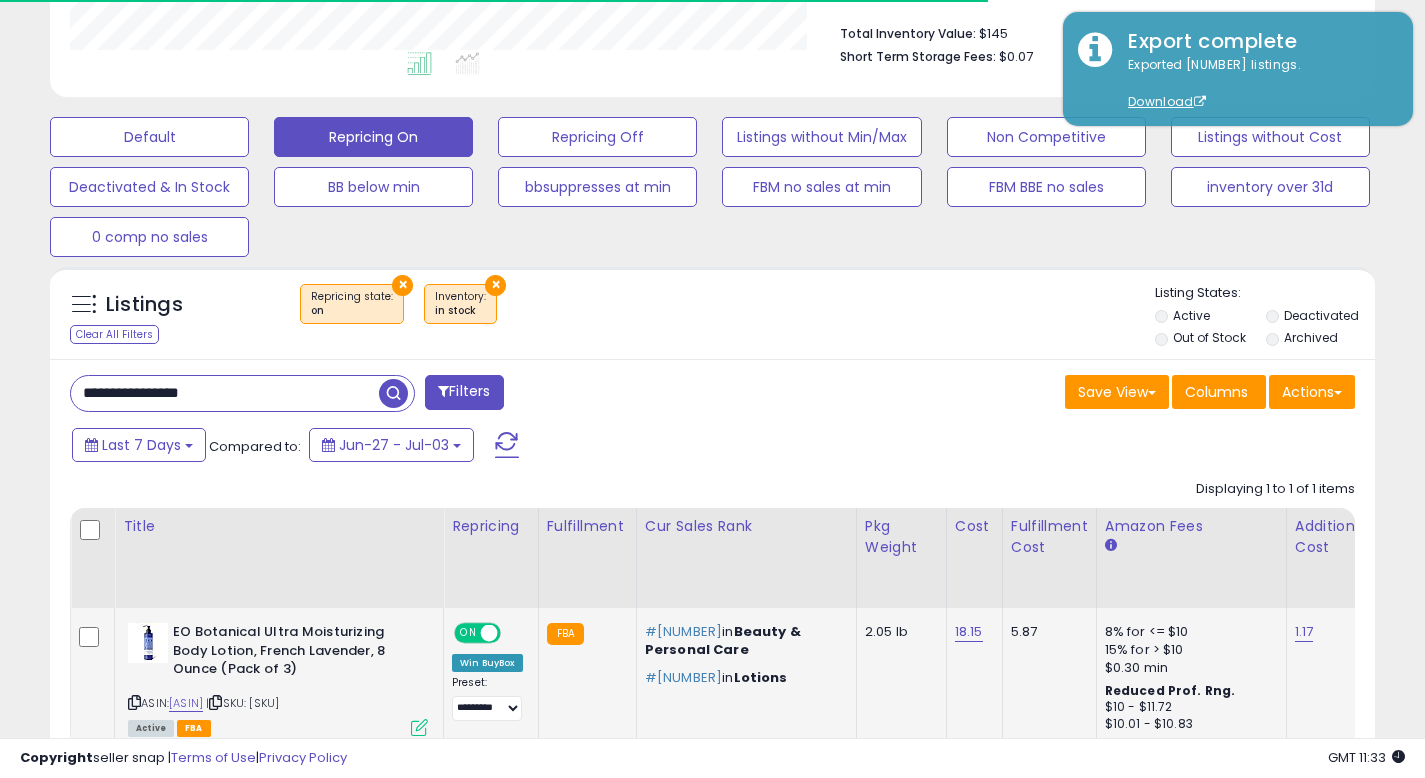 drag, startPoint x: 241, startPoint y: 692, endPoint x: 227, endPoint y: 698, distance: 15.231546 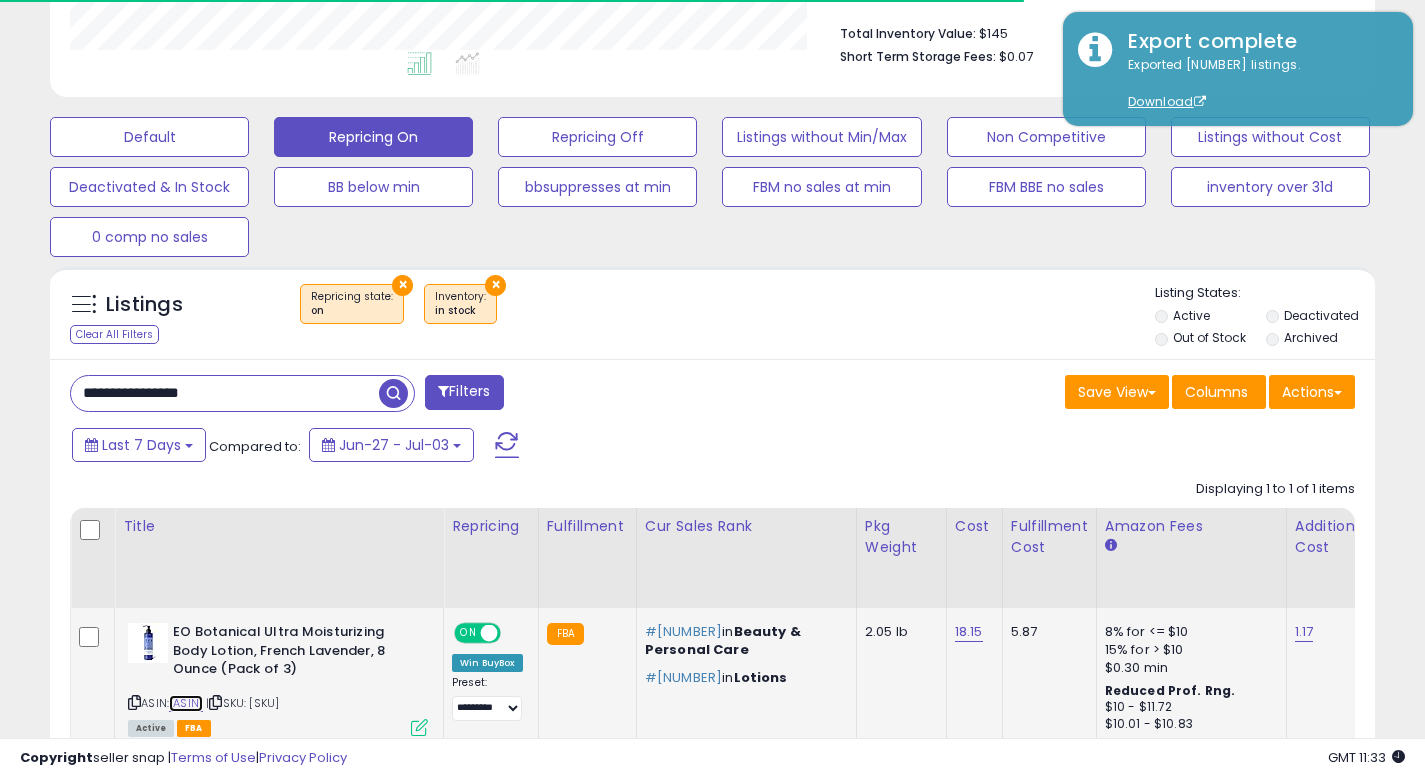 click on "[ASIN]" at bounding box center [186, 703] 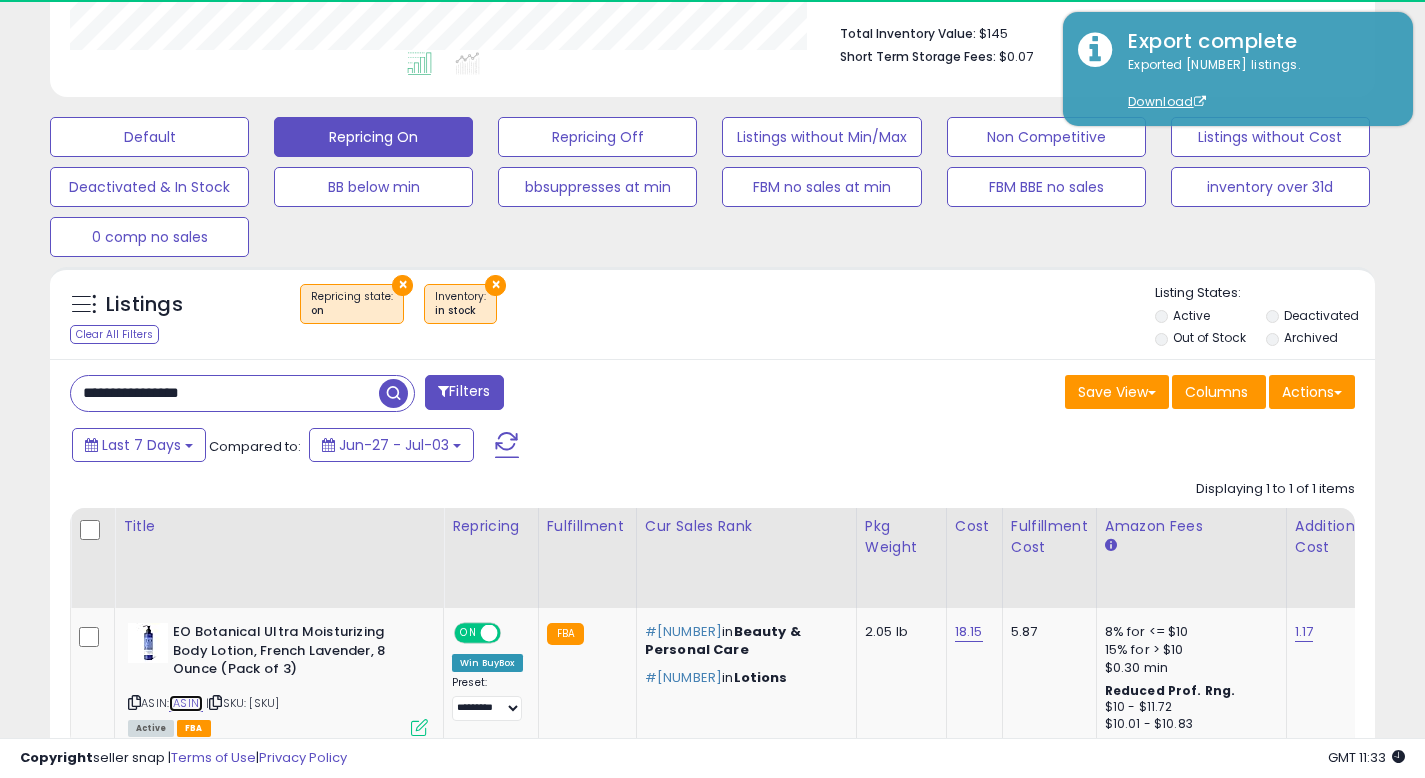 scroll, scrollTop: 999590, scrollLeft: 999233, axis: both 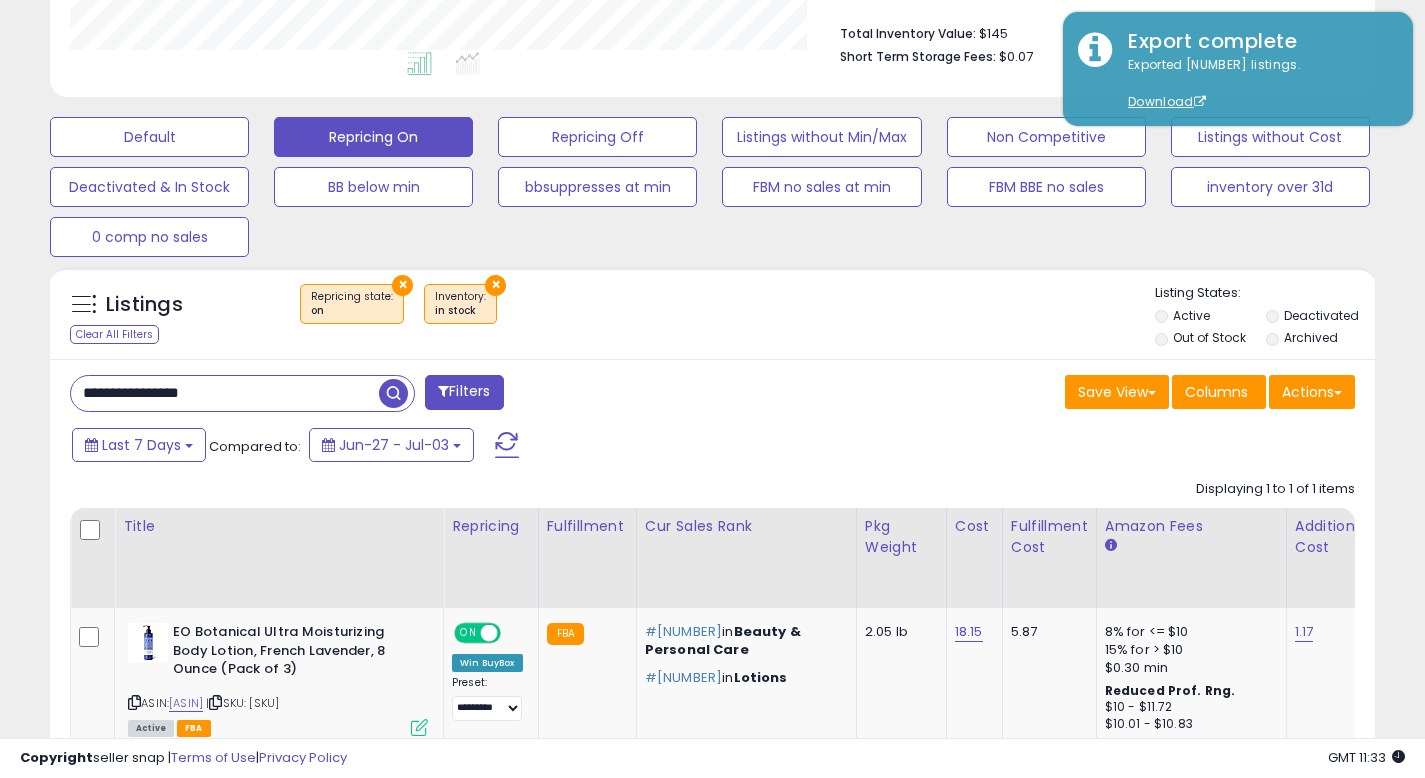 click on "**********" at bounding box center (225, 393) 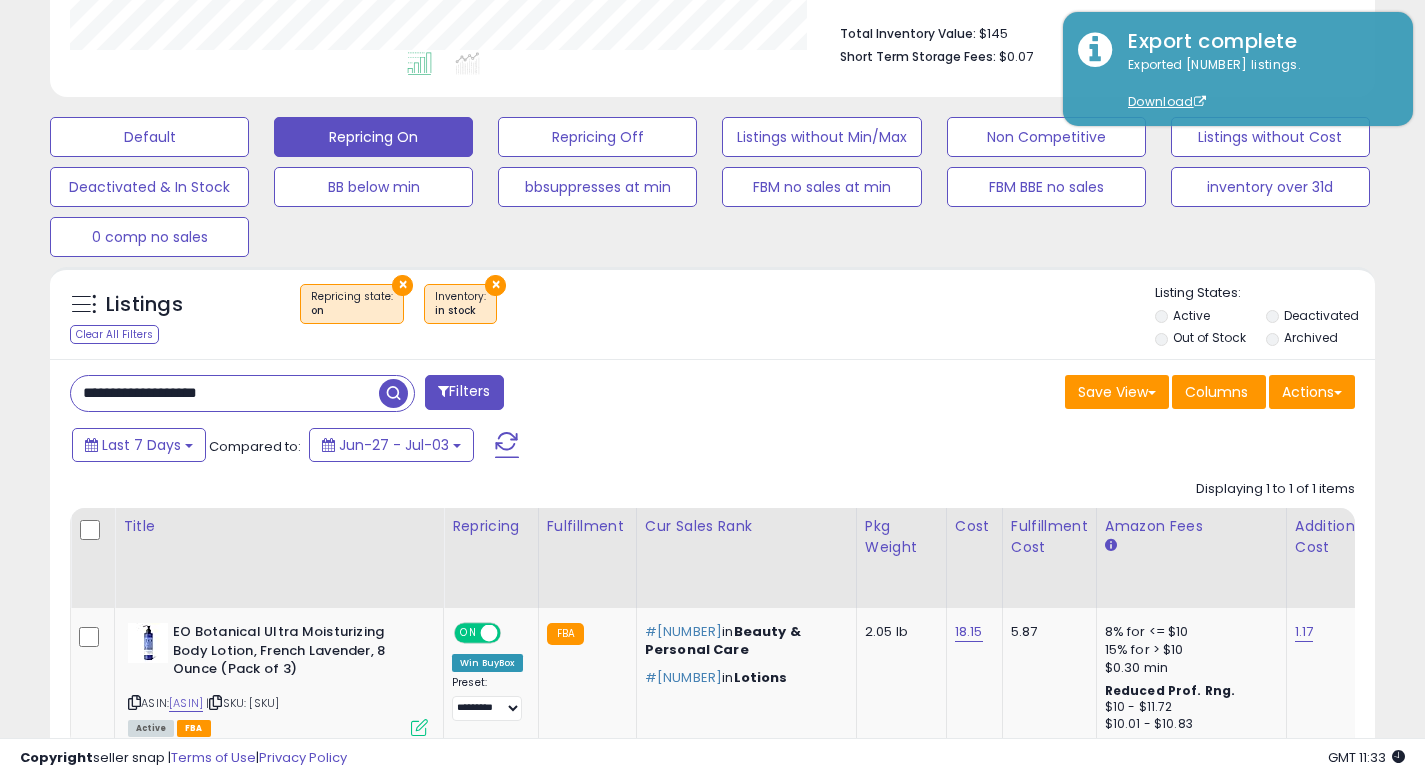 click at bounding box center [393, 393] 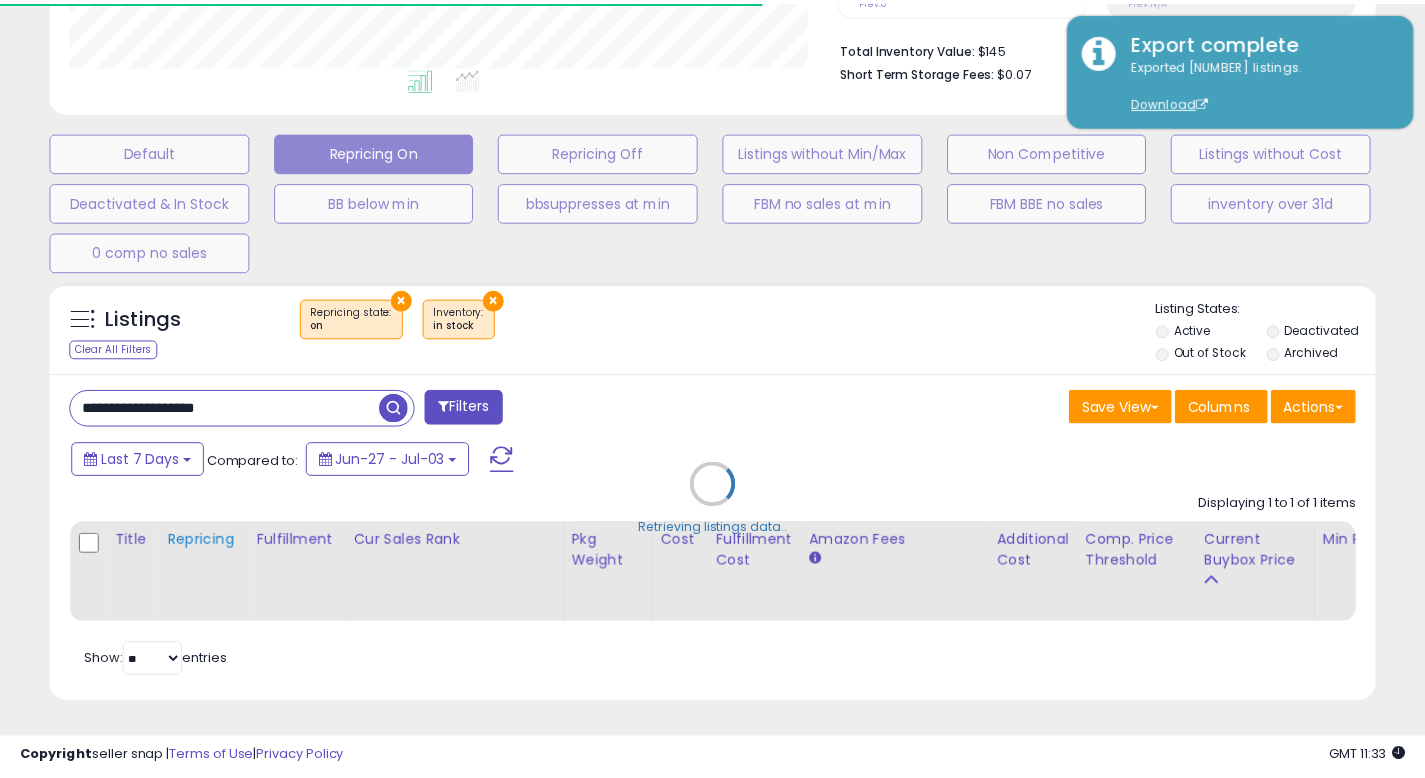 scroll, scrollTop: 410, scrollLeft: 767, axis: both 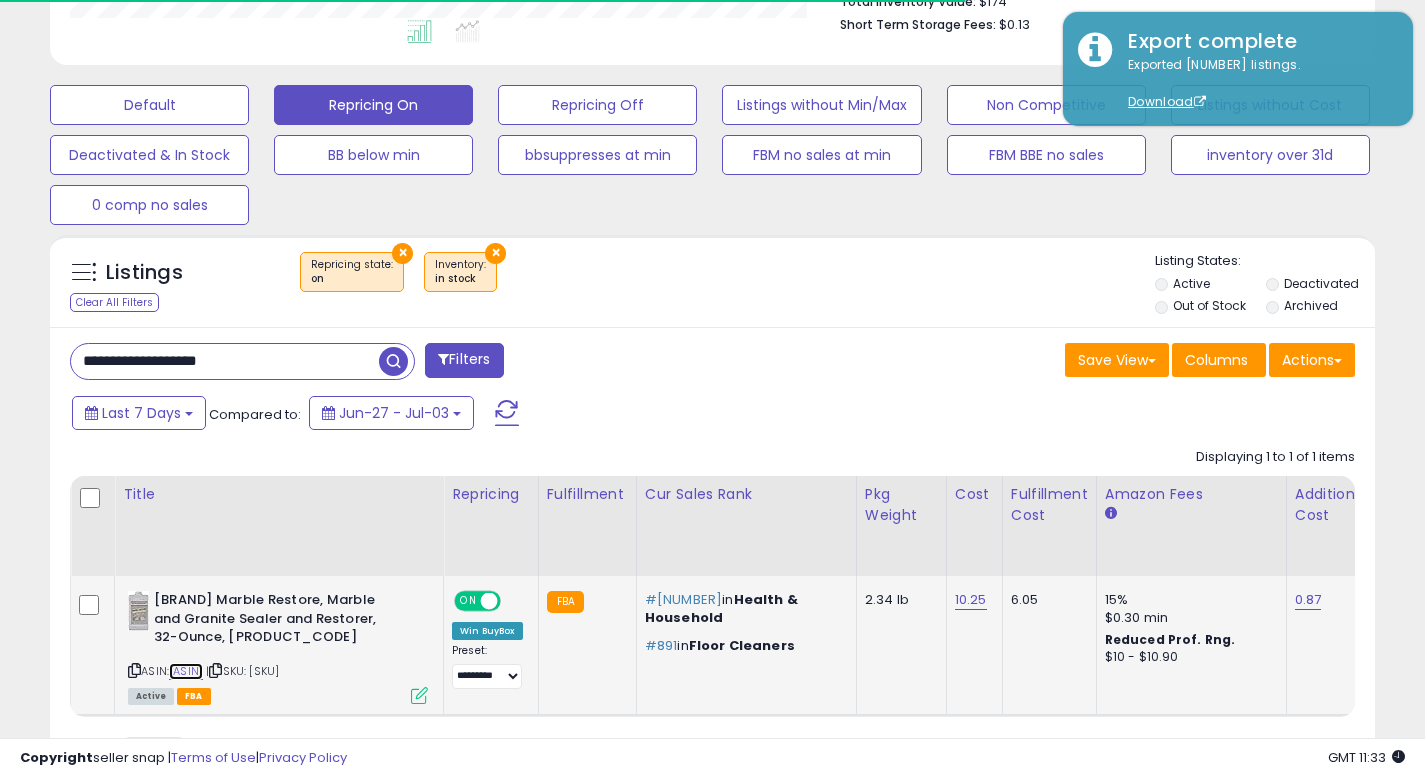 click on "[ASIN]" at bounding box center (186, 671) 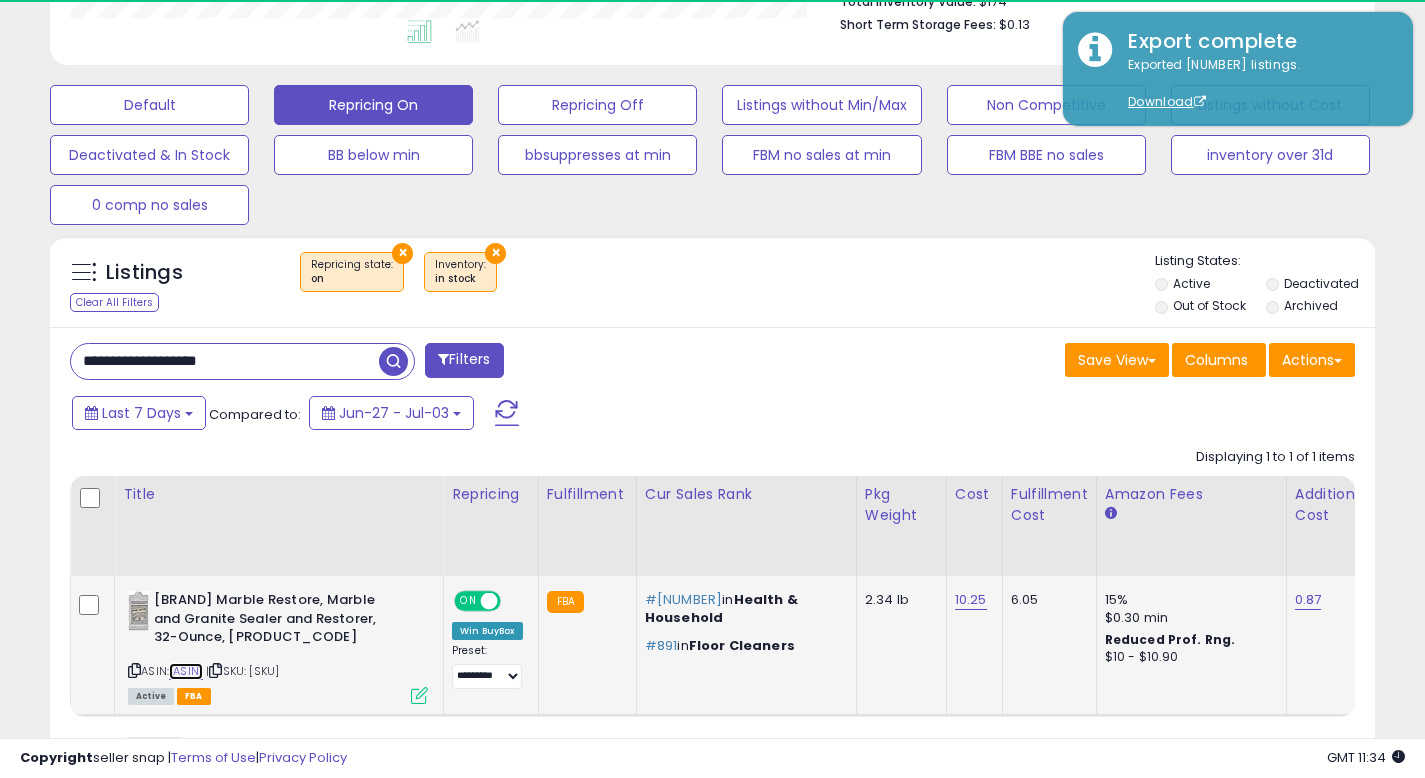 scroll, scrollTop: 999590, scrollLeft: 999233, axis: both 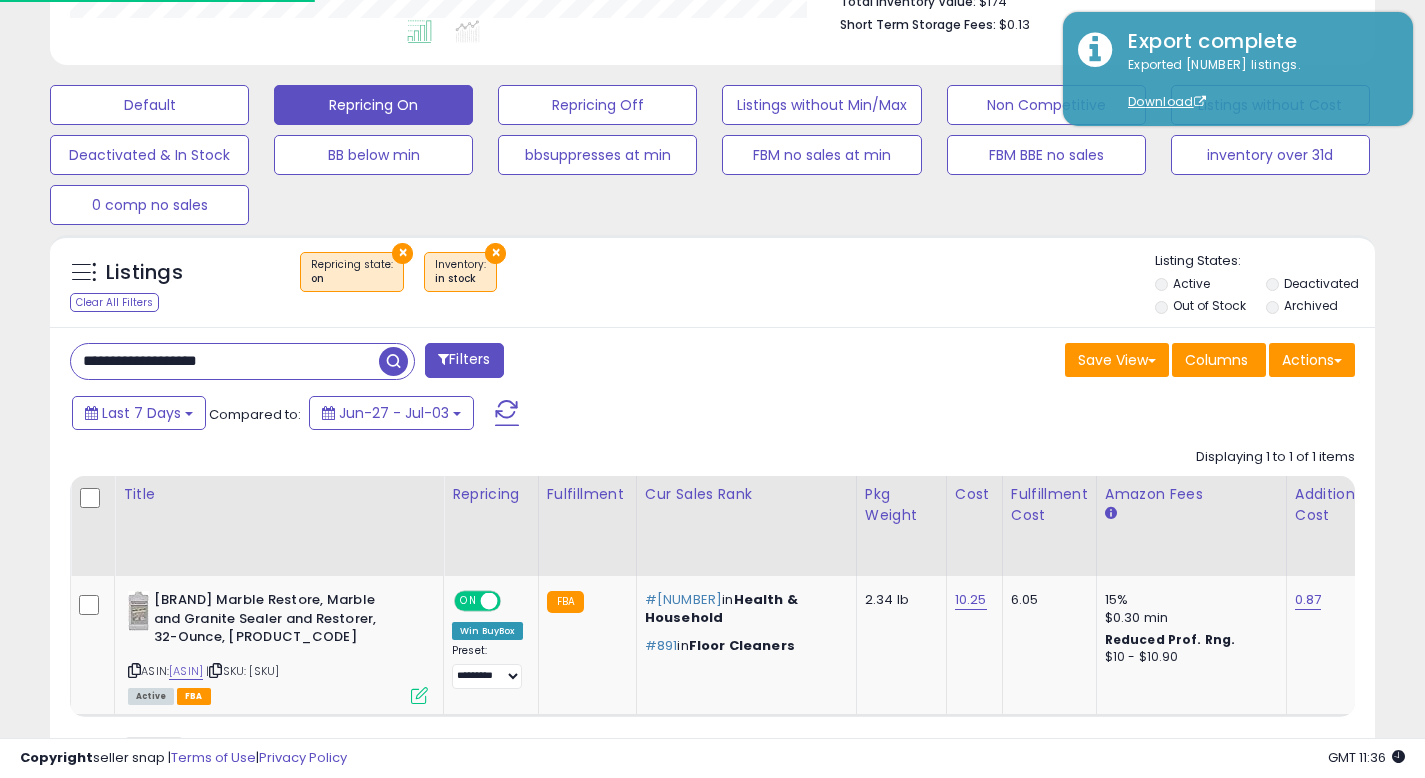 click on "**********" at bounding box center [225, 361] 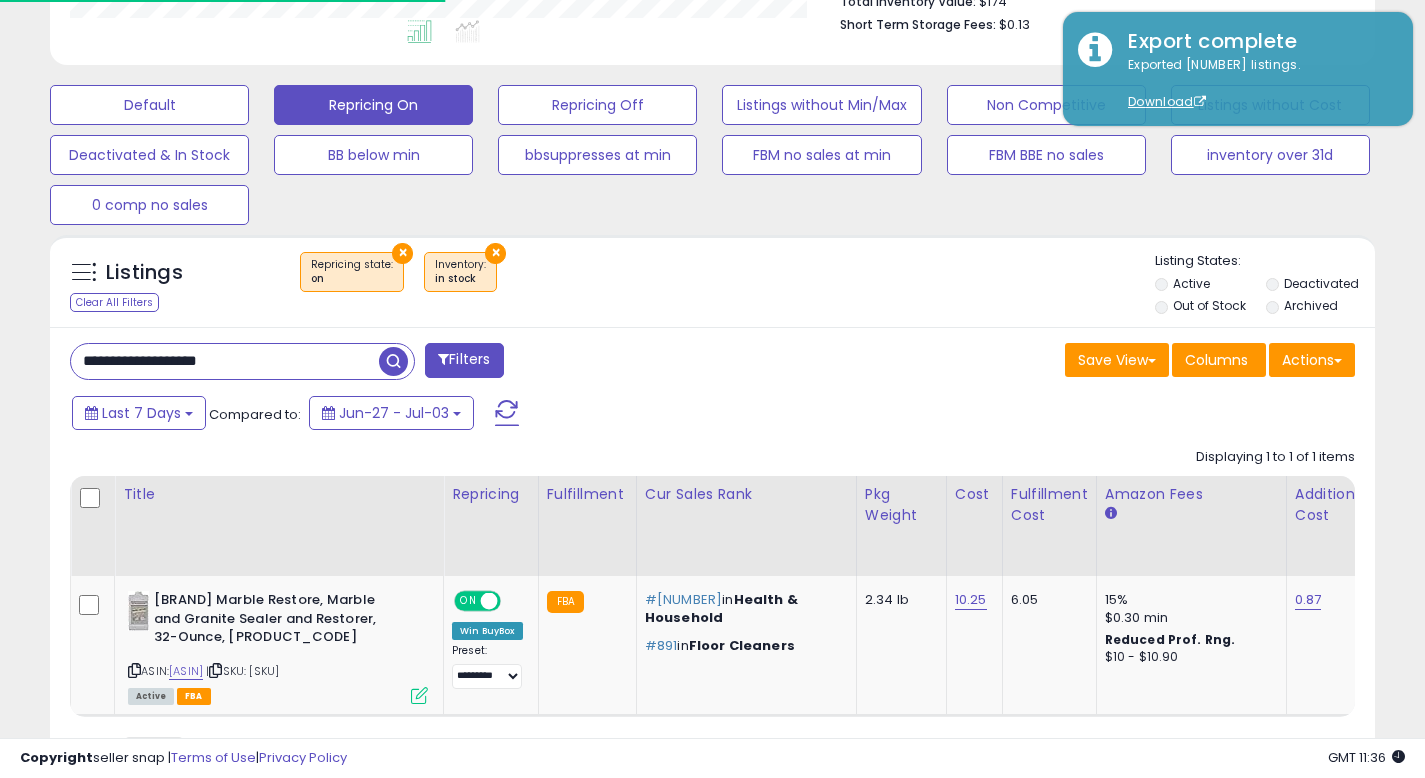 click on "**********" at bounding box center [225, 361] 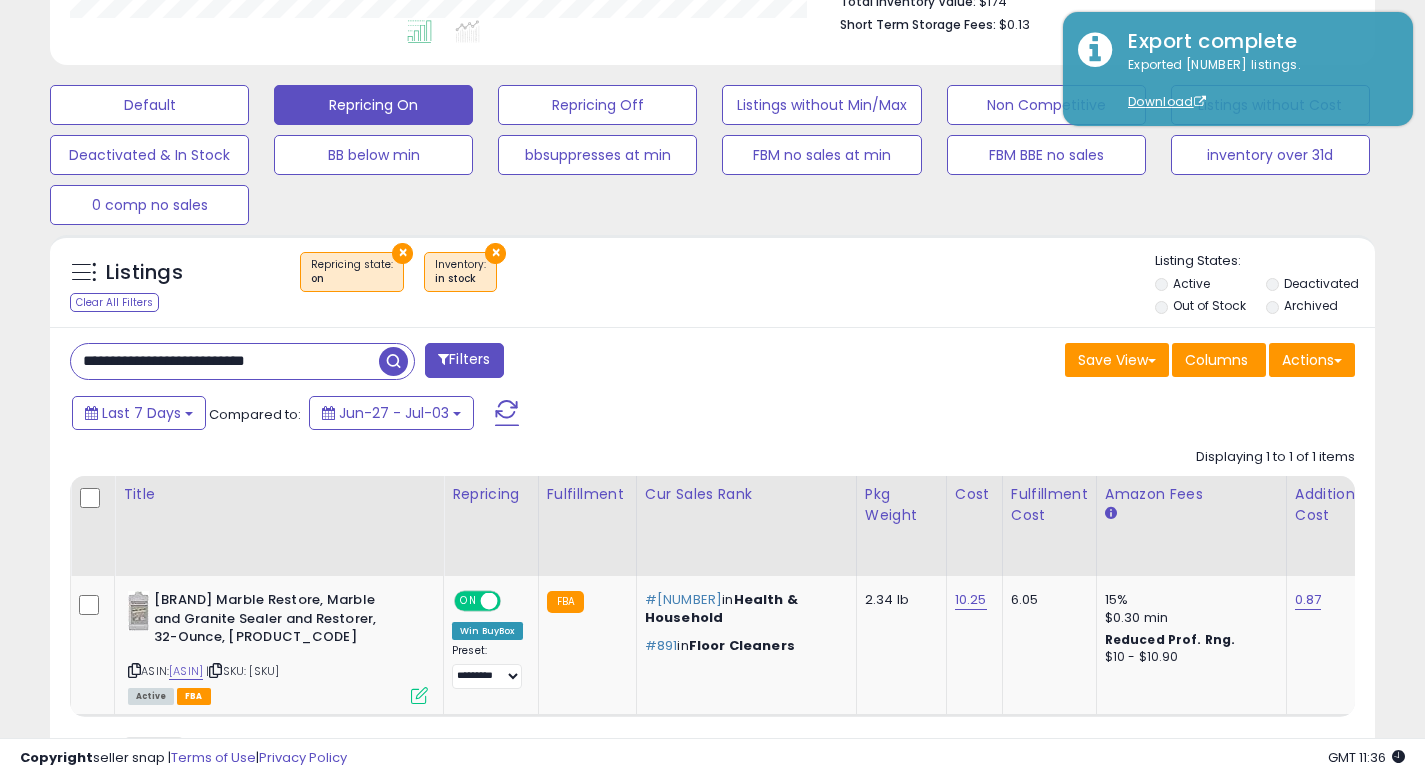 click at bounding box center [393, 361] 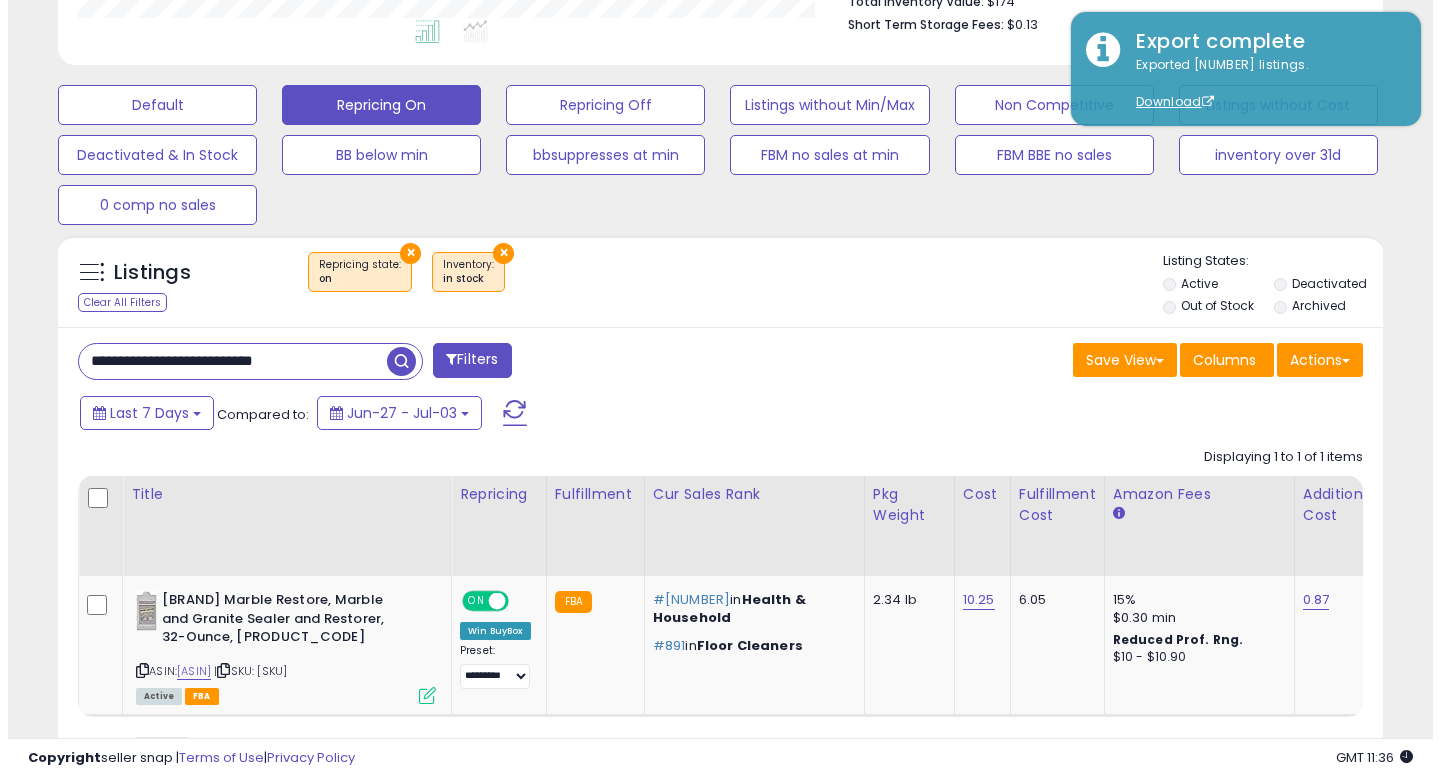 scroll, scrollTop: 513, scrollLeft: 0, axis: vertical 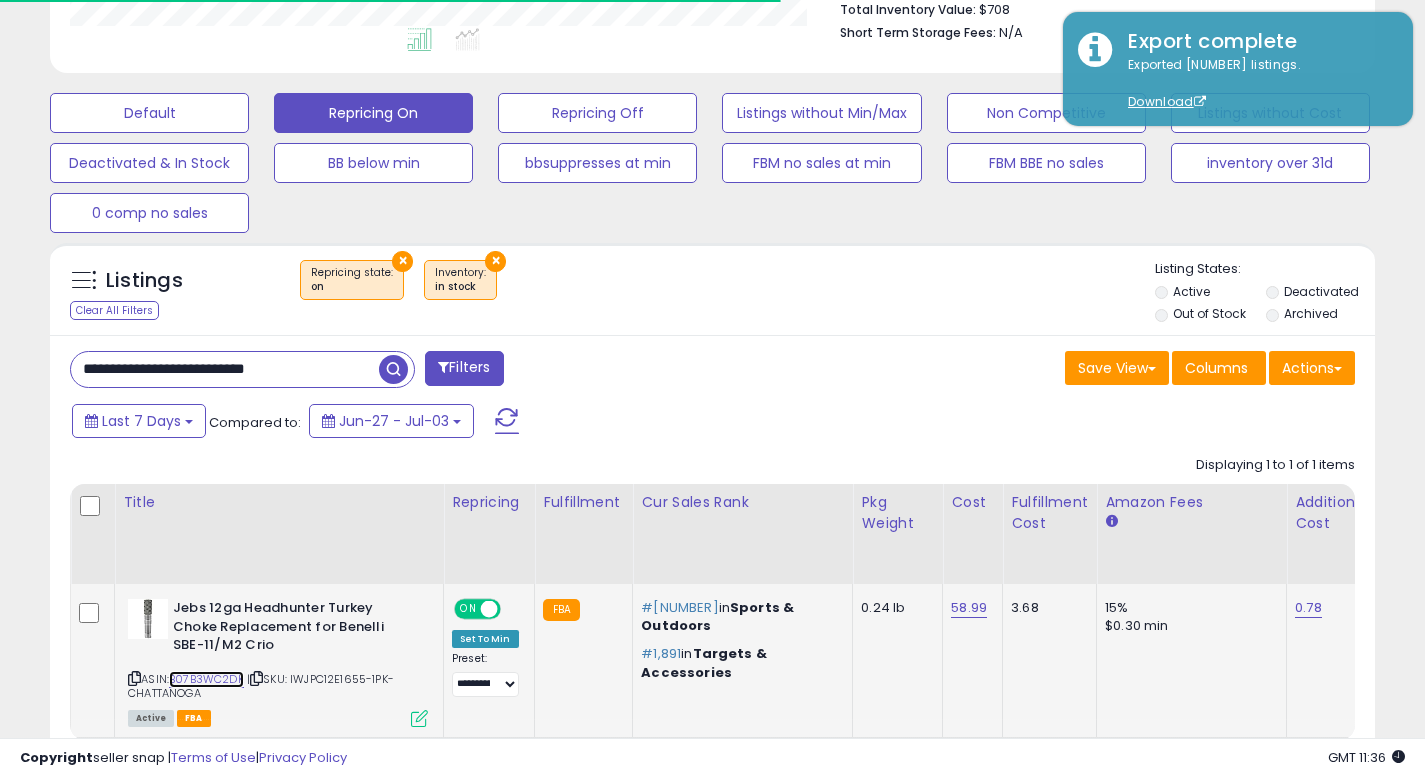 click on "B07B3WC2DK" at bounding box center (206, 679) 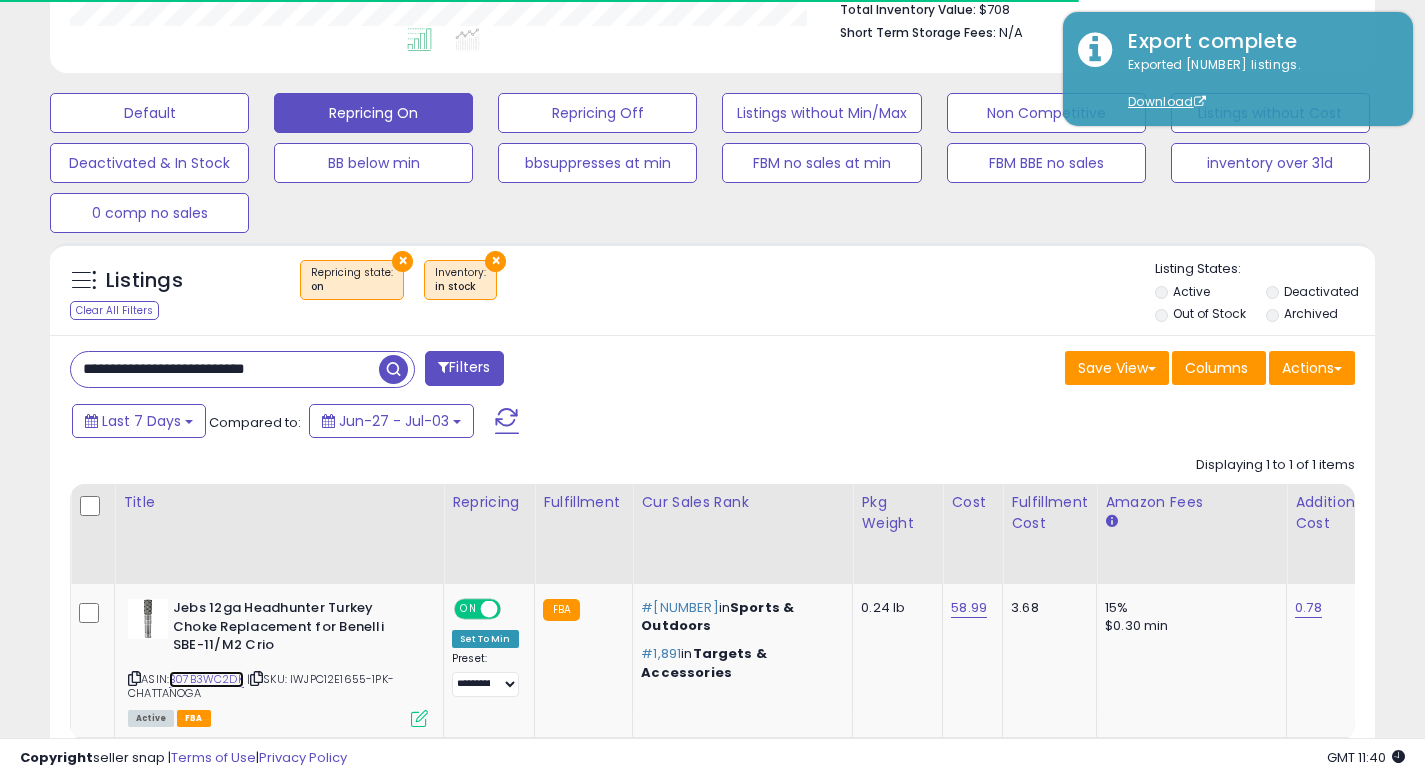 scroll, scrollTop: 999590, scrollLeft: 999233, axis: both 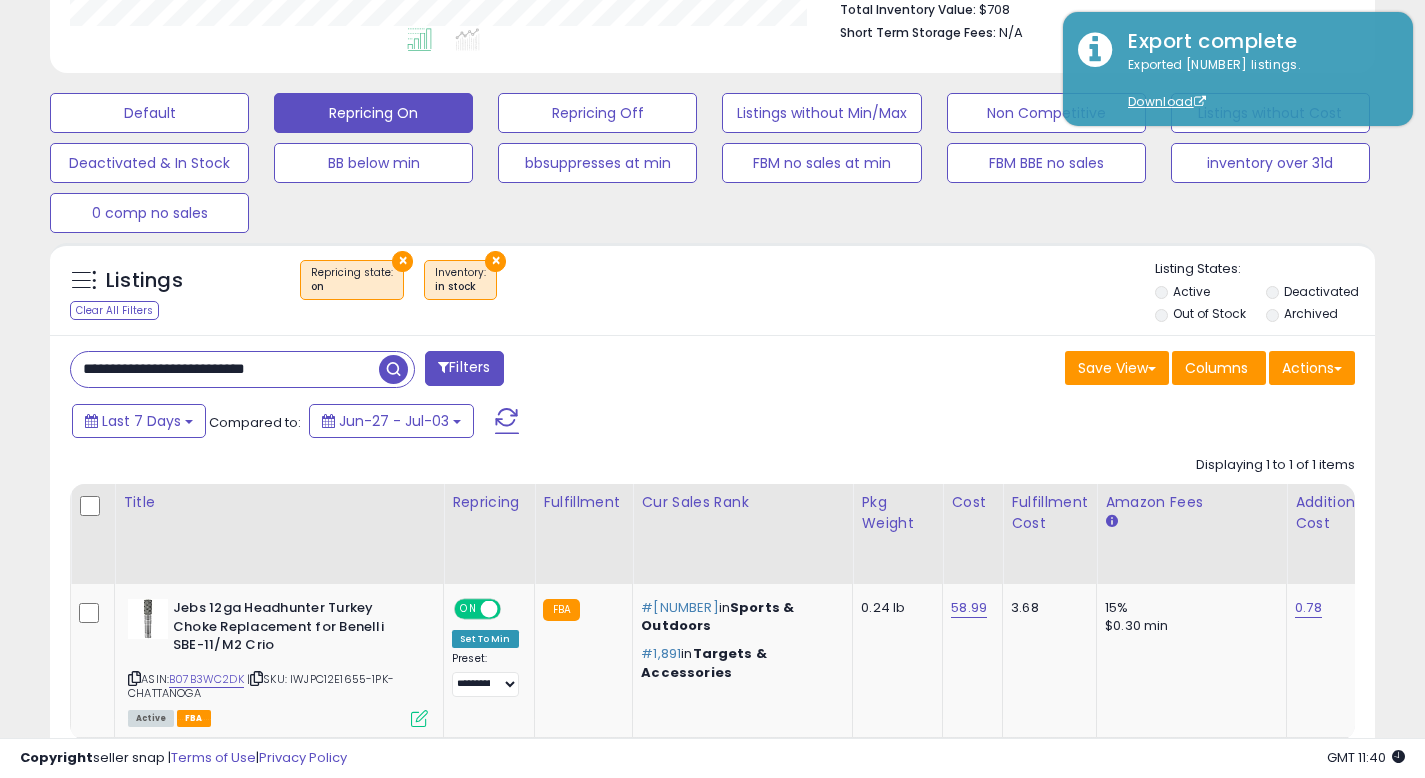click on "**********" at bounding box center [225, 369] 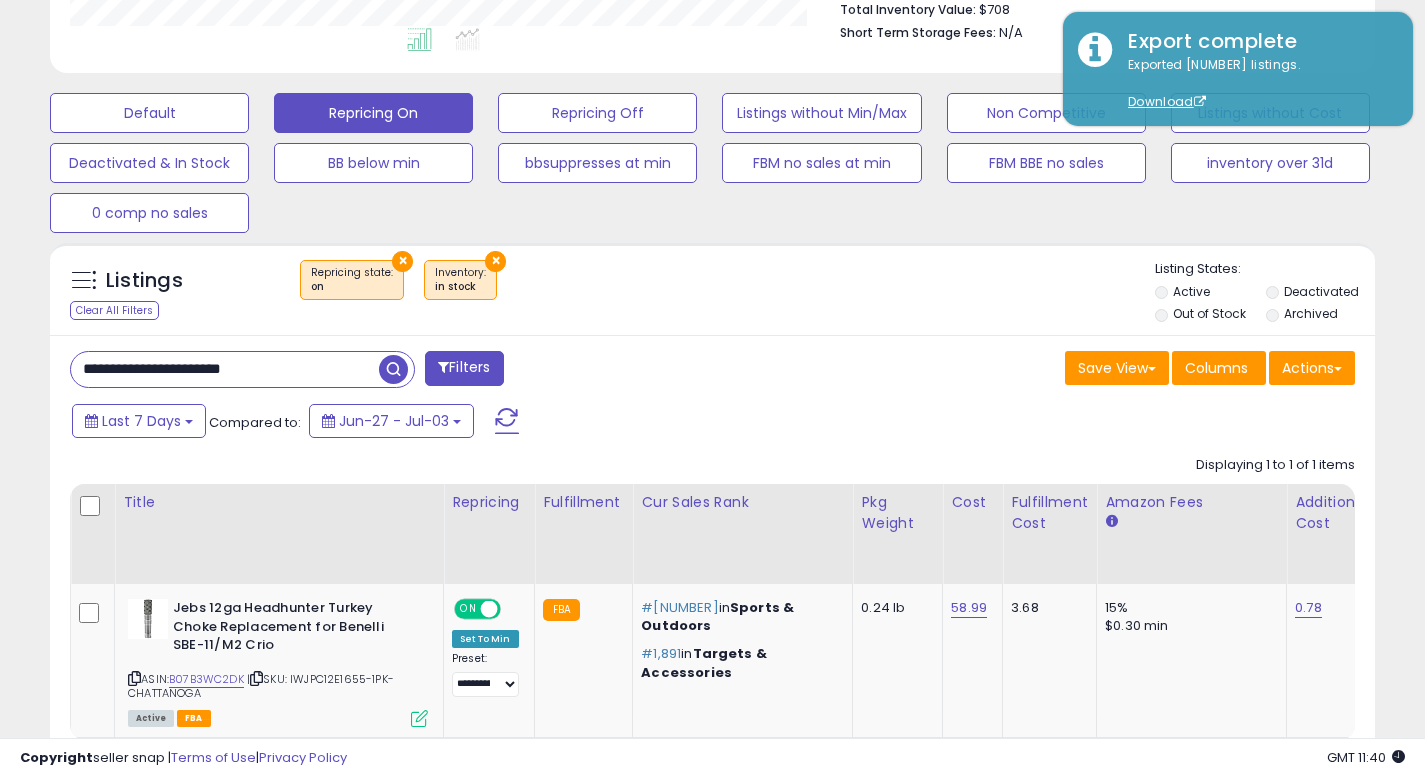 click at bounding box center [396, 367] 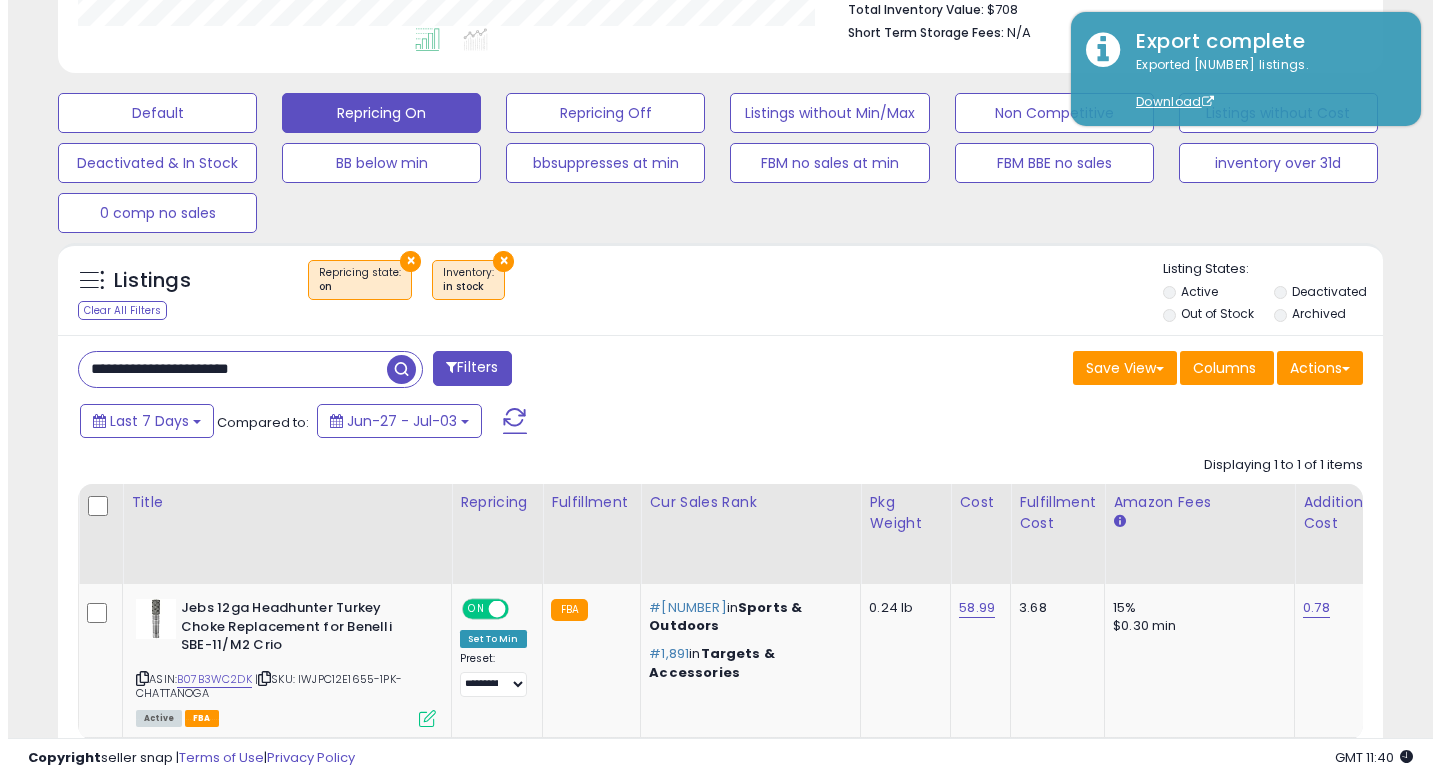 scroll, scrollTop: 513, scrollLeft: 0, axis: vertical 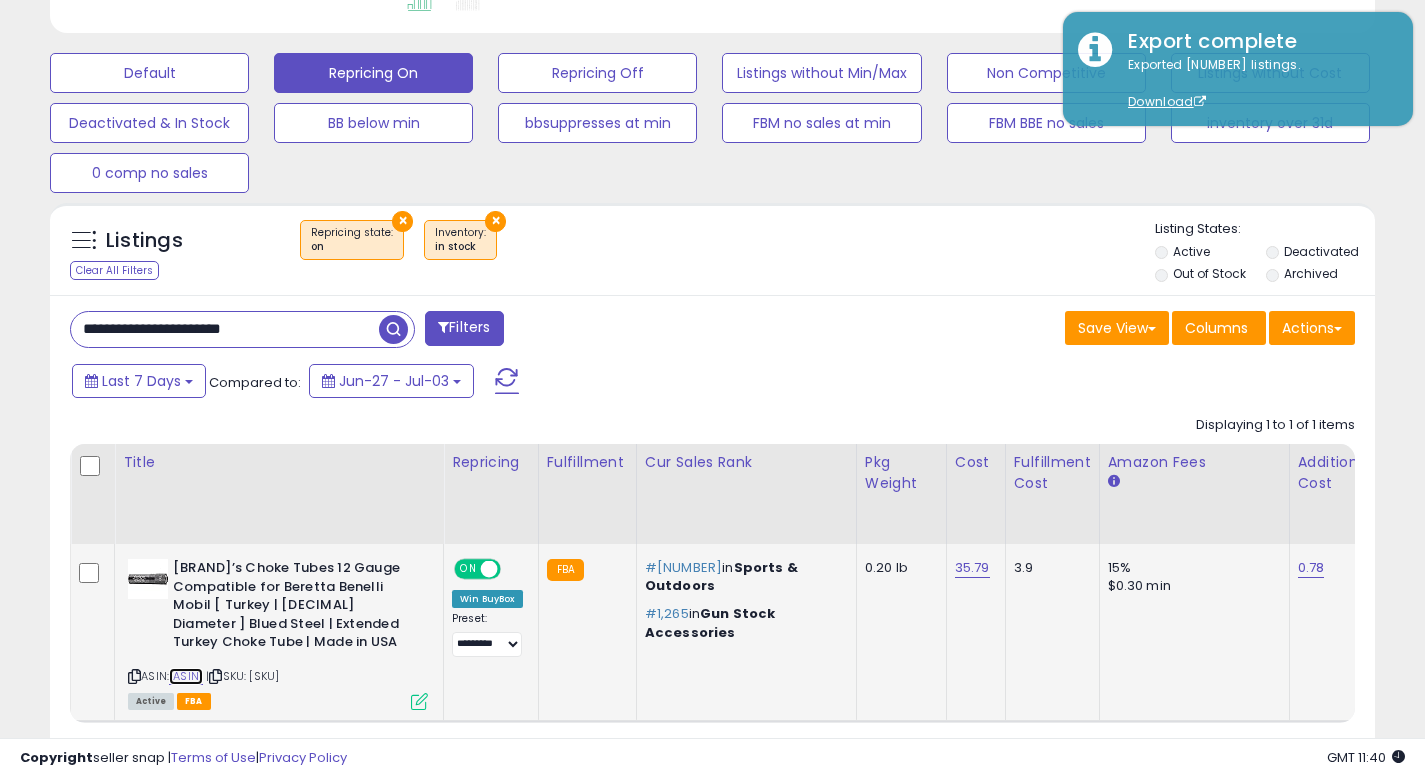 click on "[ASIN]" at bounding box center [186, 676] 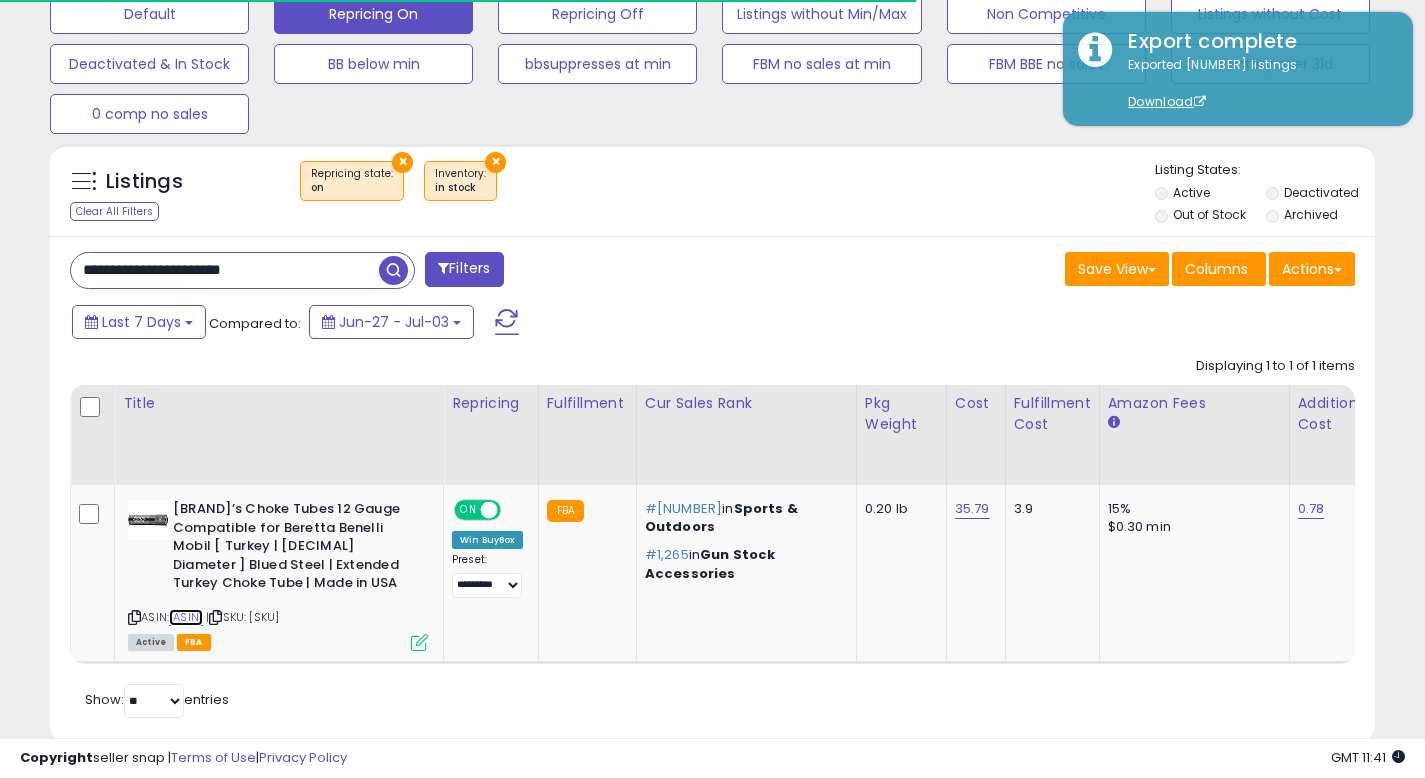 scroll, scrollTop: 637, scrollLeft: 0, axis: vertical 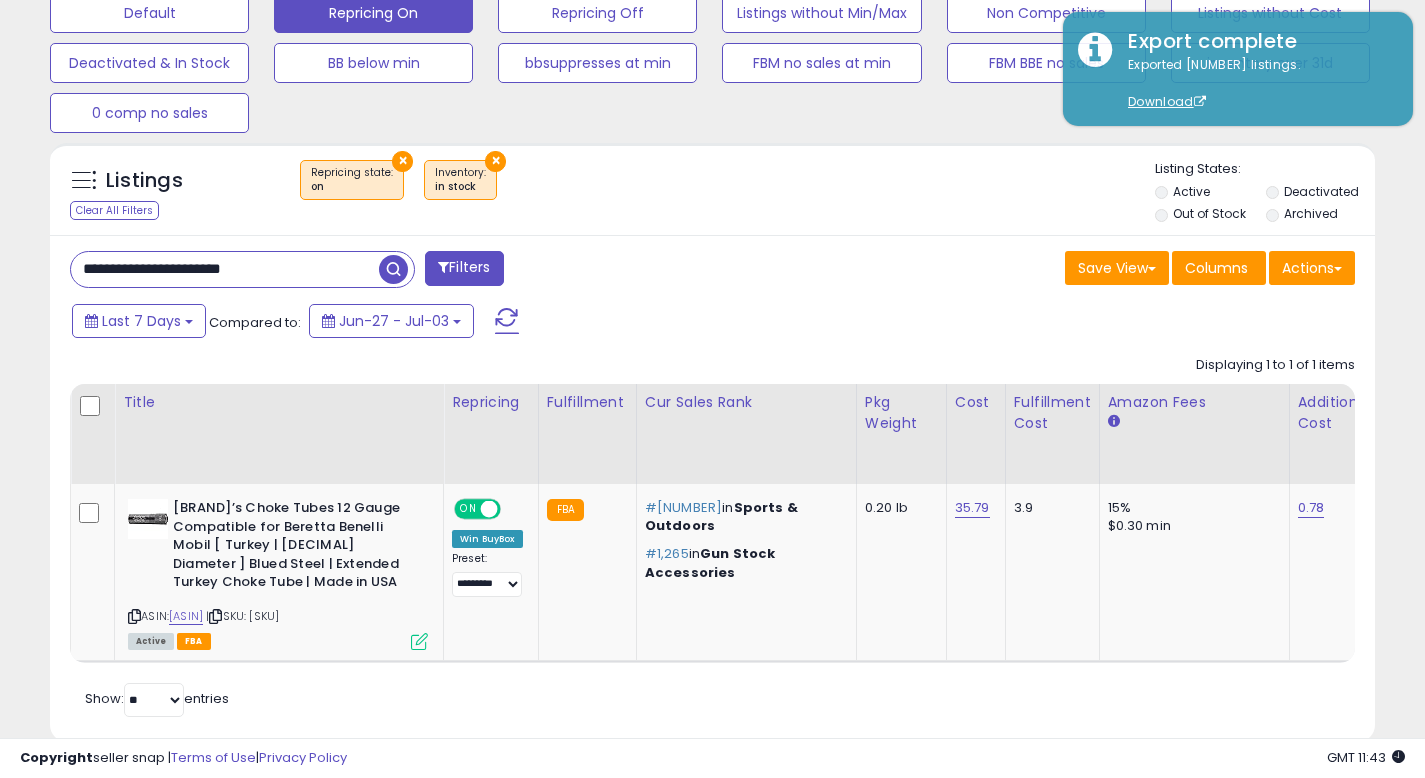 click on "Last 7 Days
Compared to:
Jun-27 - Jul-03" at bounding box center (549, 323) 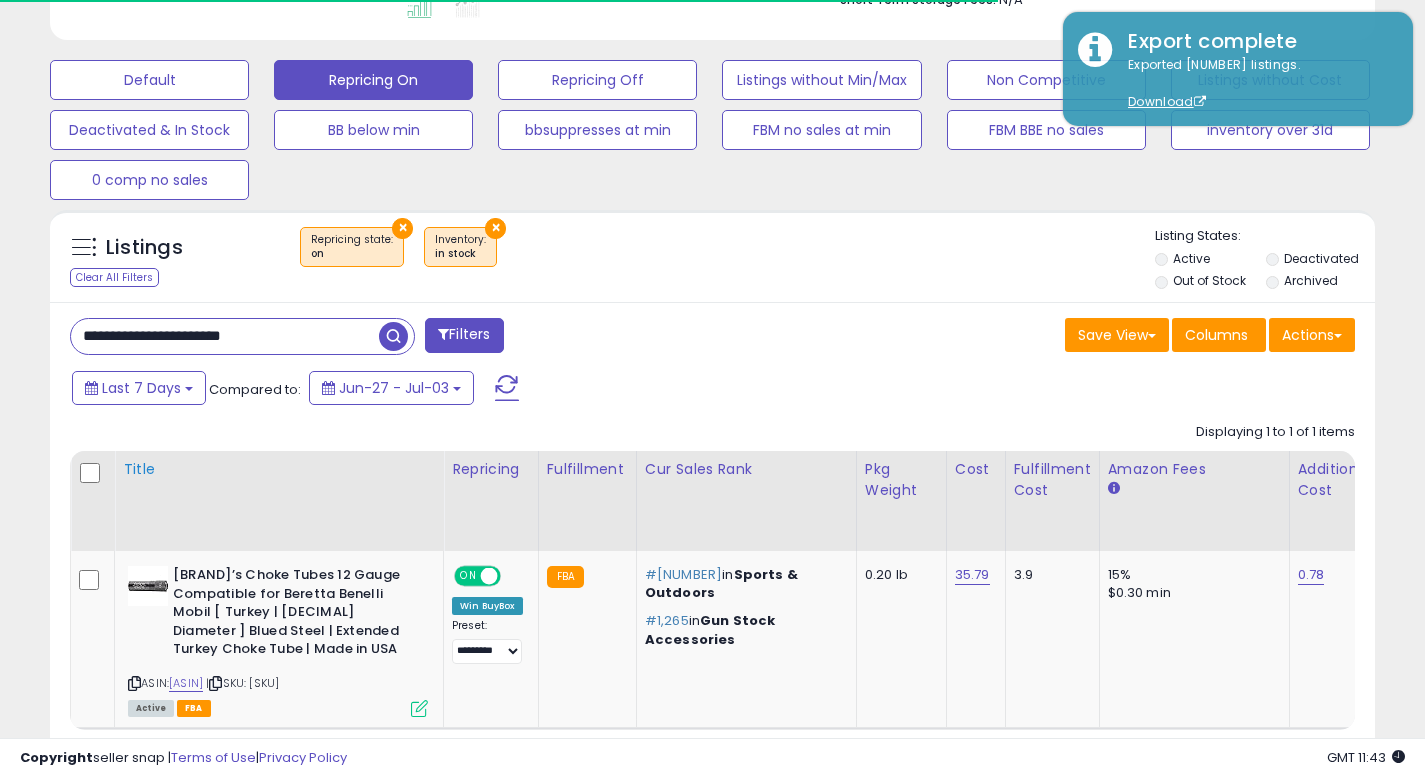 scroll, scrollTop: 605, scrollLeft: 0, axis: vertical 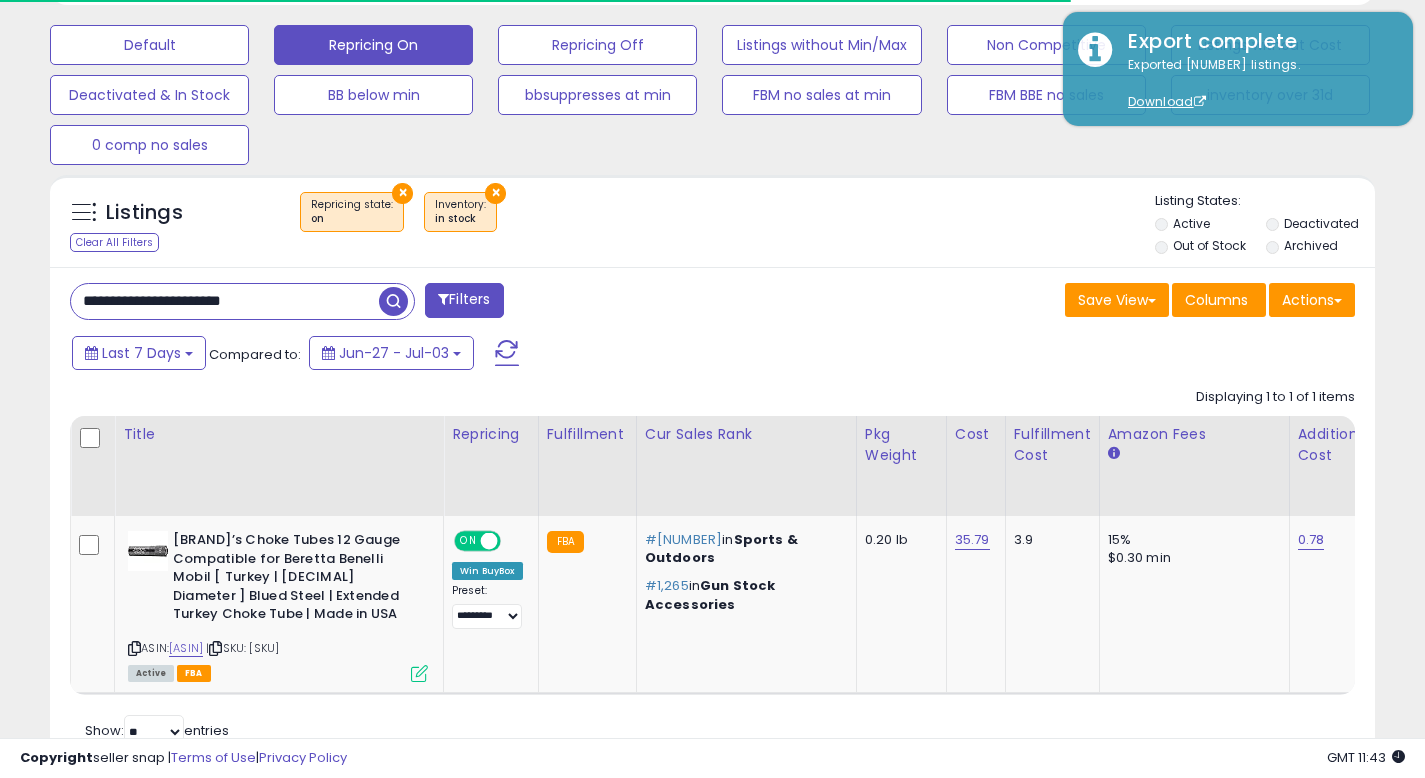 click on "**********" at bounding box center (225, 301) 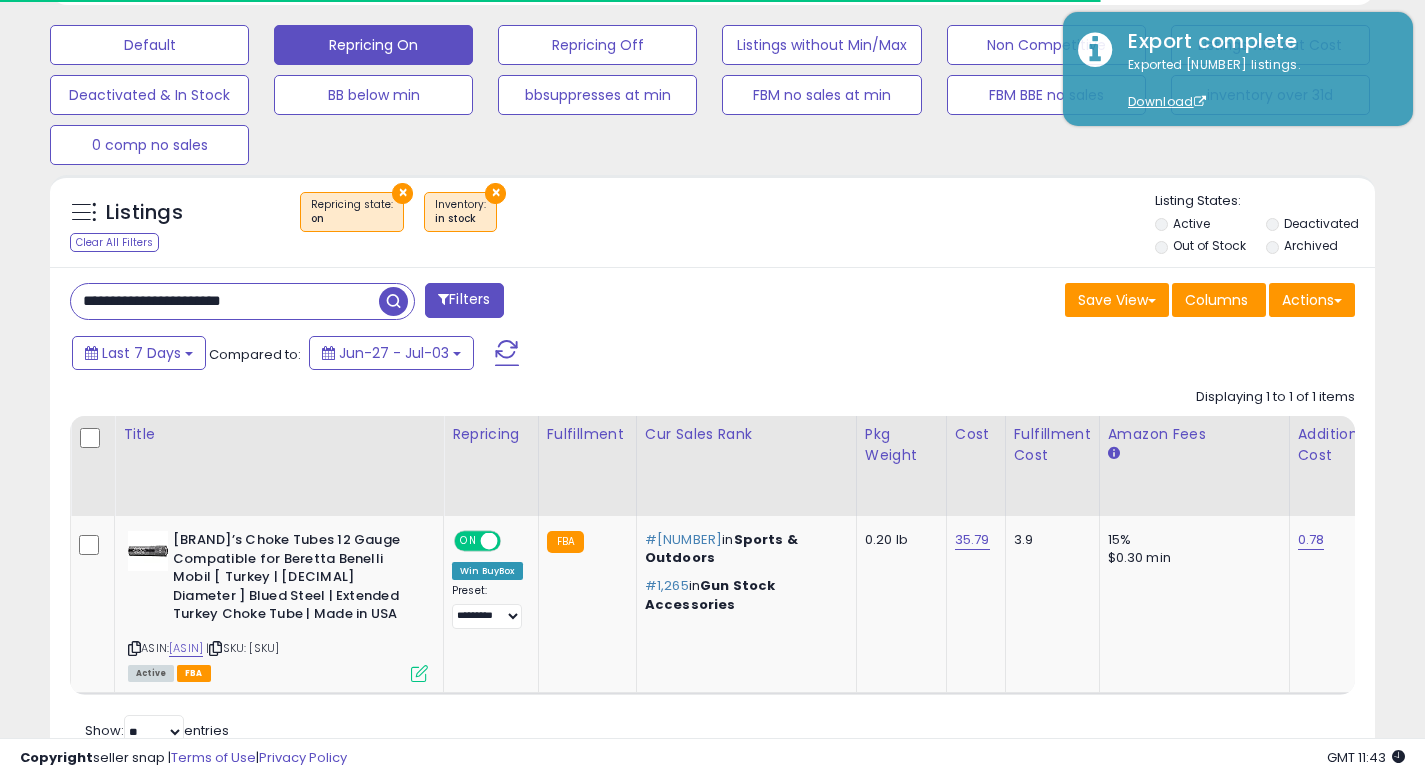 click on "**********" at bounding box center [225, 301] 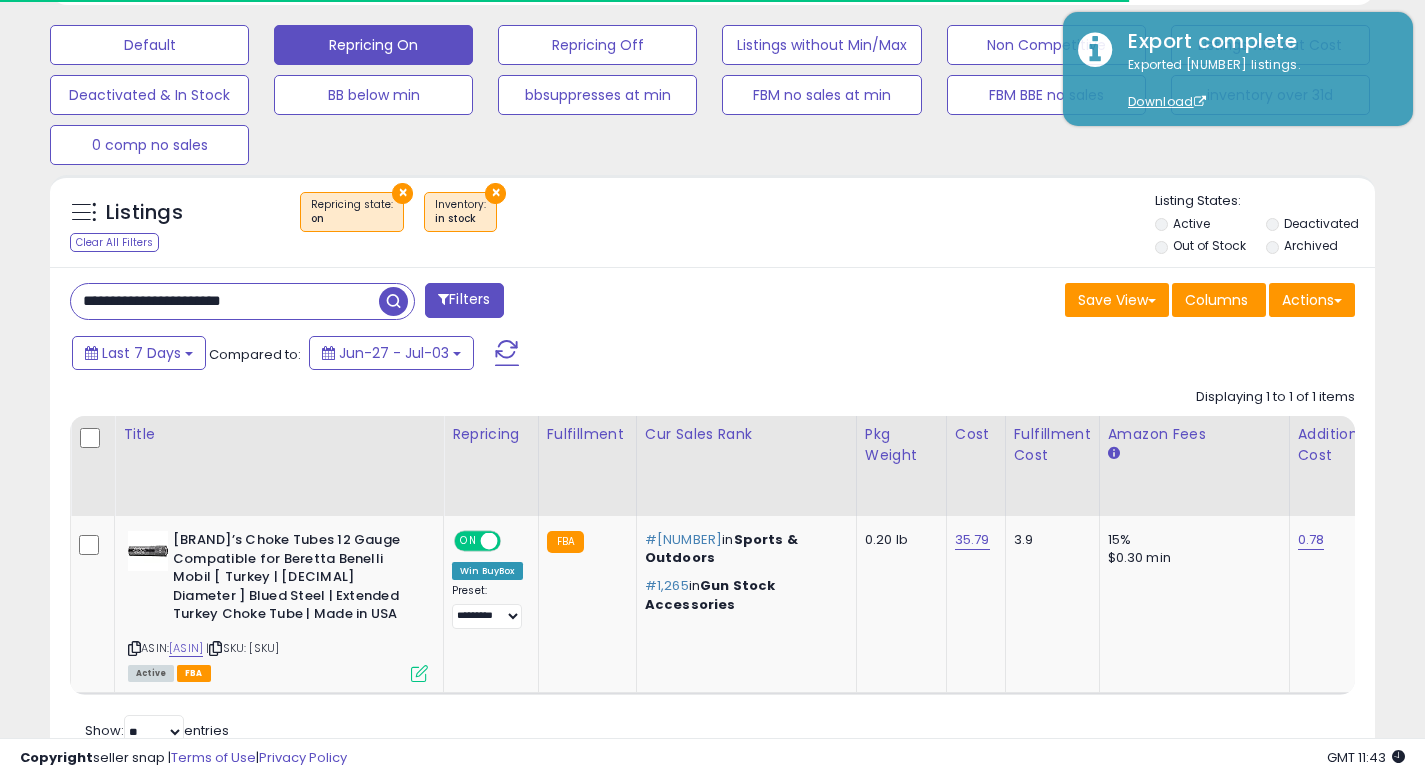 click on "**********" at bounding box center [225, 301] 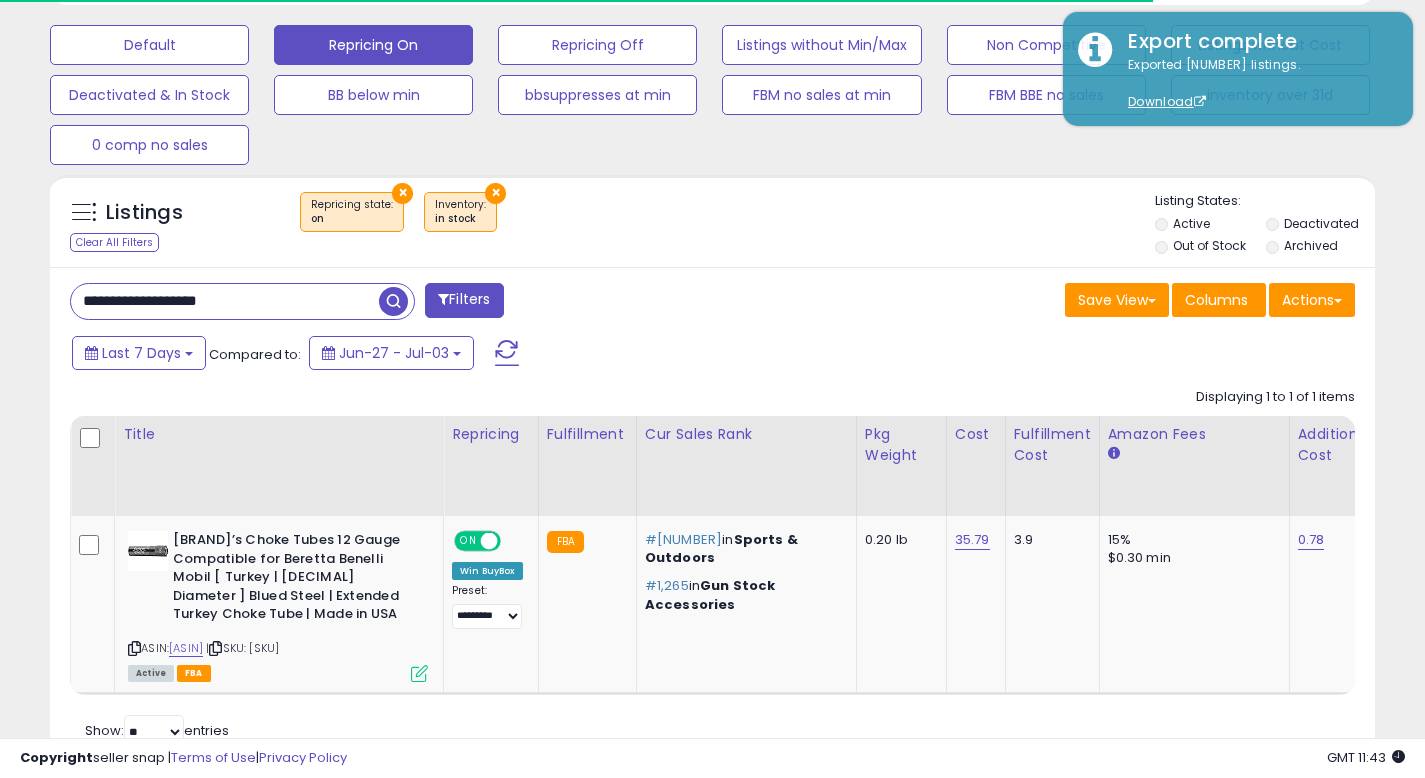 click at bounding box center (393, 301) 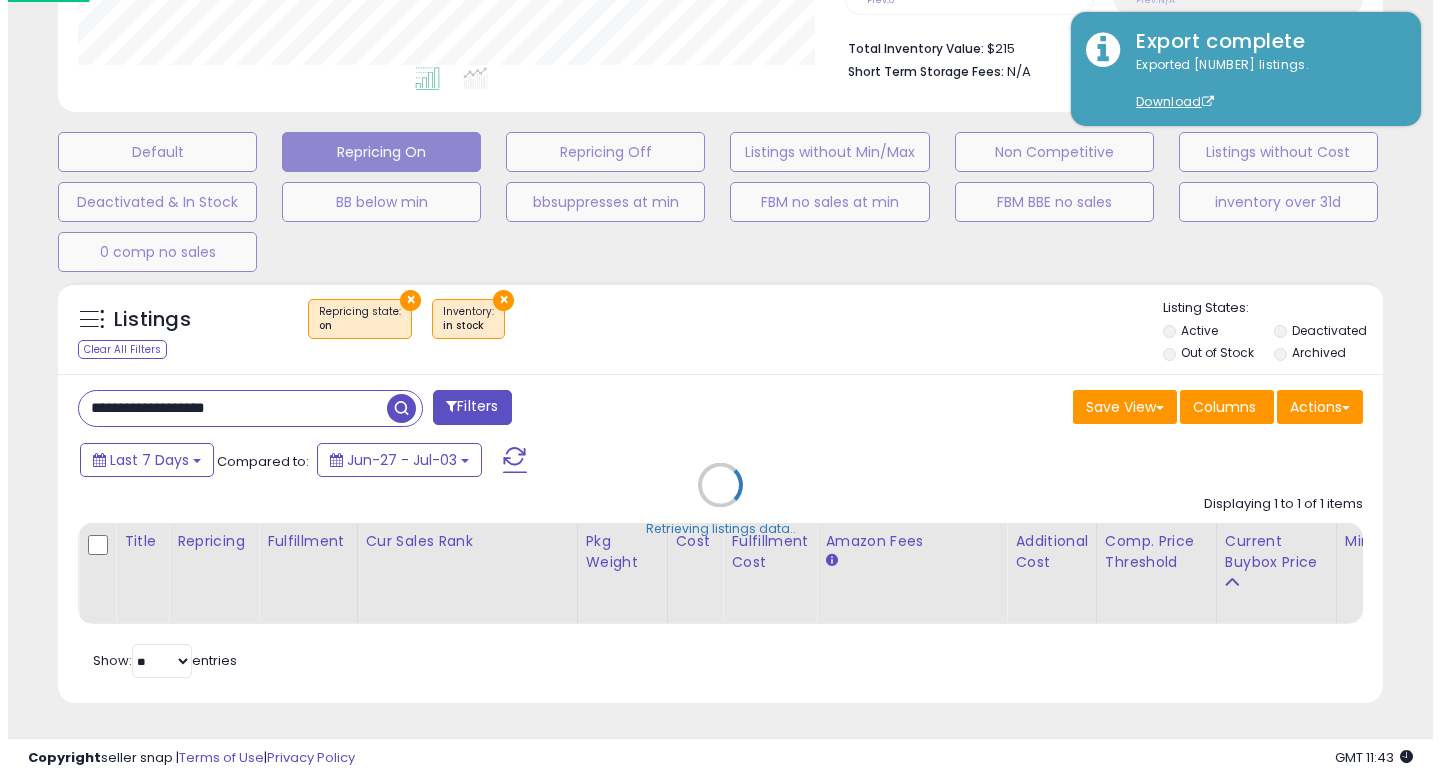 scroll, scrollTop: 513, scrollLeft: 0, axis: vertical 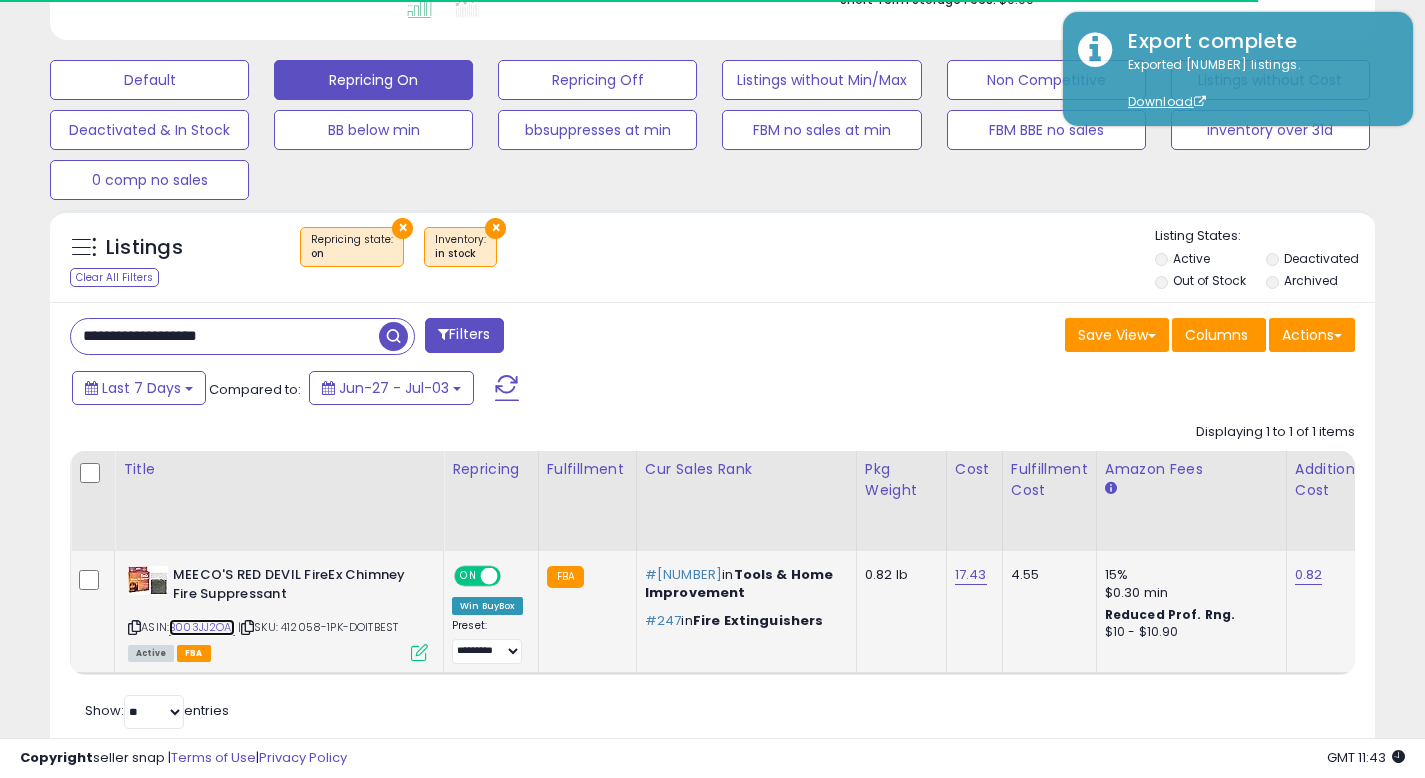 click on "B003JJ2OAI" at bounding box center [202, 627] 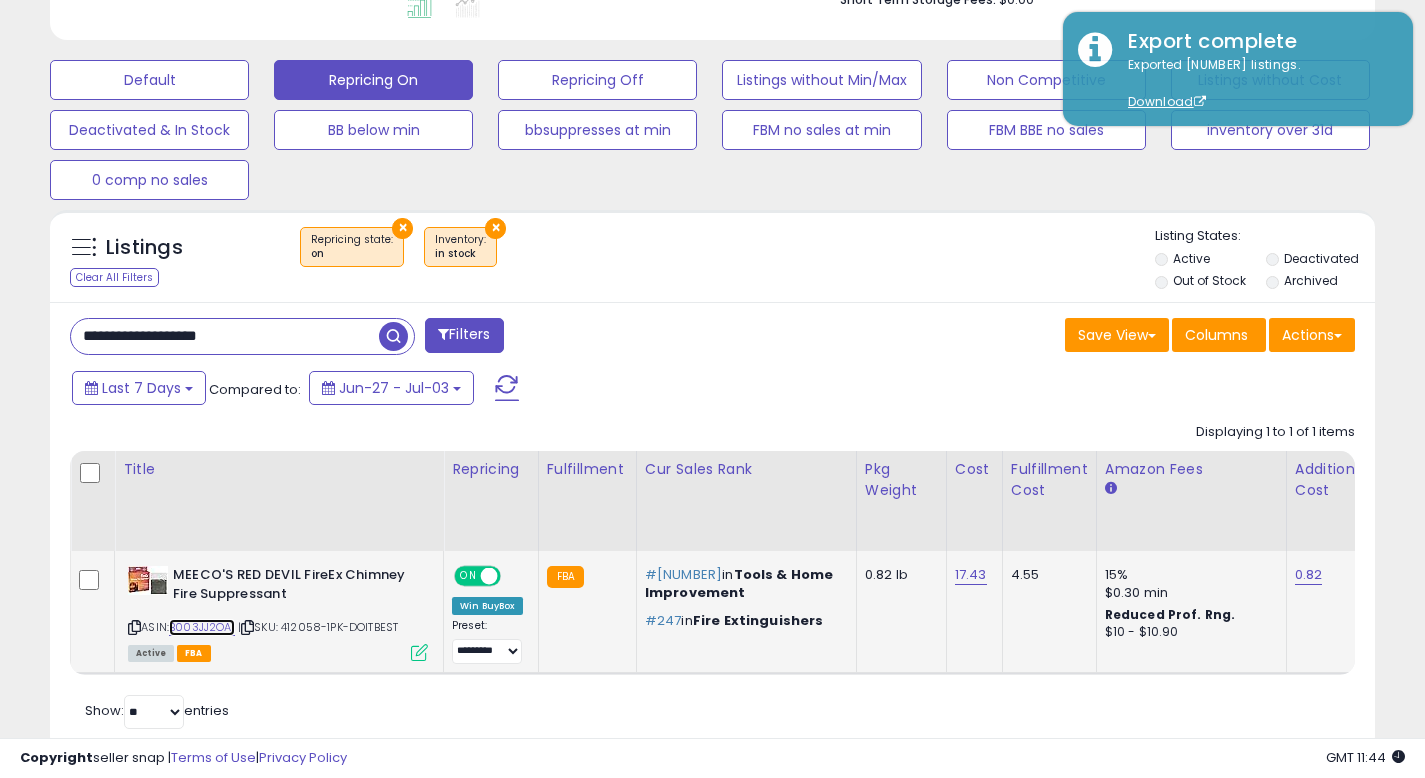 scroll, scrollTop: 999590, scrollLeft: 999233, axis: both 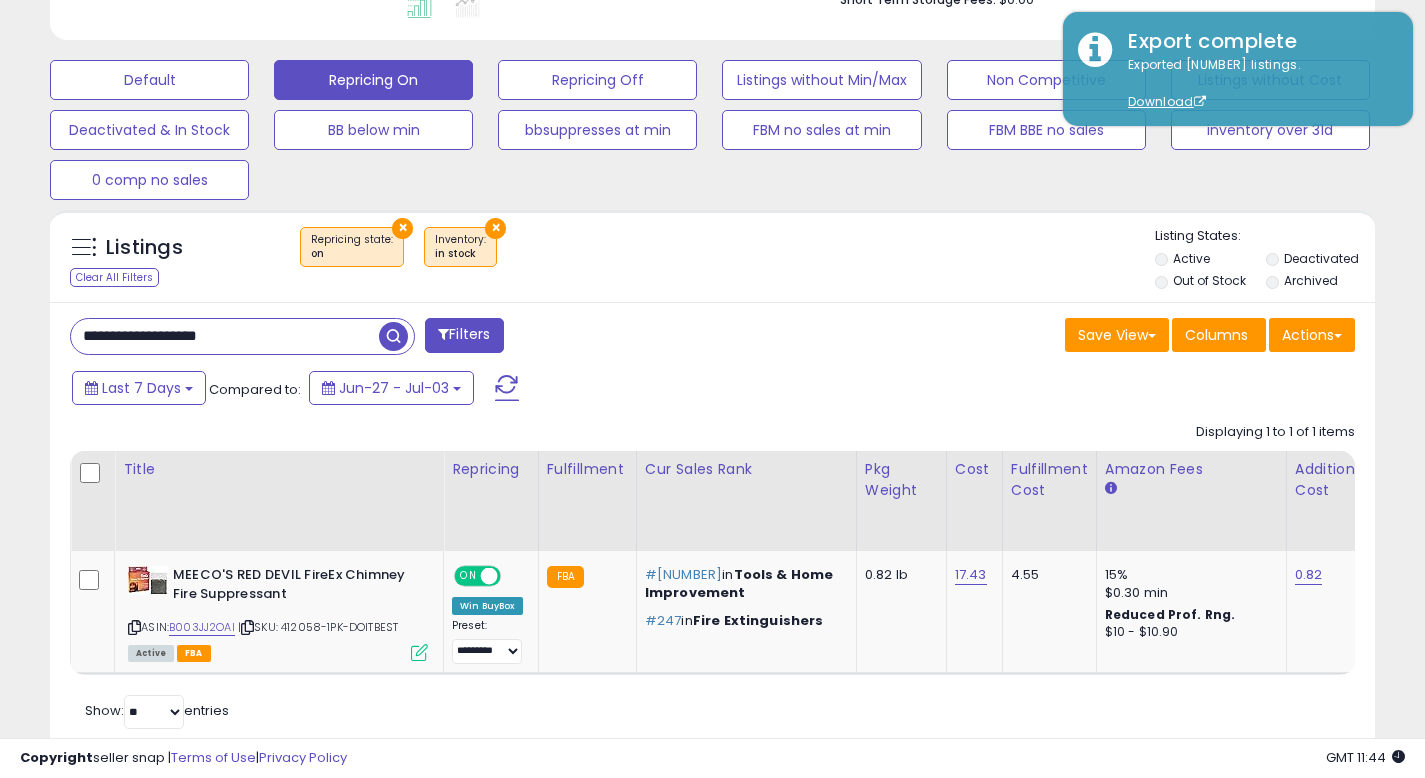 click on "**********" at bounding box center (225, 336) 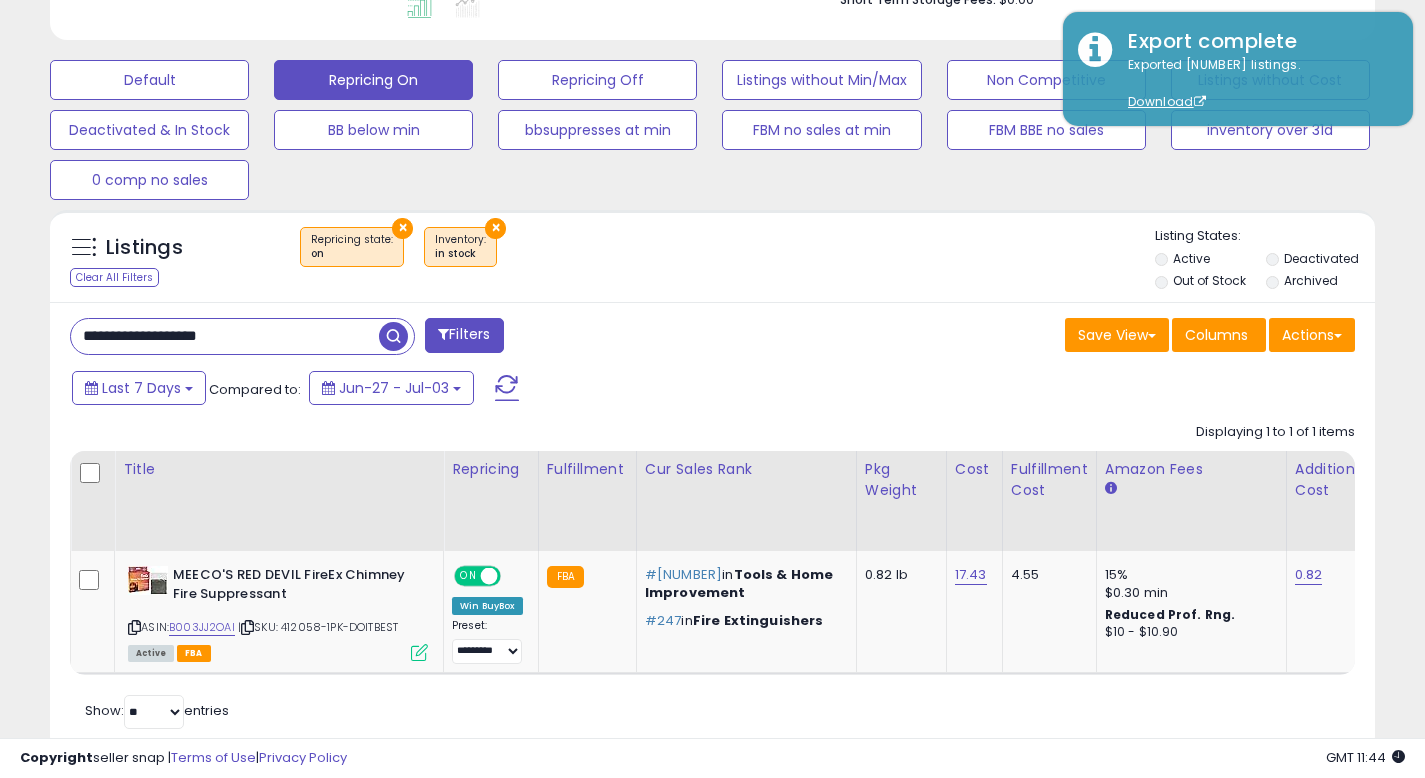click on "**********" at bounding box center (225, 336) 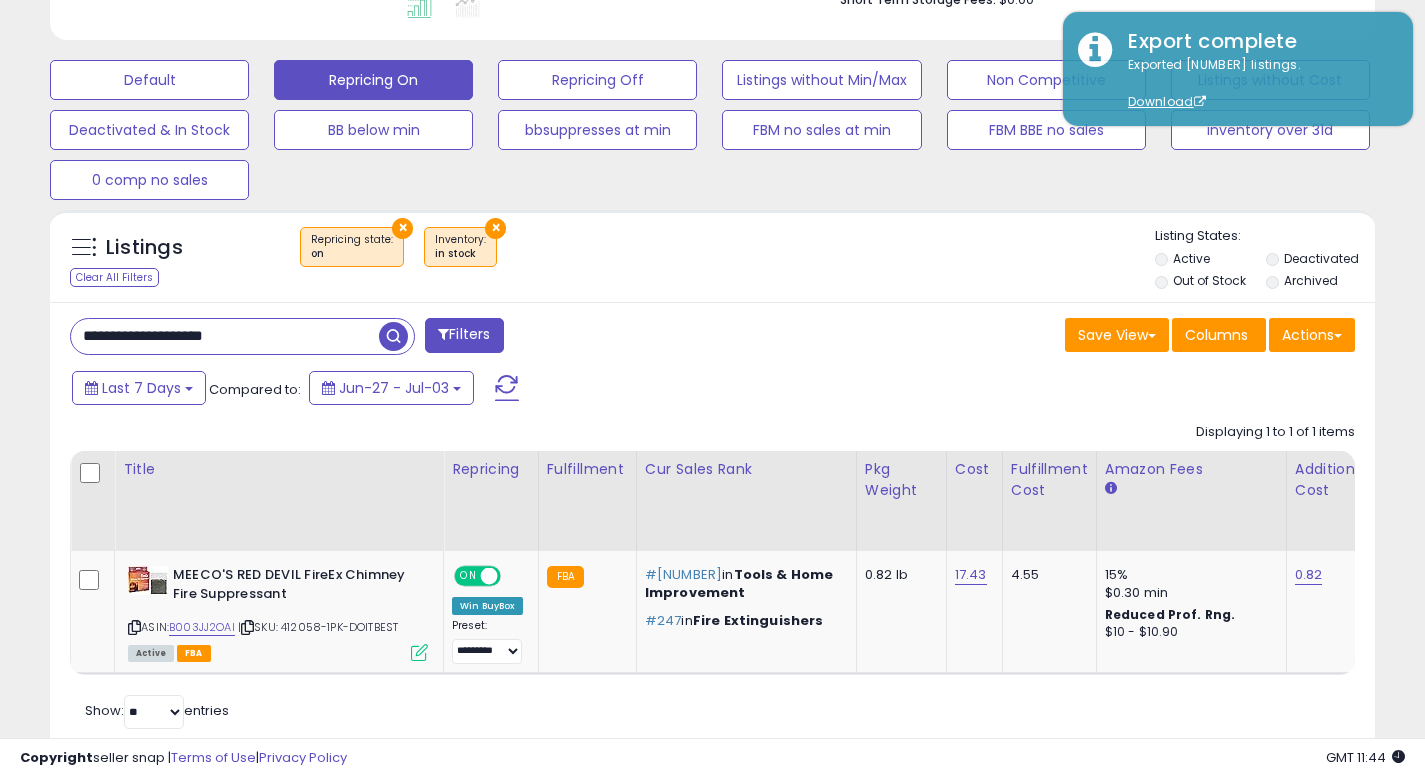 click at bounding box center [393, 336] 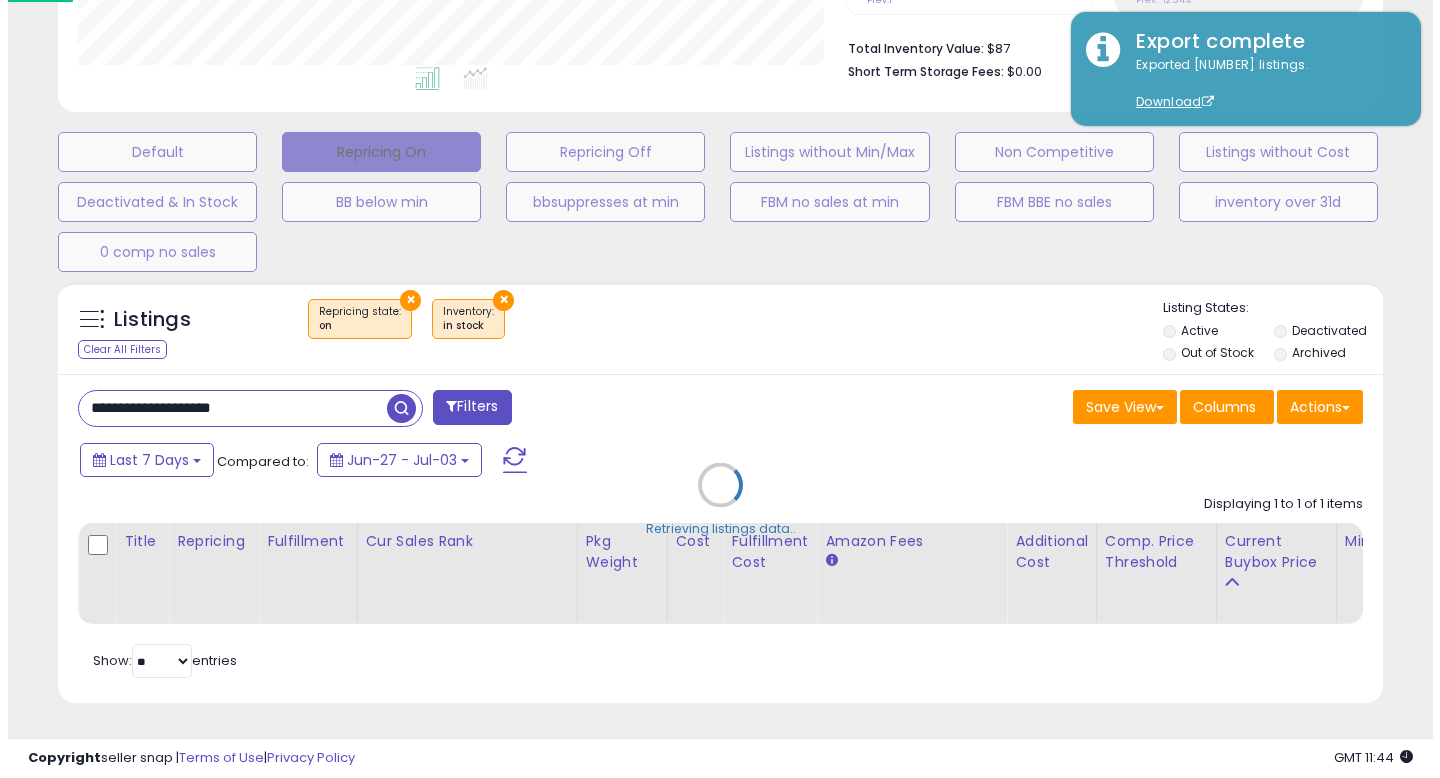scroll, scrollTop: 513, scrollLeft: 0, axis: vertical 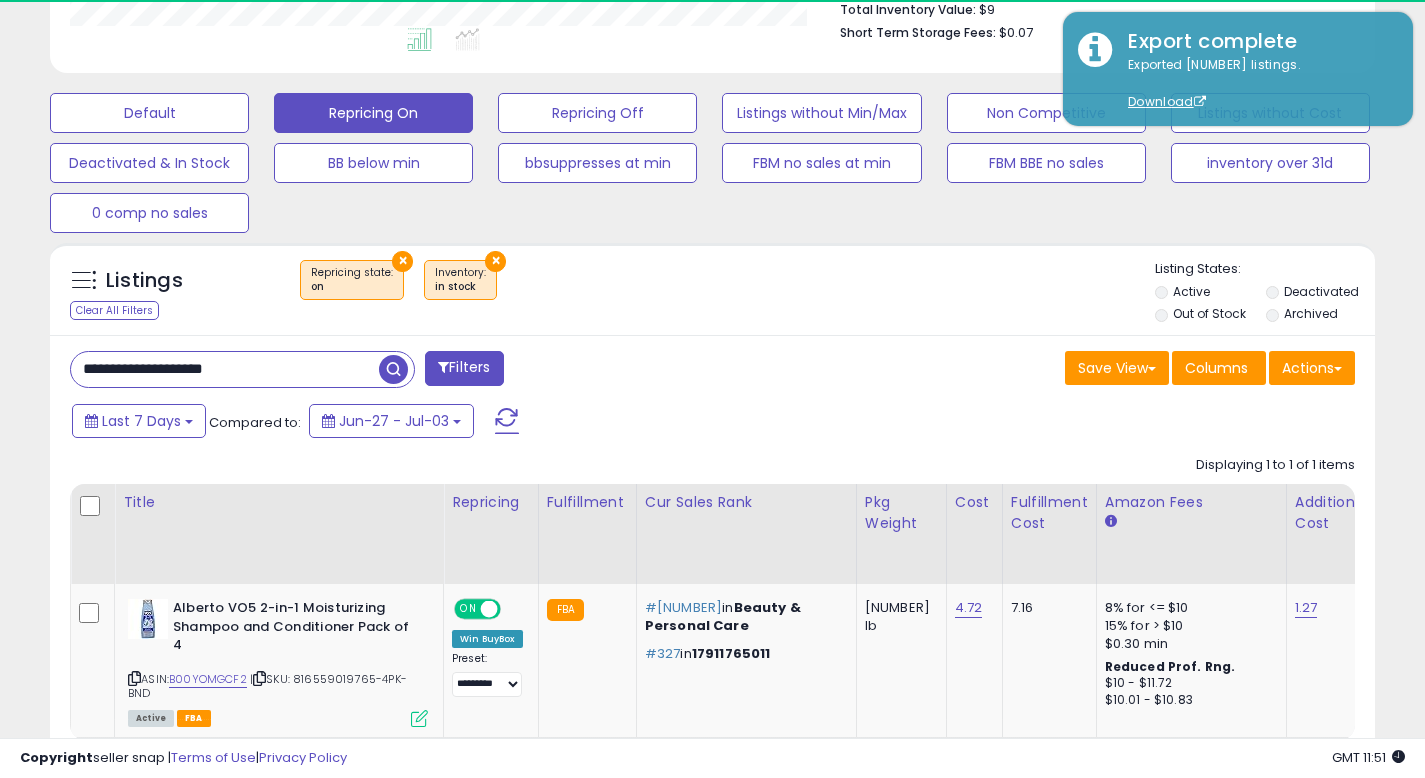 click on "**********" at bounding box center [225, 369] 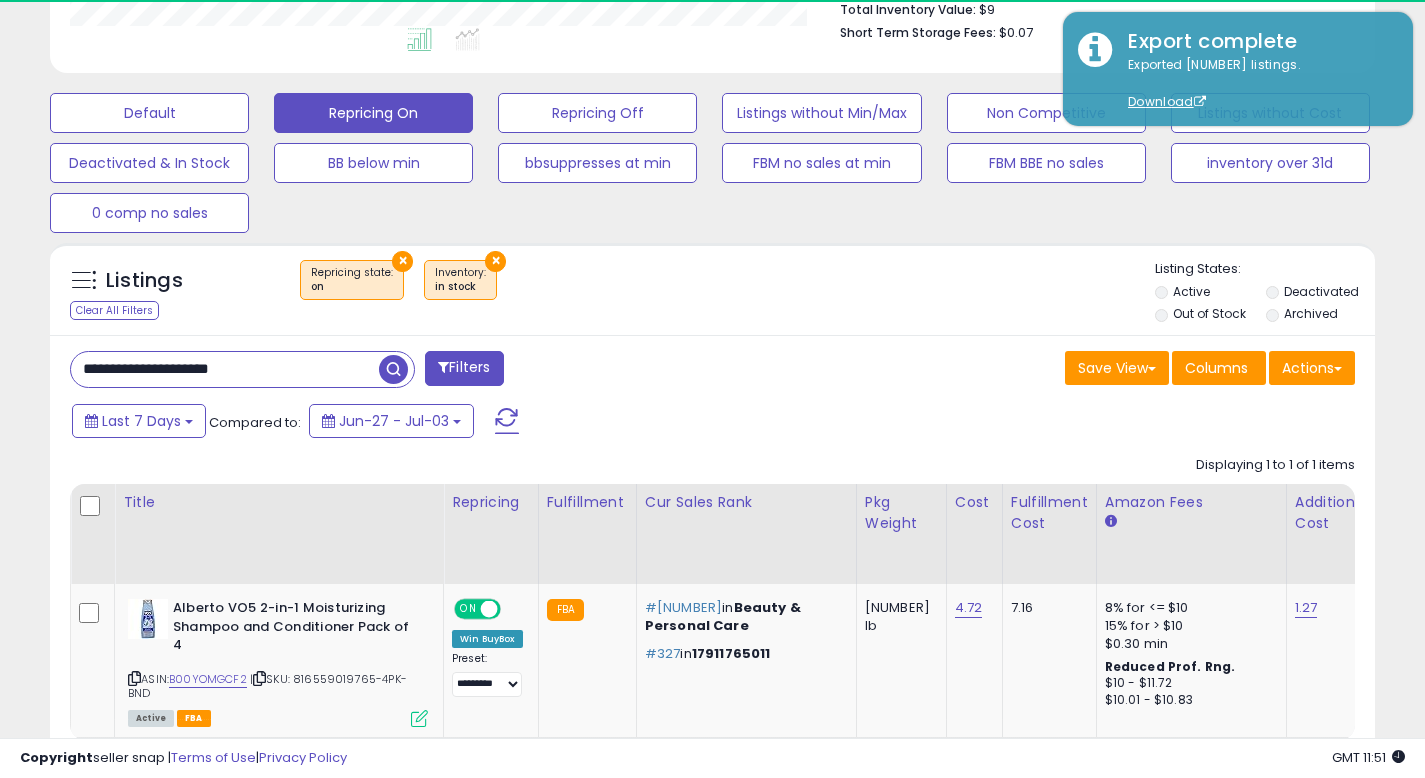 click at bounding box center [393, 369] 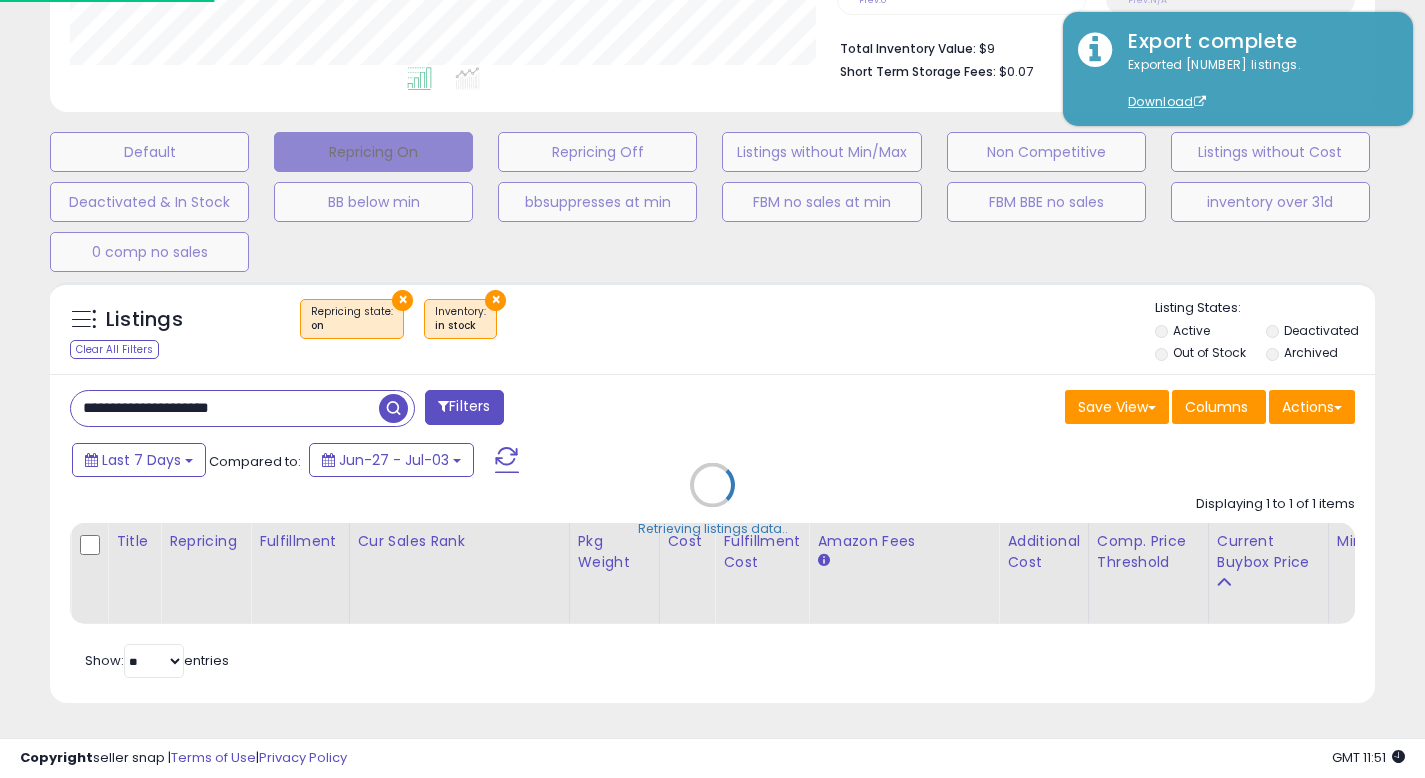 scroll, scrollTop: 999590, scrollLeft: 999224, axis: both 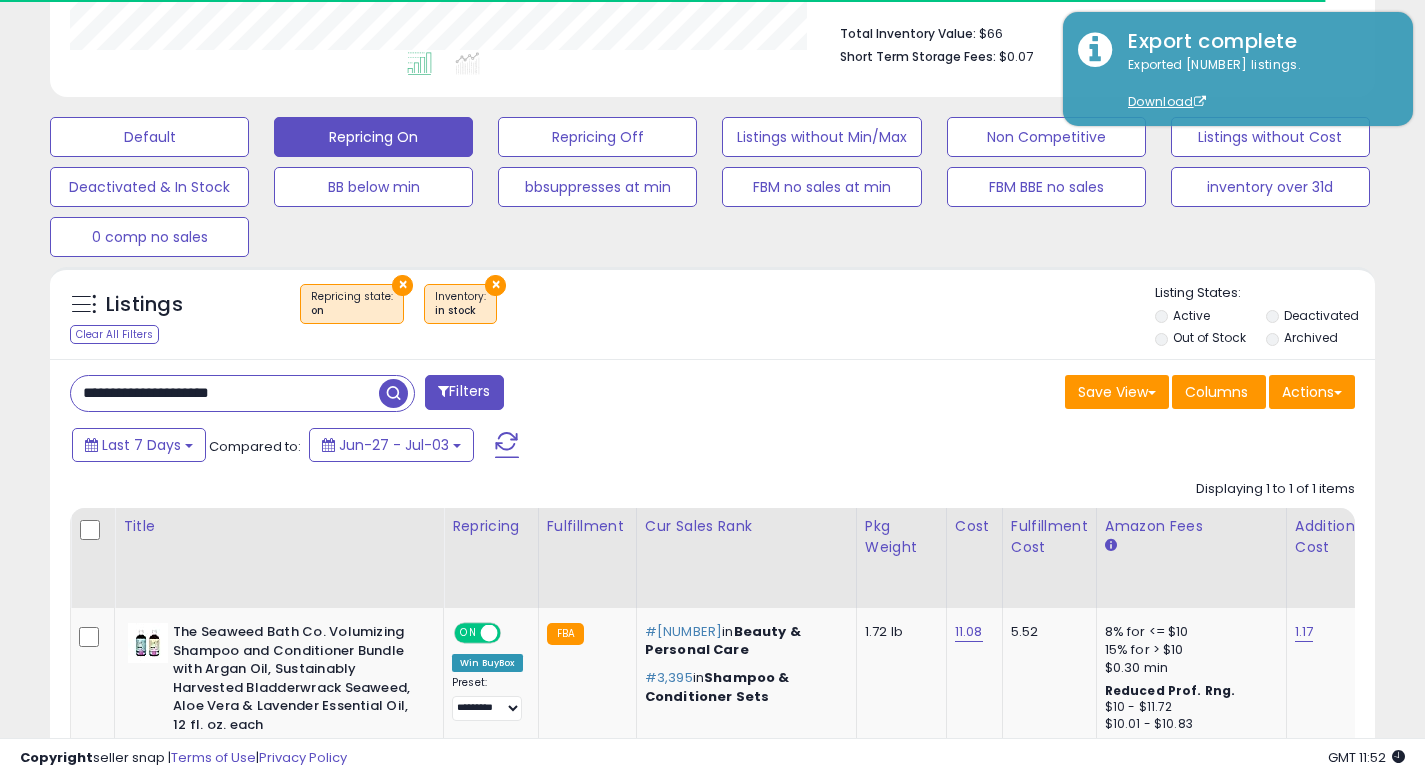 click on "Save View
Save As New View
Update Current View
Columns
Actions
Import  Export Visible Columns" at bounding box center (1042, 394) 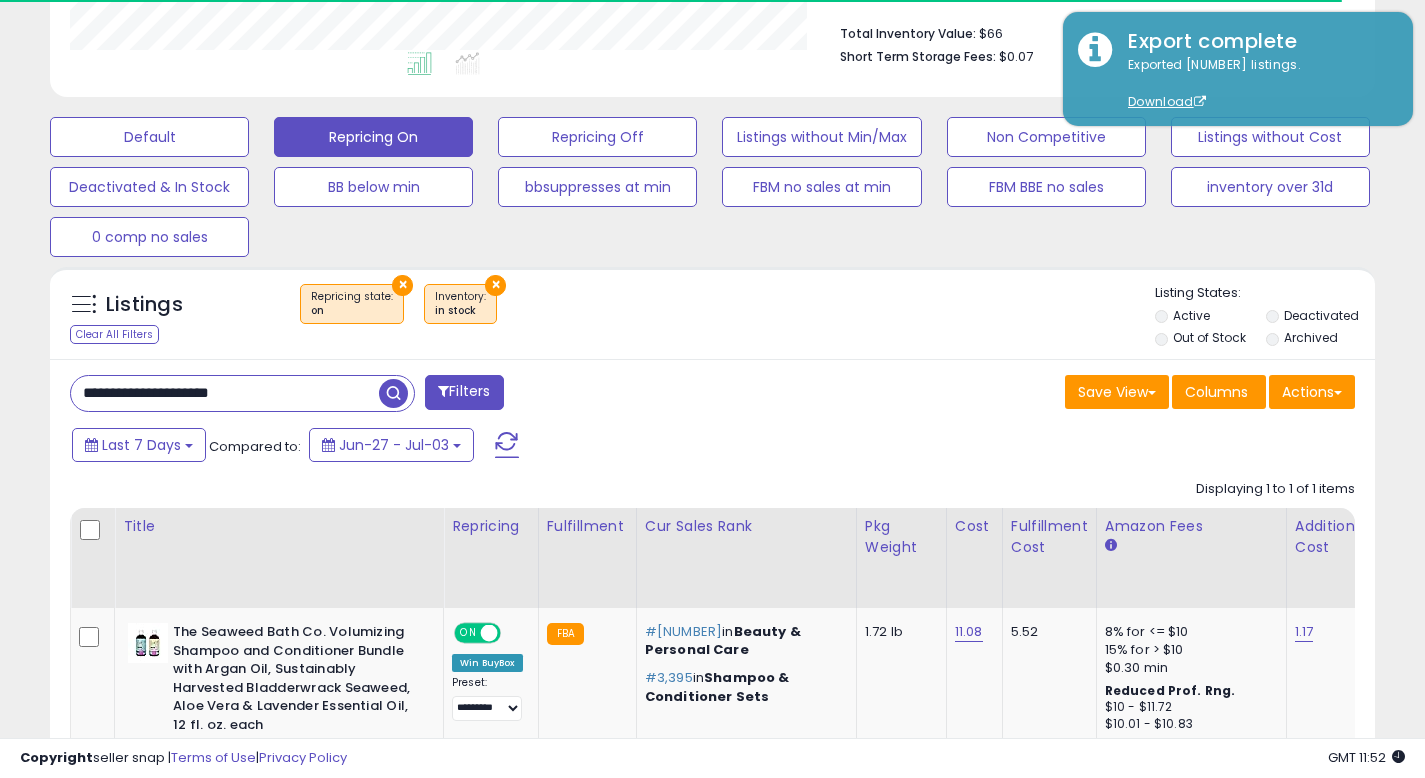 click on "Save View
Save As New View
Update Current View
Columns
Actions
Import  Export Visible Columns" at bounding box center [1042, 394] 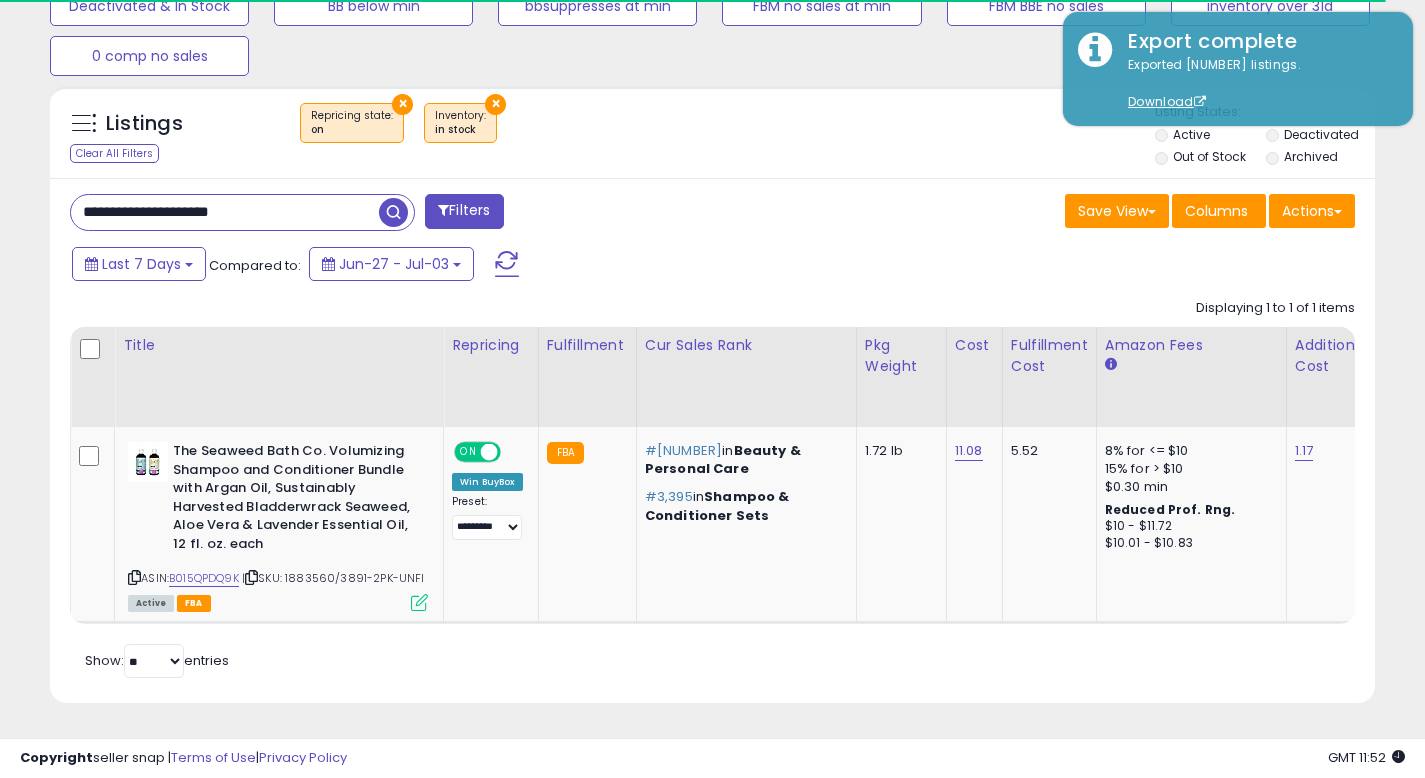 scroll, scrollTop: 695, scrollLeft: 0, axis: vertical 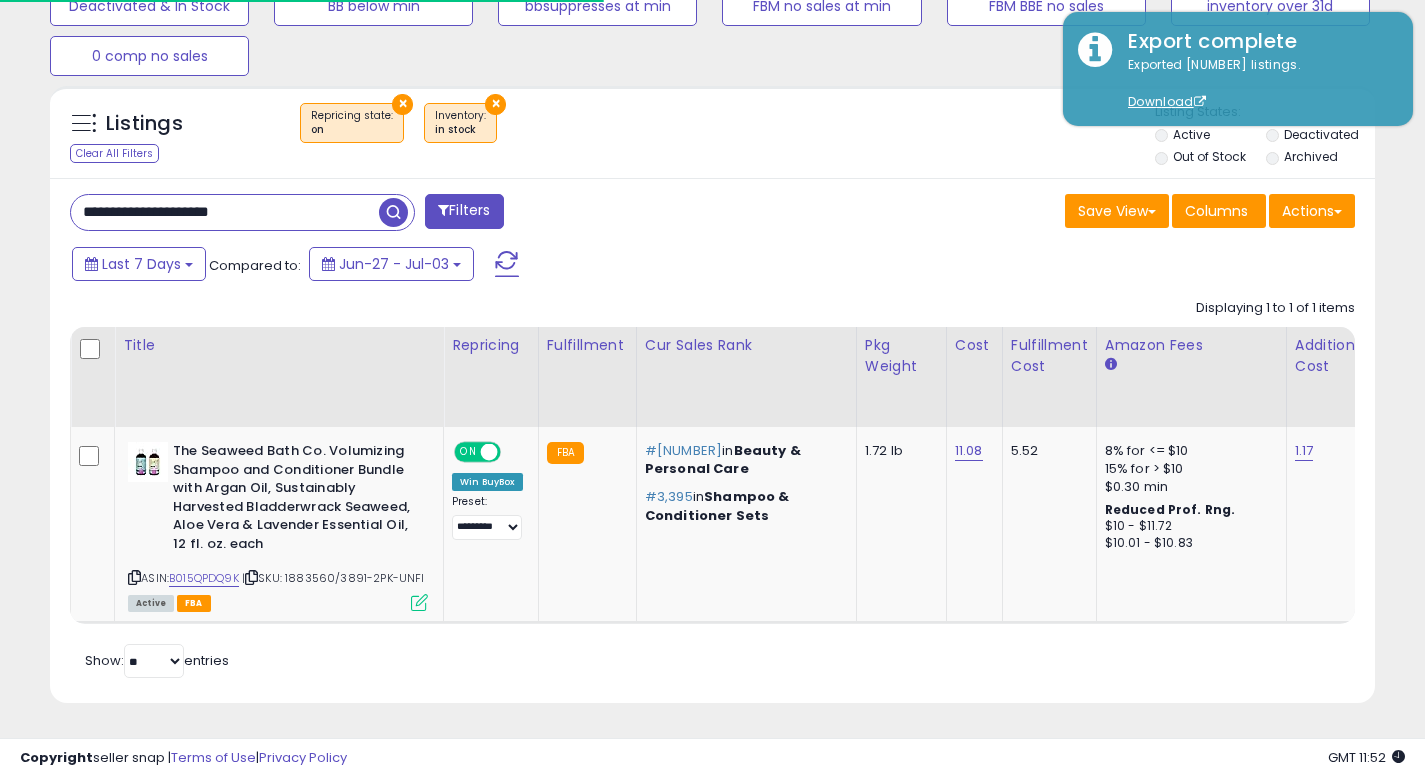 click on "**********" at bounding box center [225, 212] 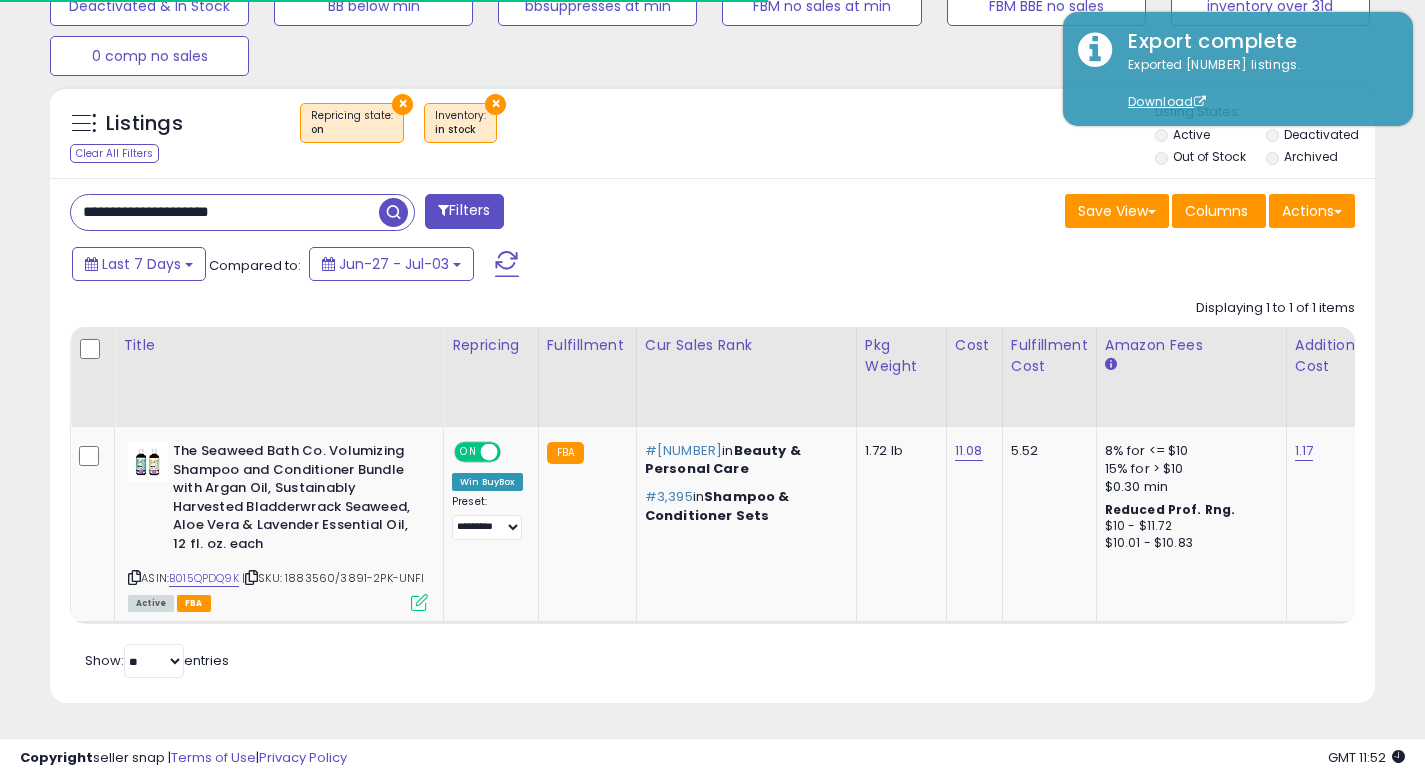 click on "**********" at bounding box center [225, 212] 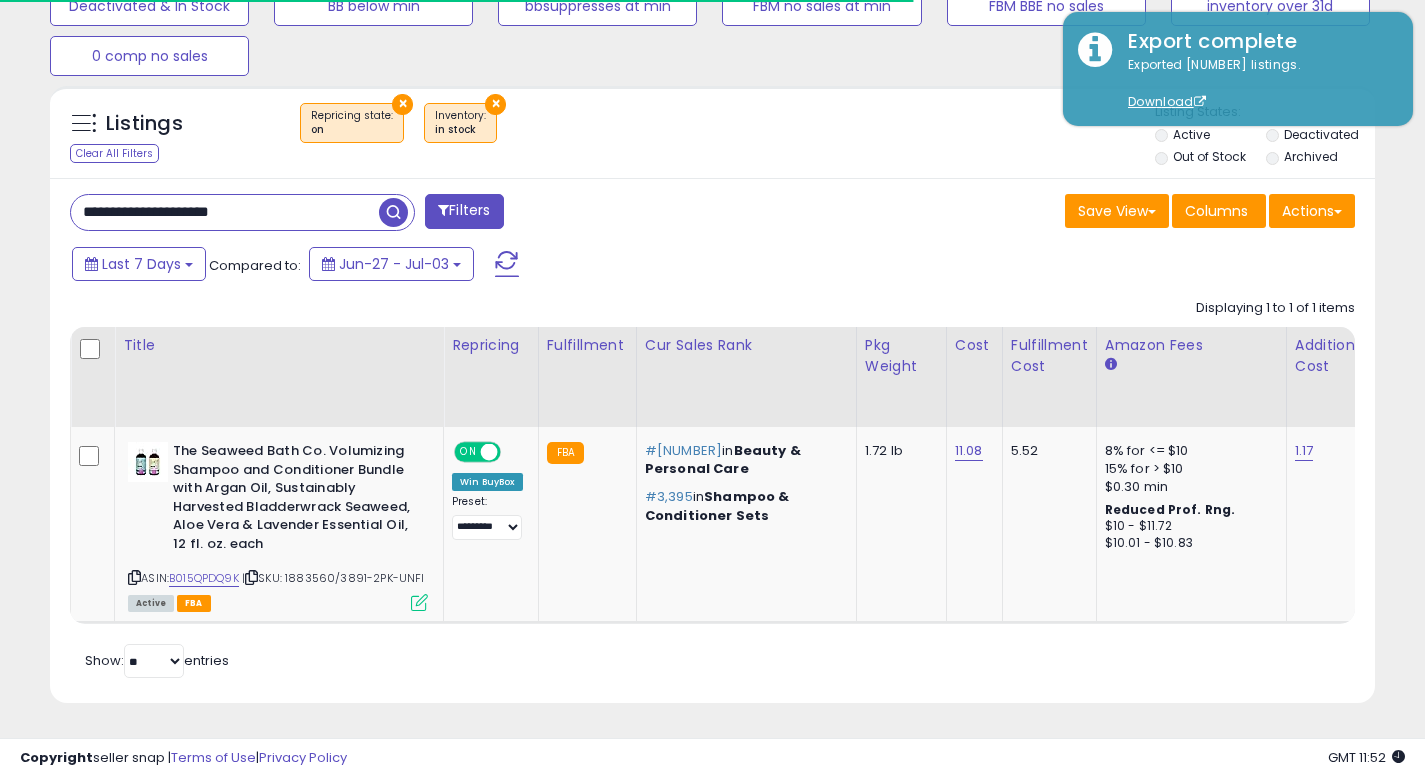 paste 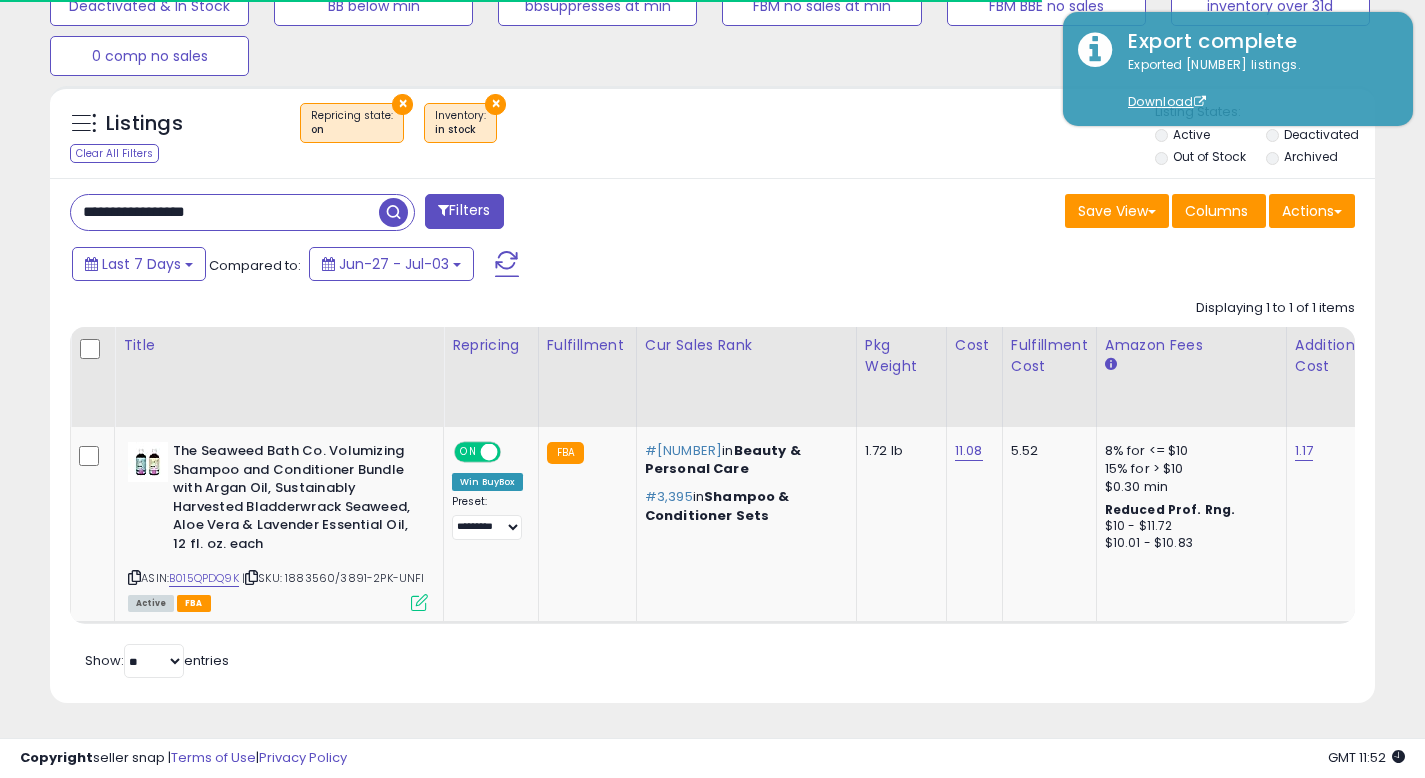 click at bounding box center (393, 212) 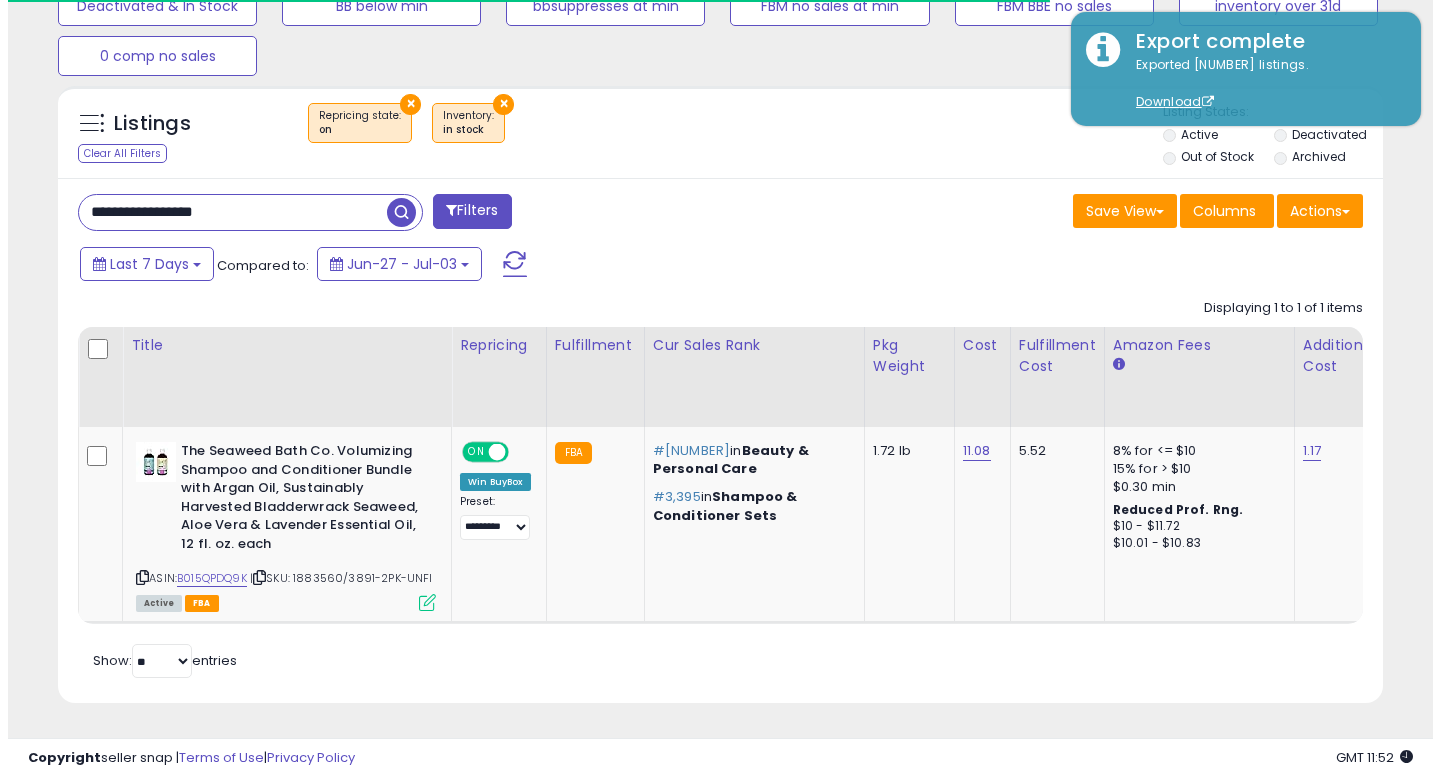 scroll, scrollTop: 513, scrollLeft: 0, axis: vertical 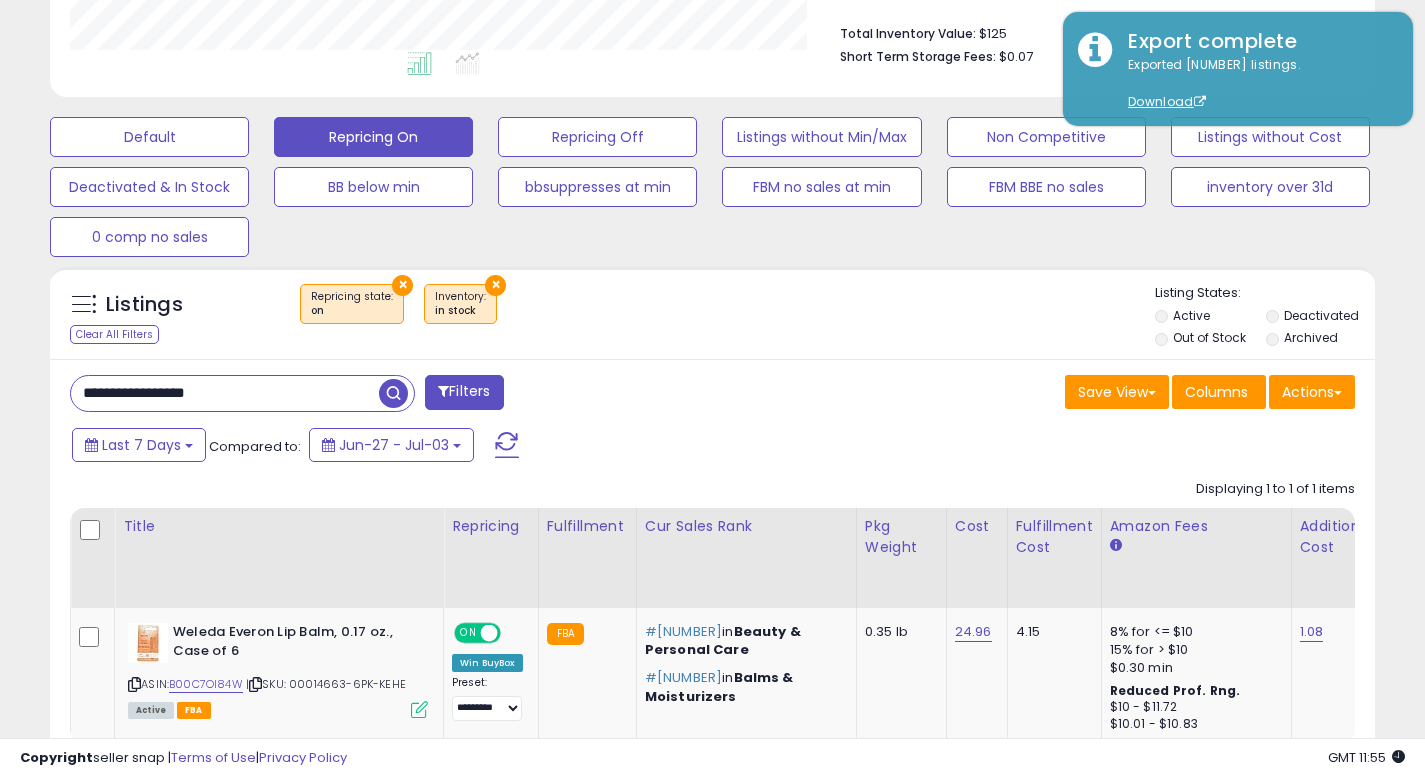 click on "**********" at bounding box center [225, 393] 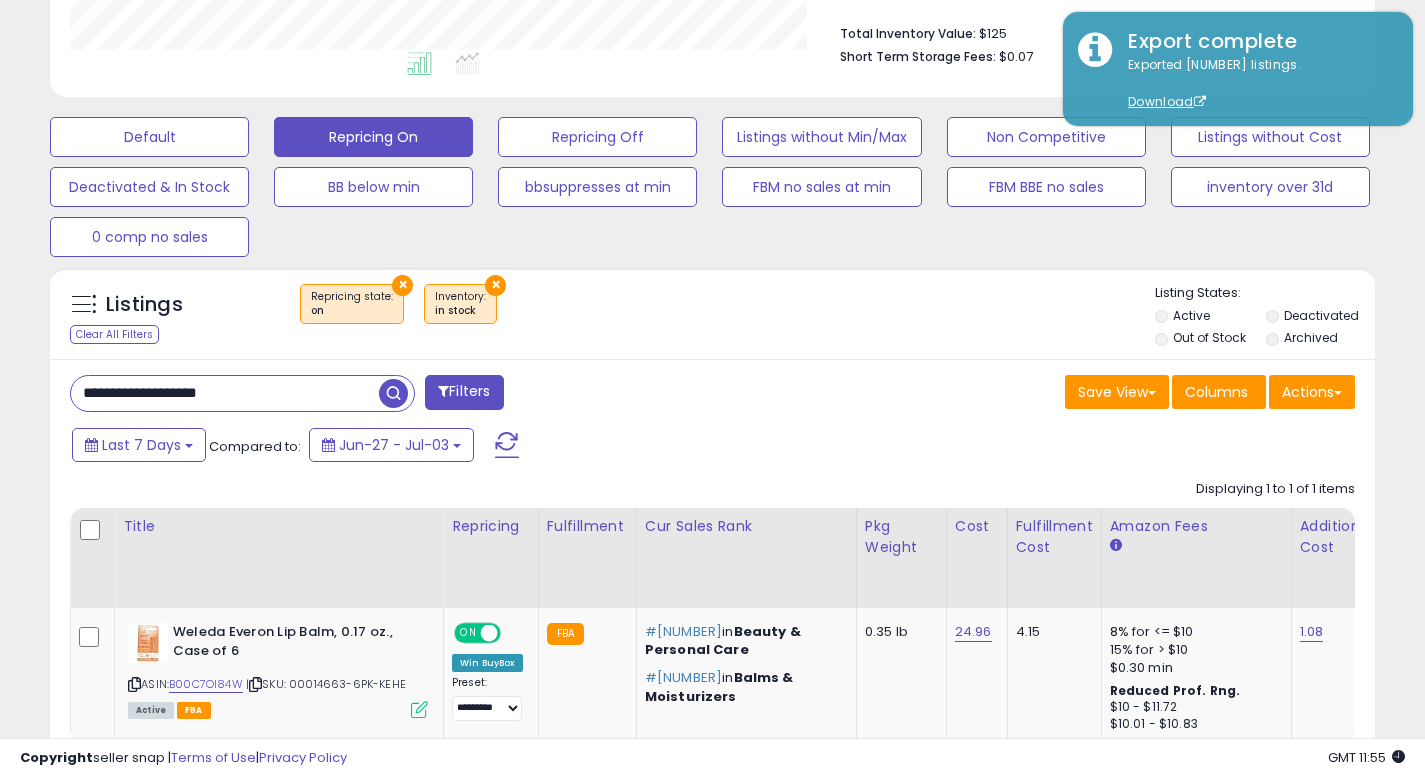 click at bounding box center [393, 393] 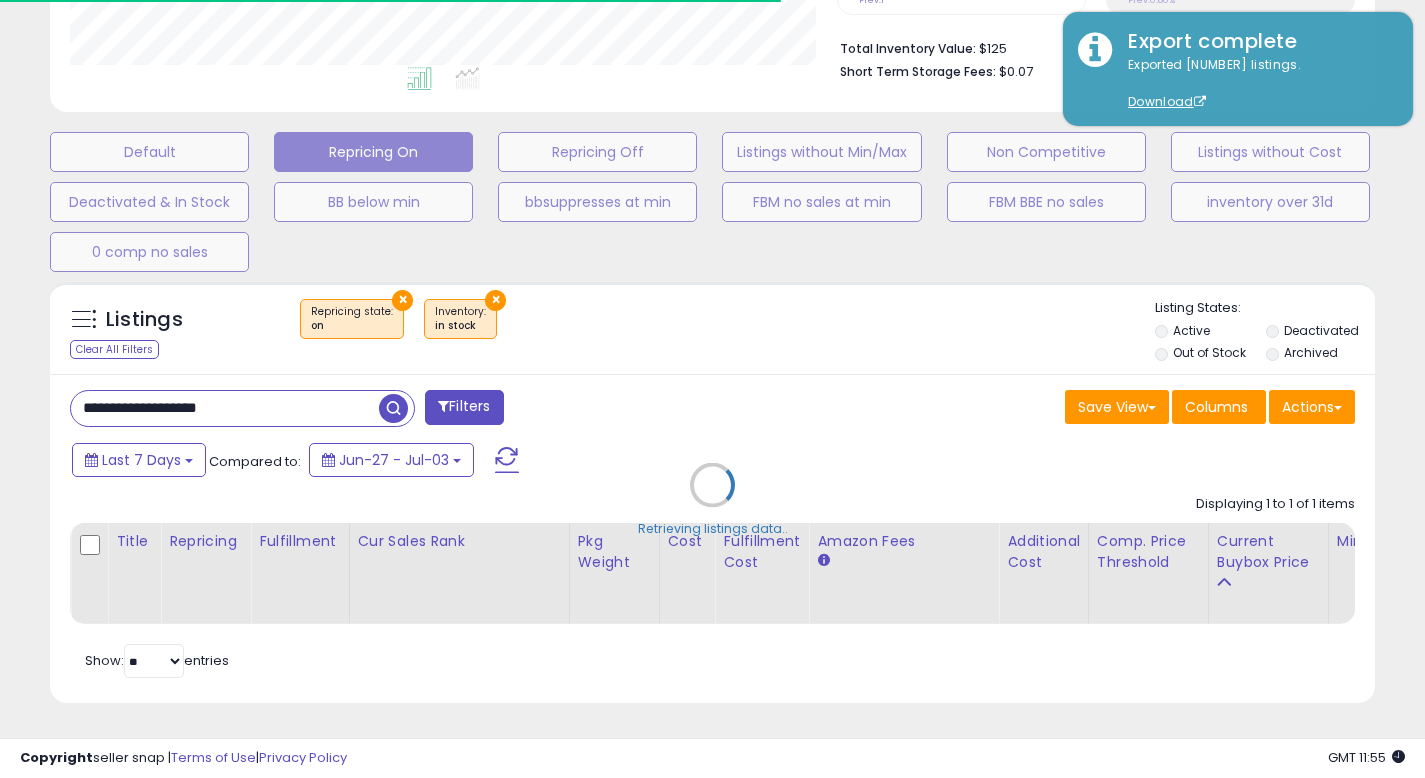 scroll, scrollTop: 410, scrollLeft: 767, axis: both 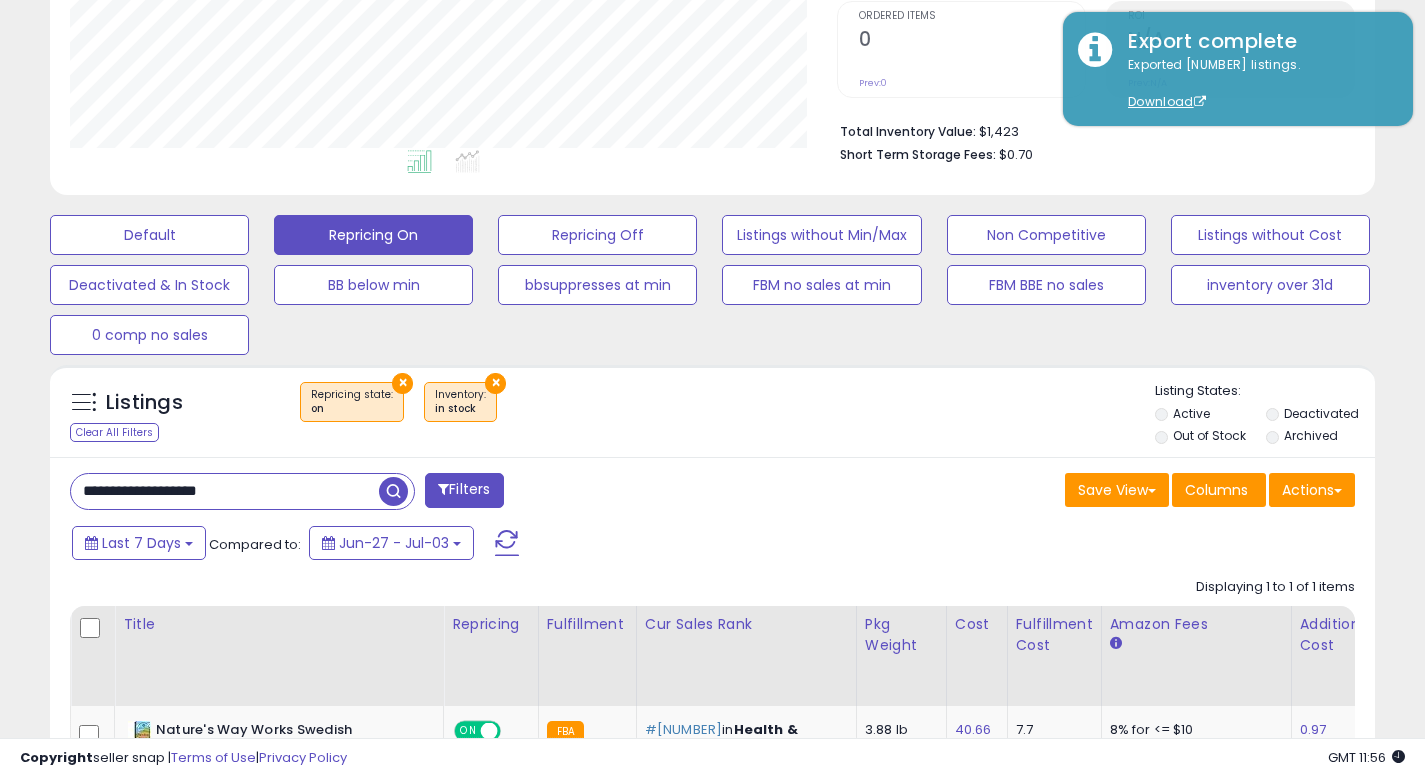 click on "**********" at bounding box center [225, 491] 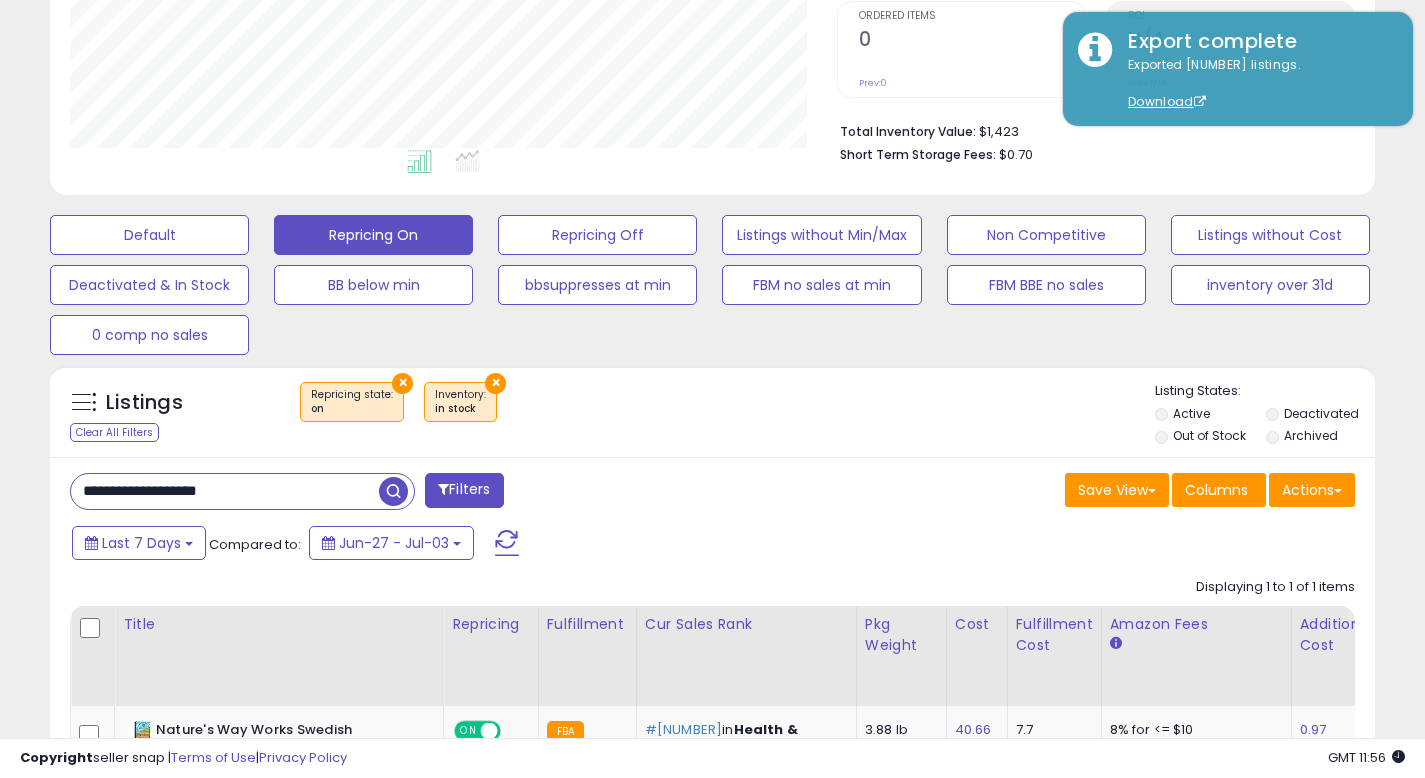 click on "**********" at bounding box center (225, 491) 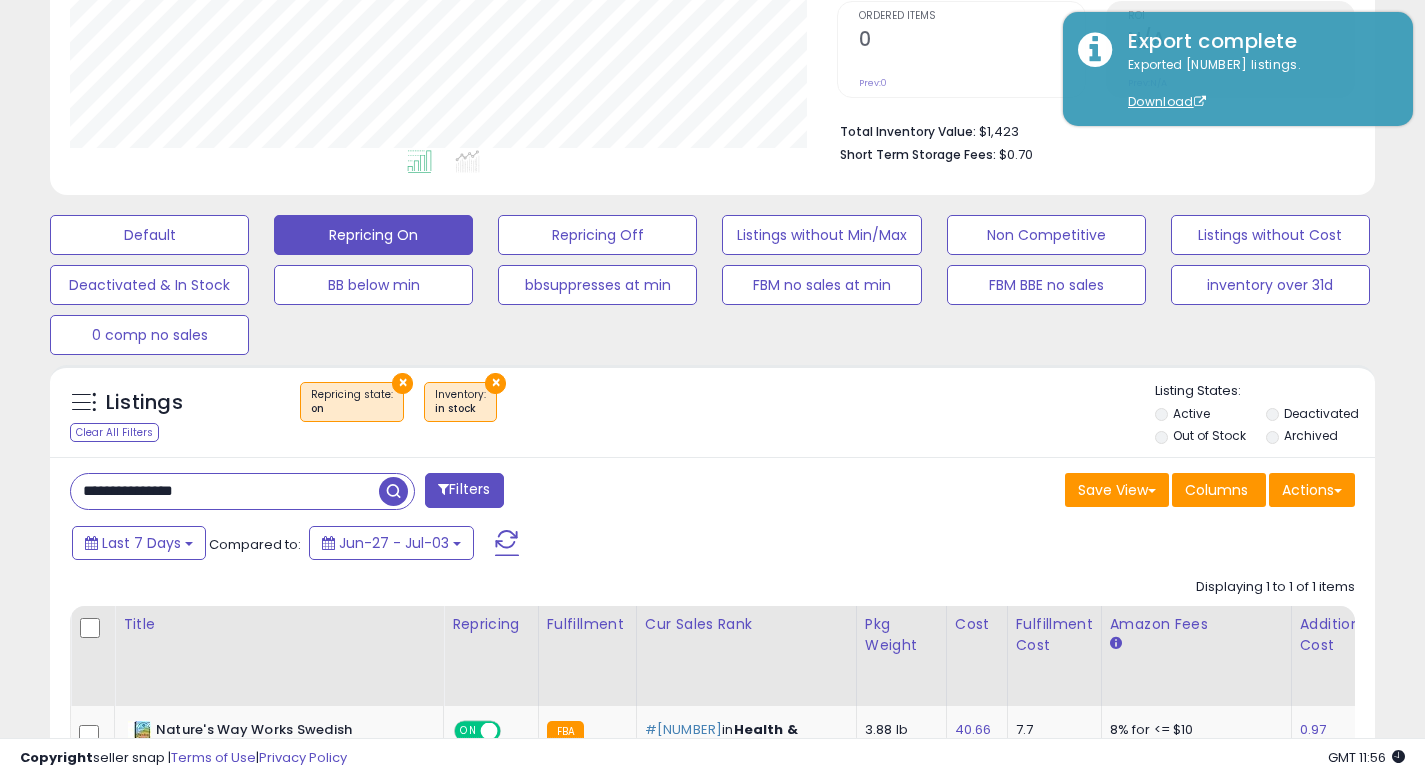 drag, startPoint x: 399, startPoint y: 495, endPoint x: 397, endPoint y: 480, distance: 15.132746 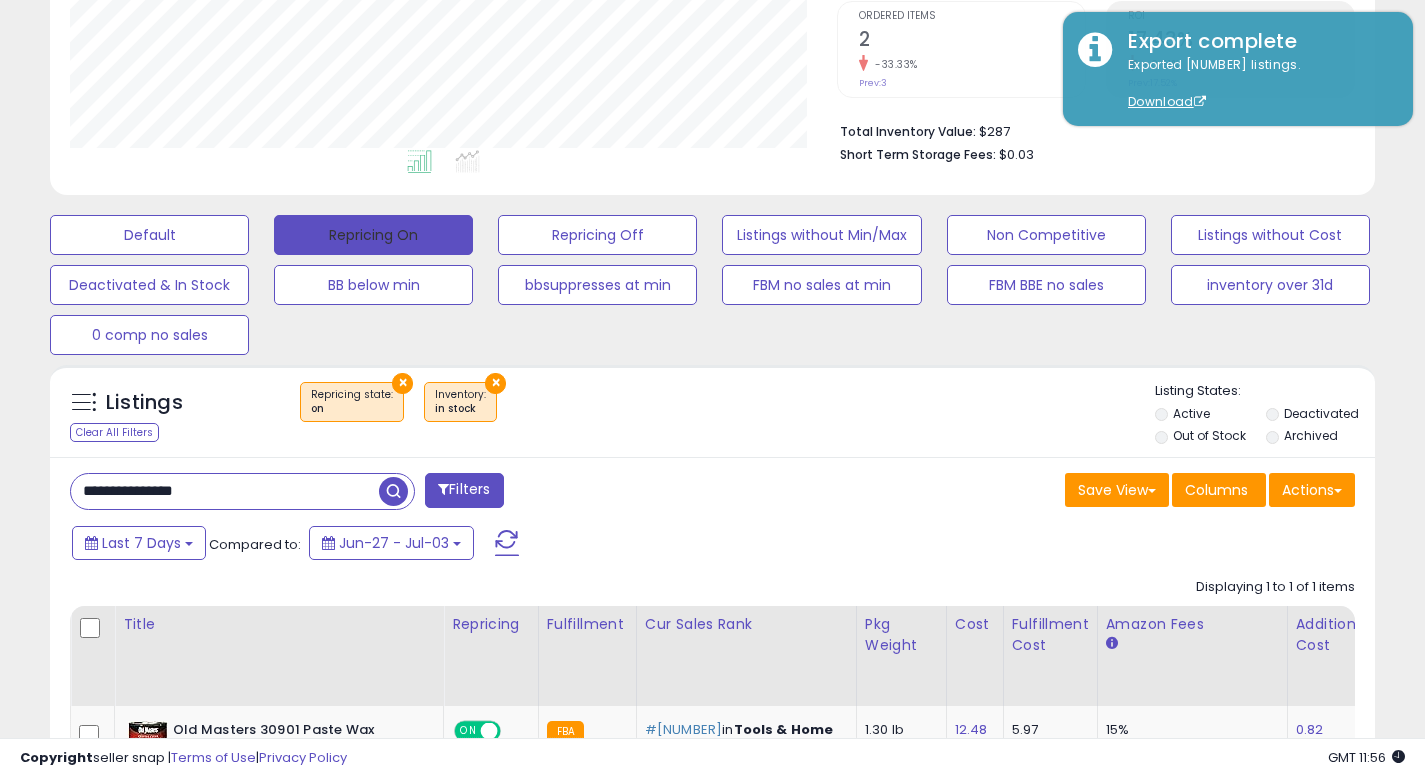 scroll, scrollTop: 999590, scrollLeft: 999233, axis: both 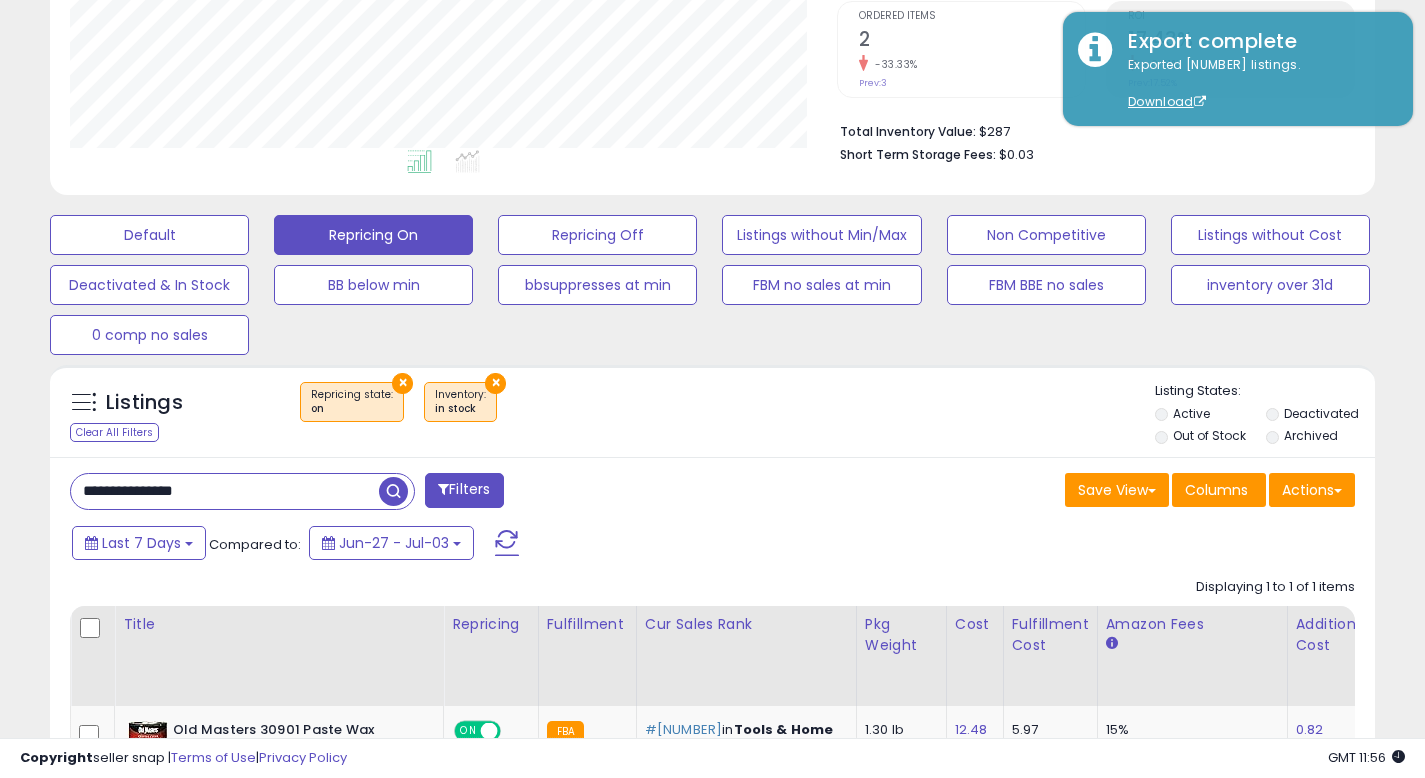 click on "**********" at bounding box center (225, 491) 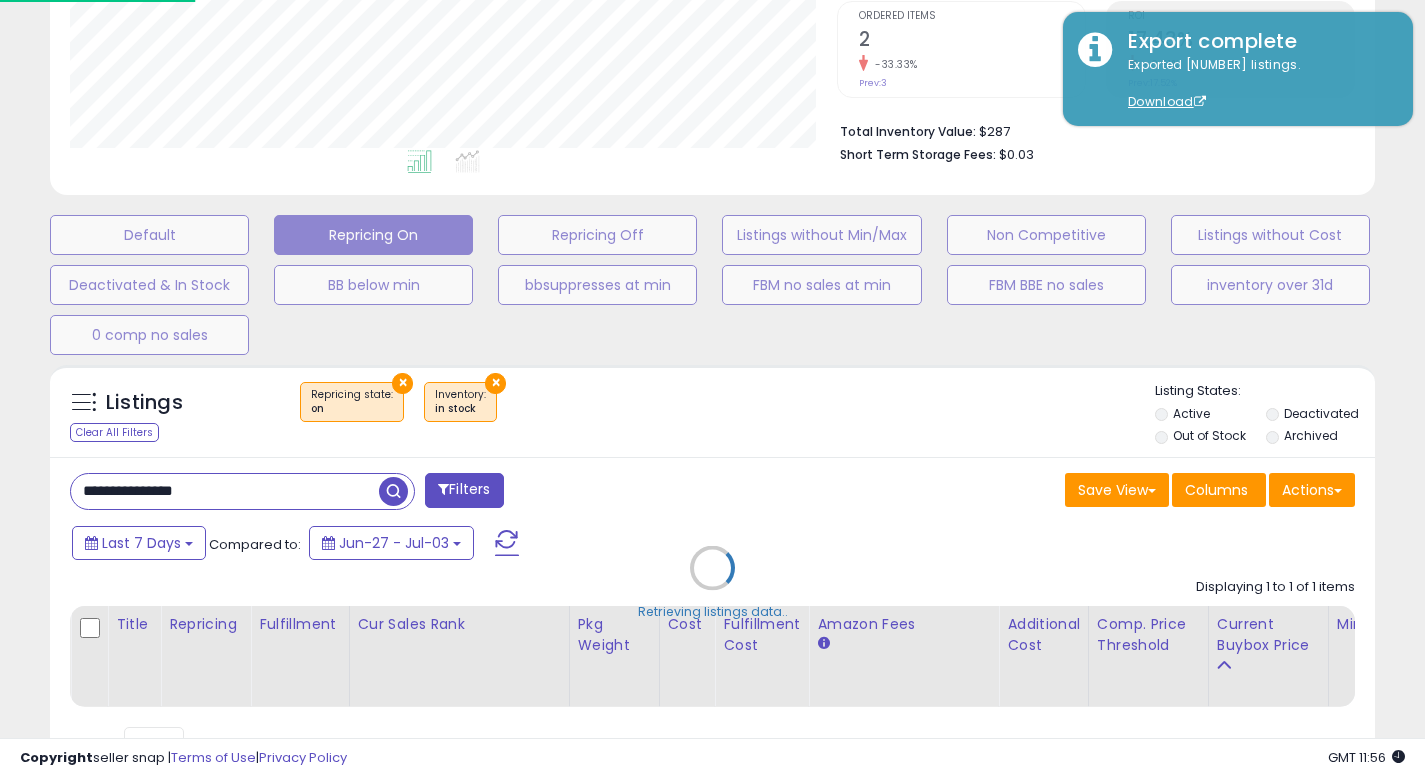 scroll, scrollTop: 999590, scrollLeft: 999224, axis: both 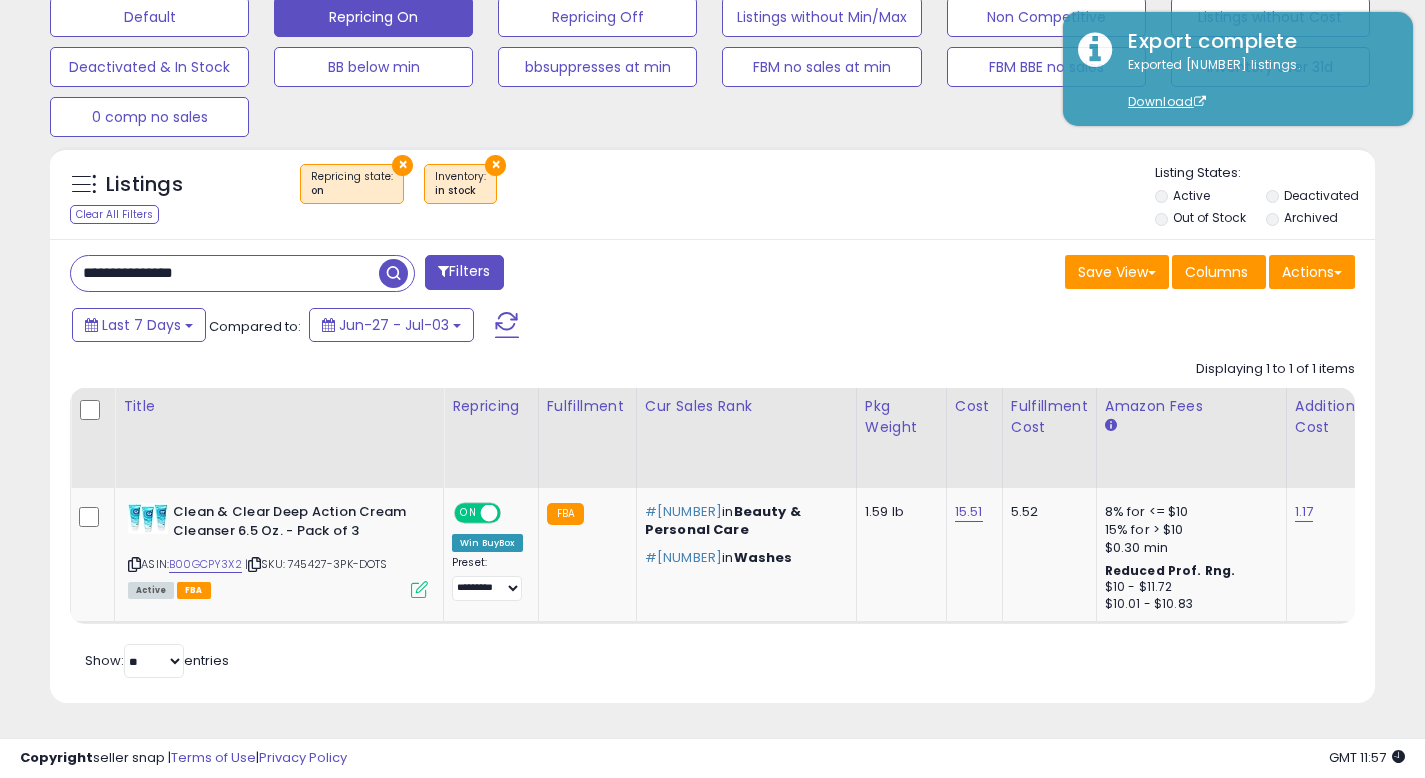 click on "**********" at bounding box center (225, 273) 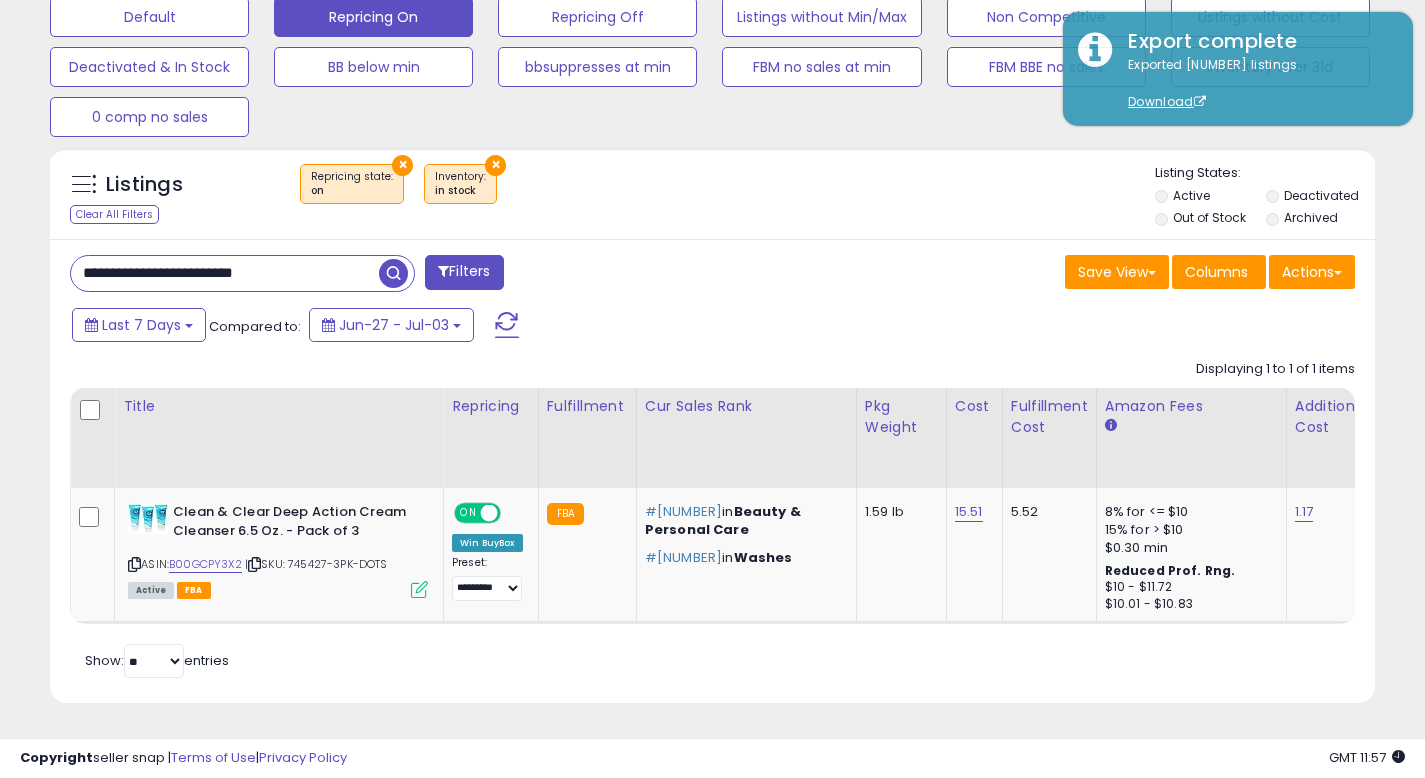 click on "**********" at bounding box center [225, 273] 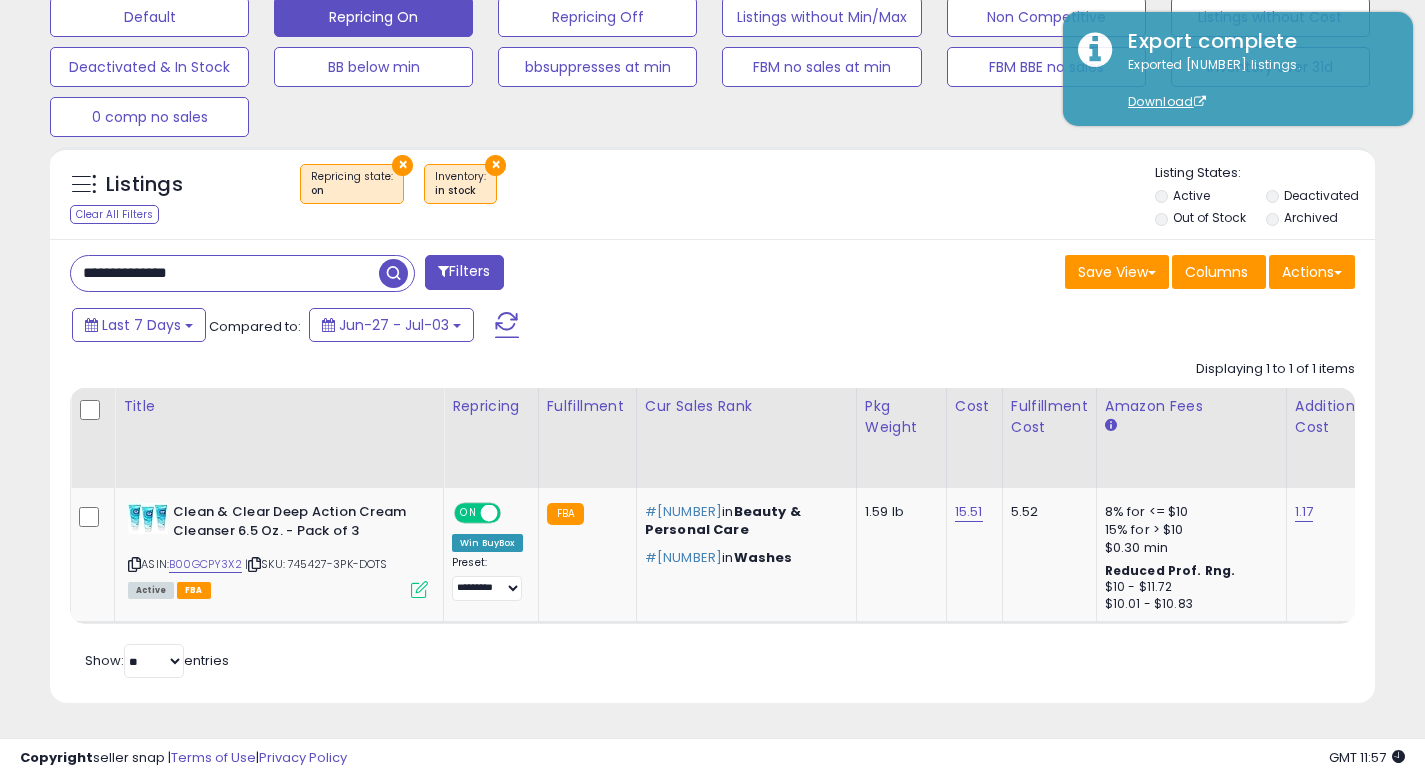 type on "**********" 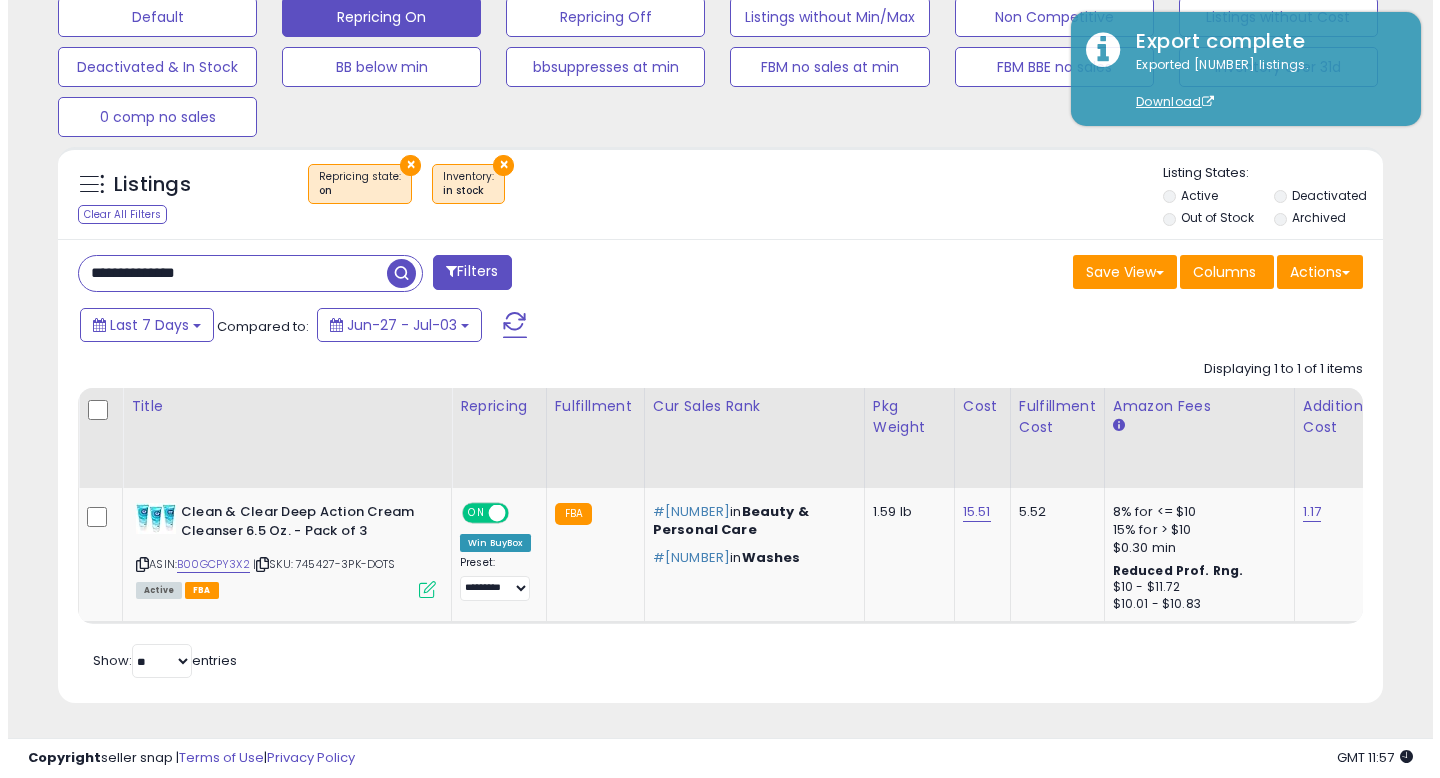 scroll, scrollTop: 513, scrollLeft: 0, axis: vertical 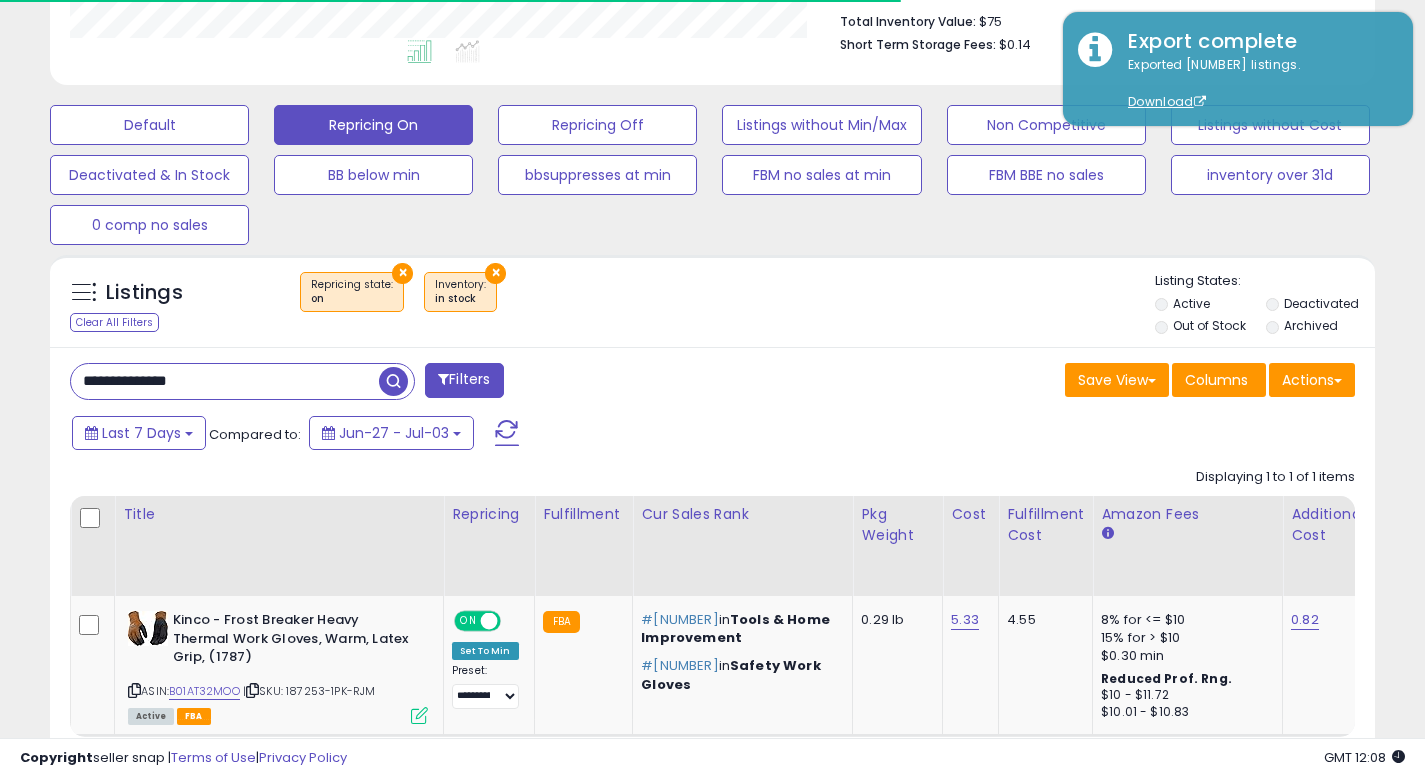 click on "**********" at bounding box center (384, 383) 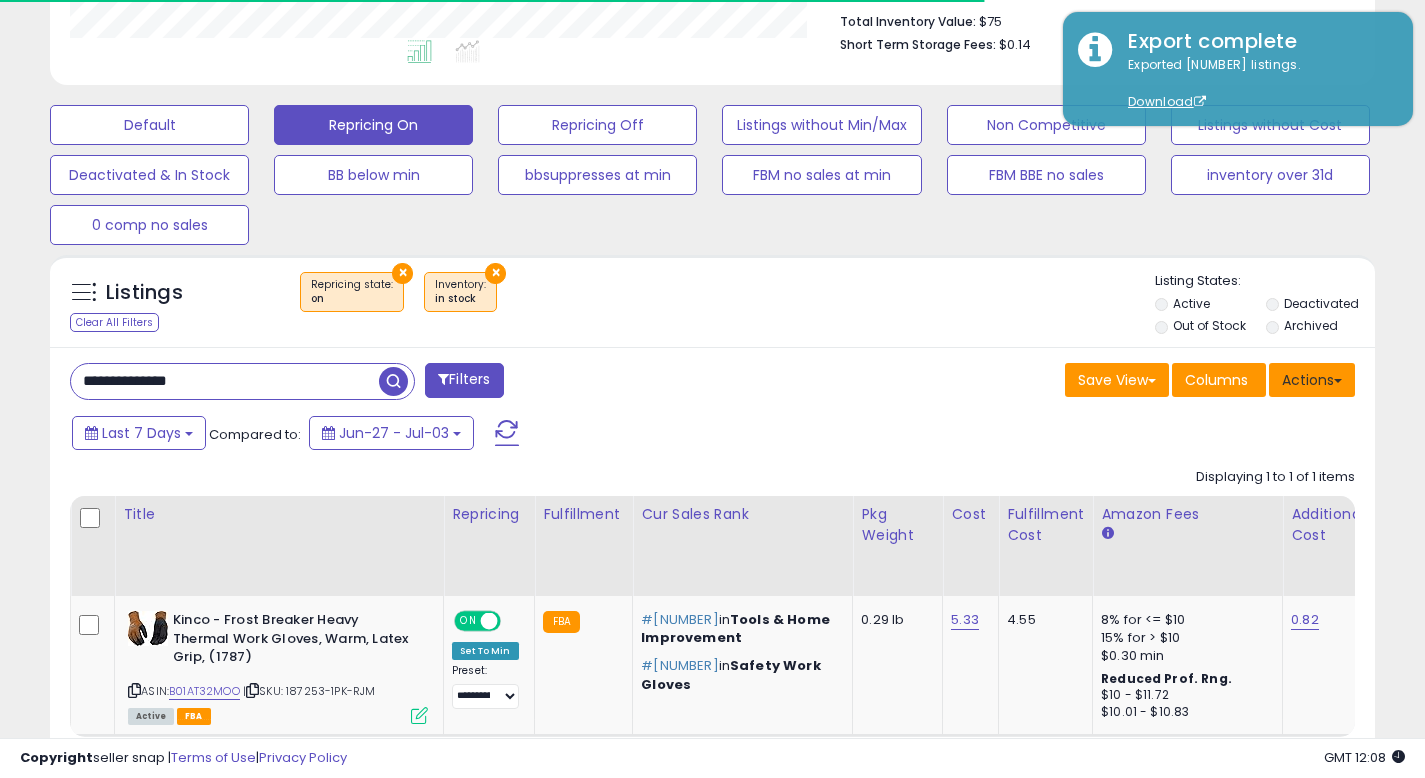 click on "Actions" at bounding box center (1312, 380) 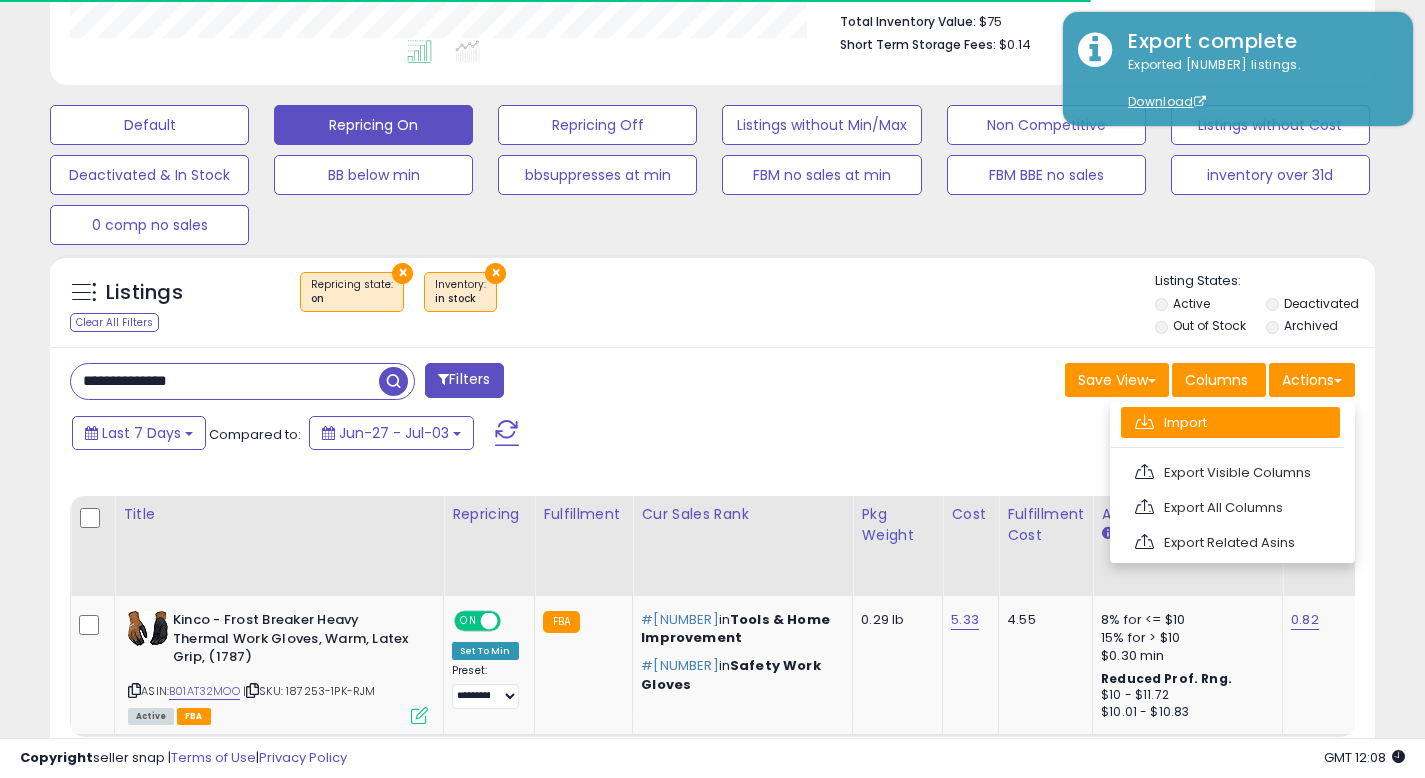 click on "Import" at bounding box center [1230, 422] 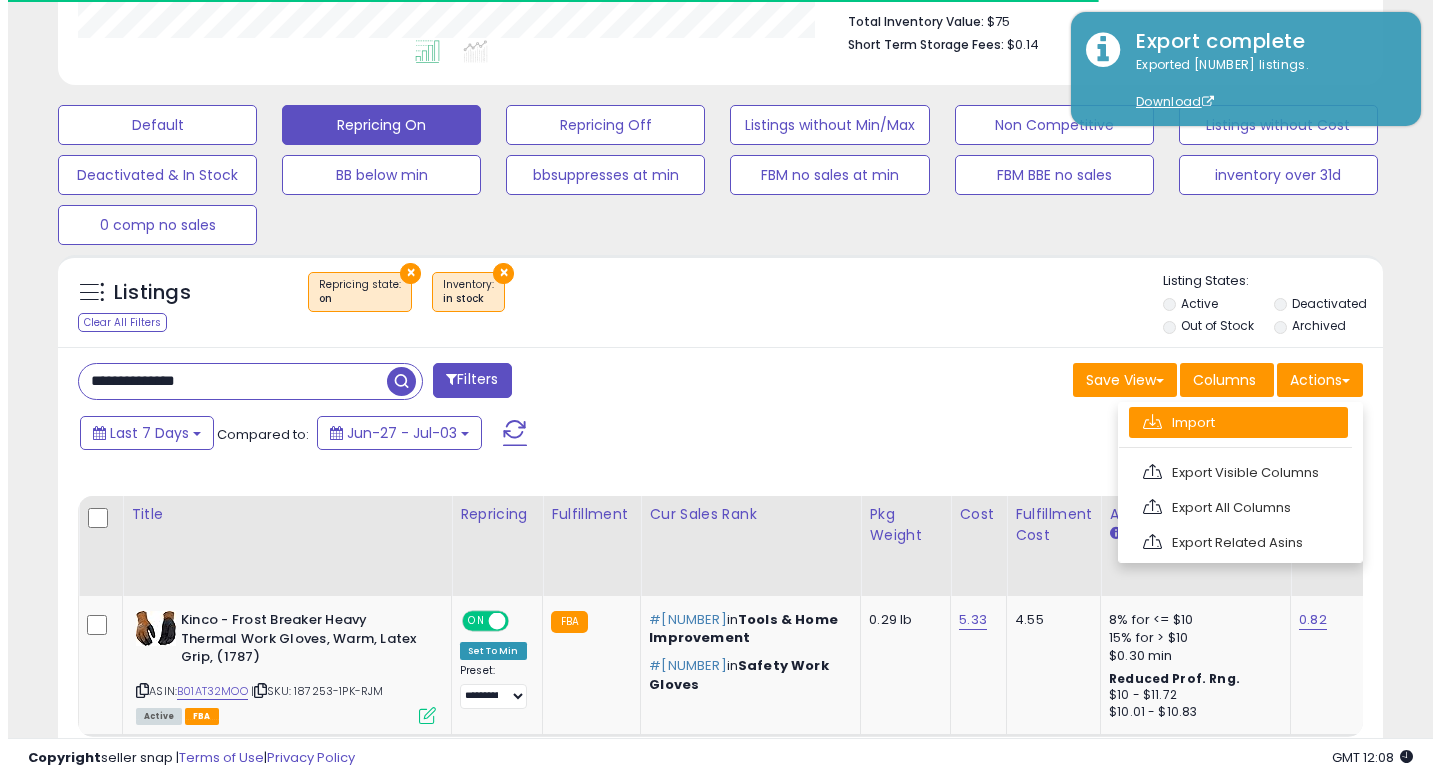 scroll, scrollTop: 999590, scrollLeft: 999224, axis: both 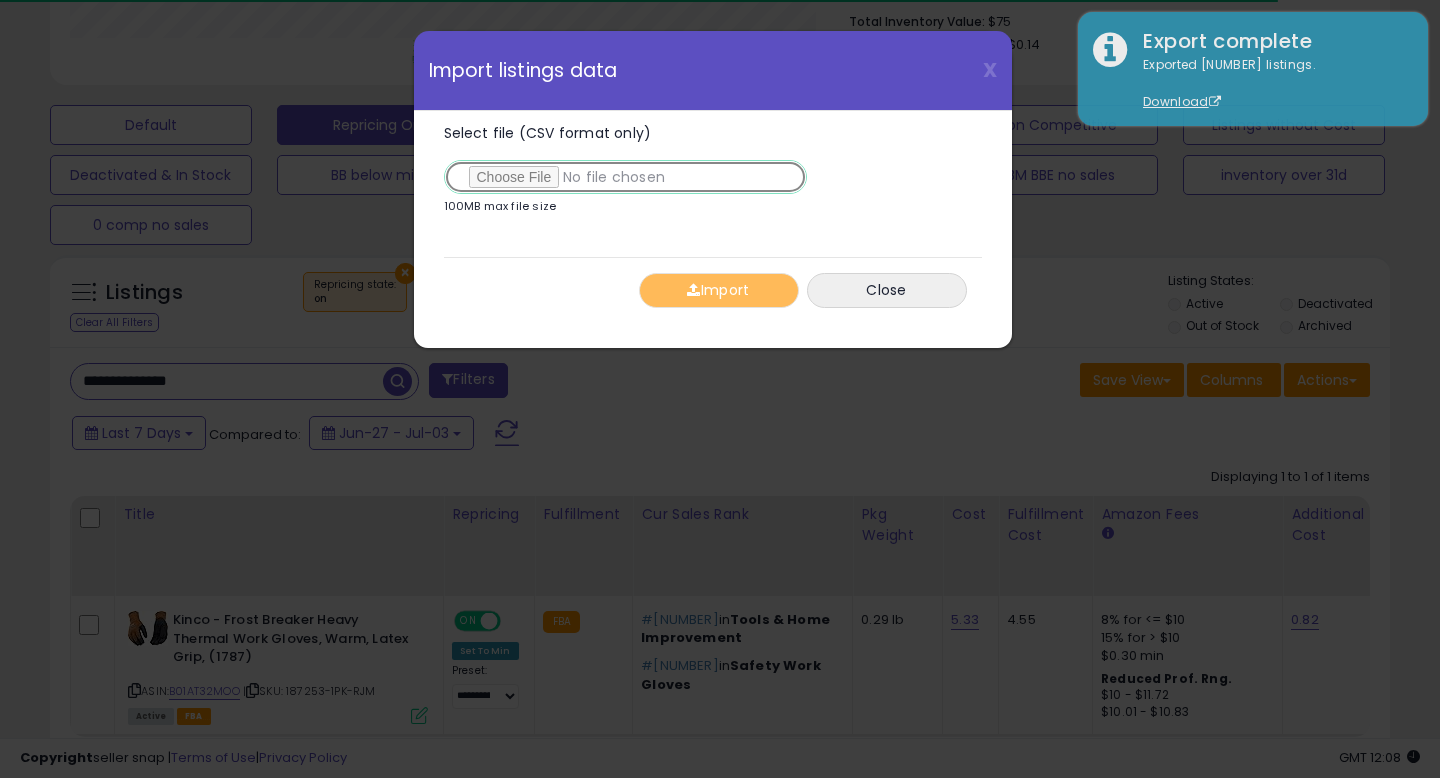 click on "Select file (CSV format only)" at bounding box center [625, 177] 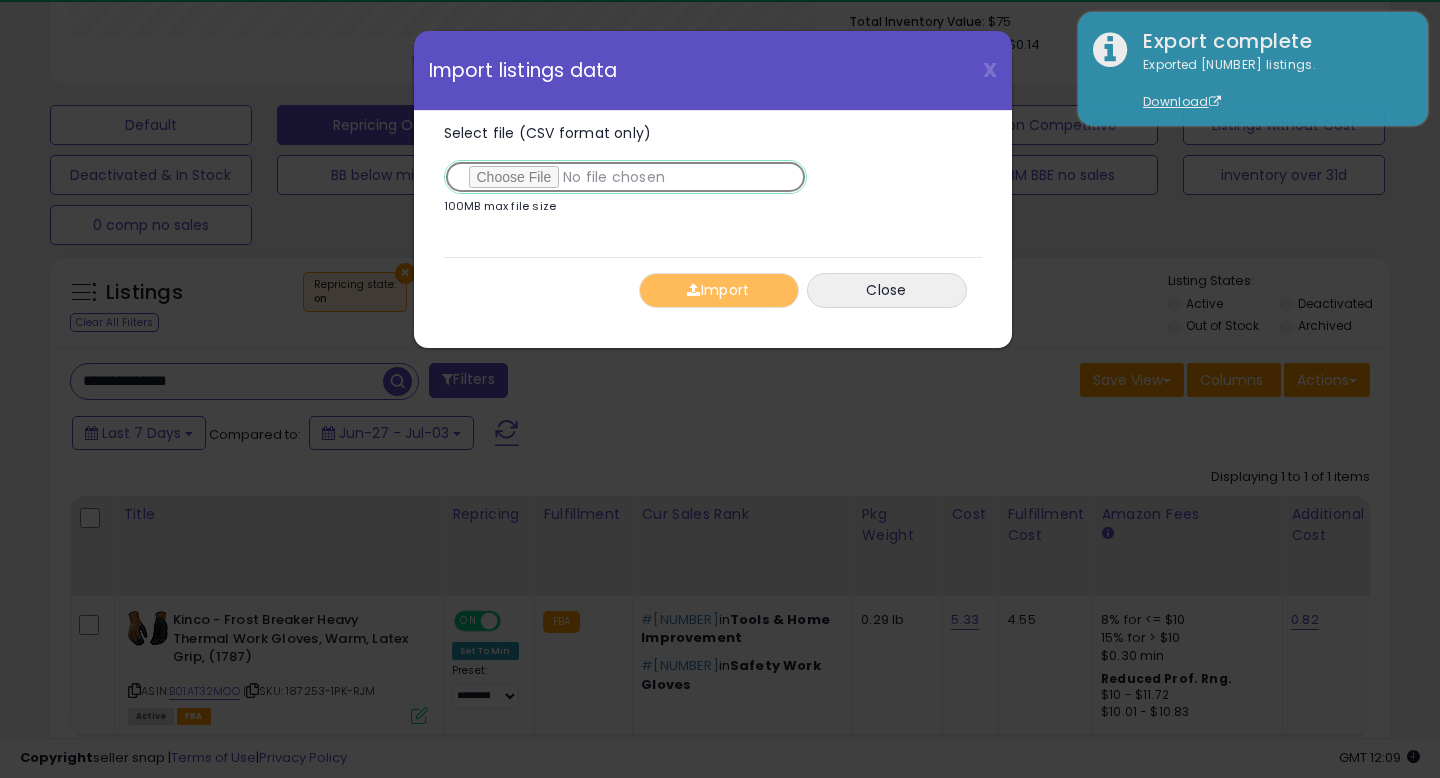type on "**********" 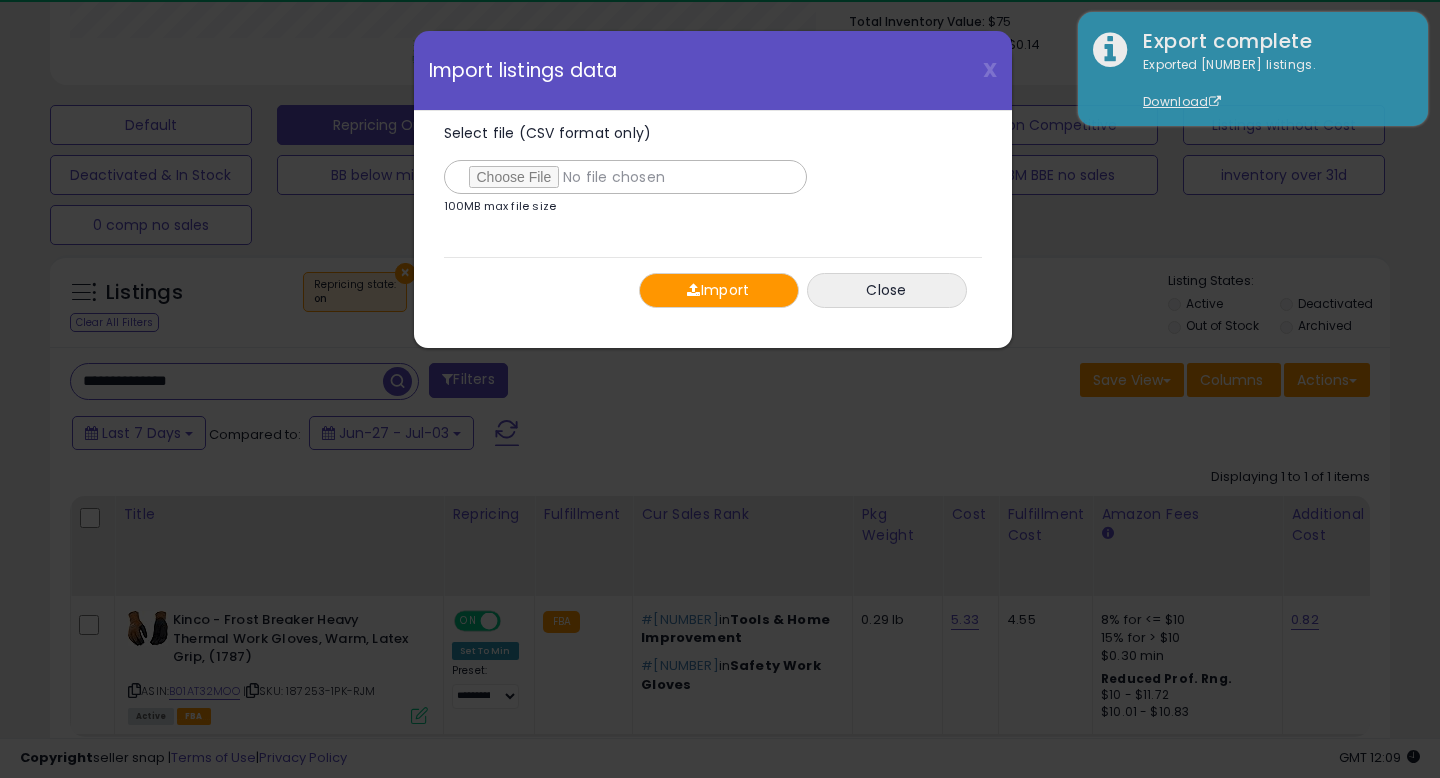 click on "Import" at bounding box center (719, 290) 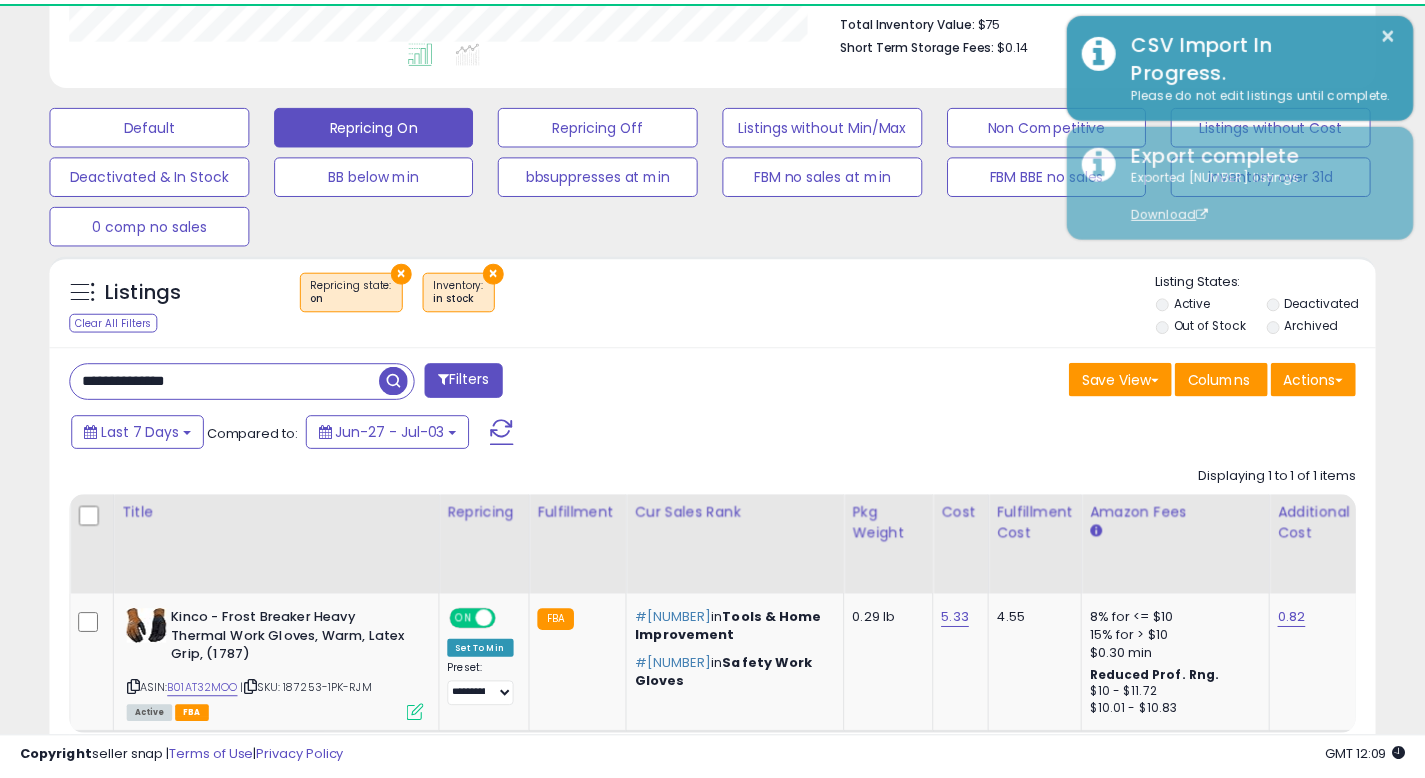 scroll, scrollTop: 410, scrollLeft: 767, axis: both 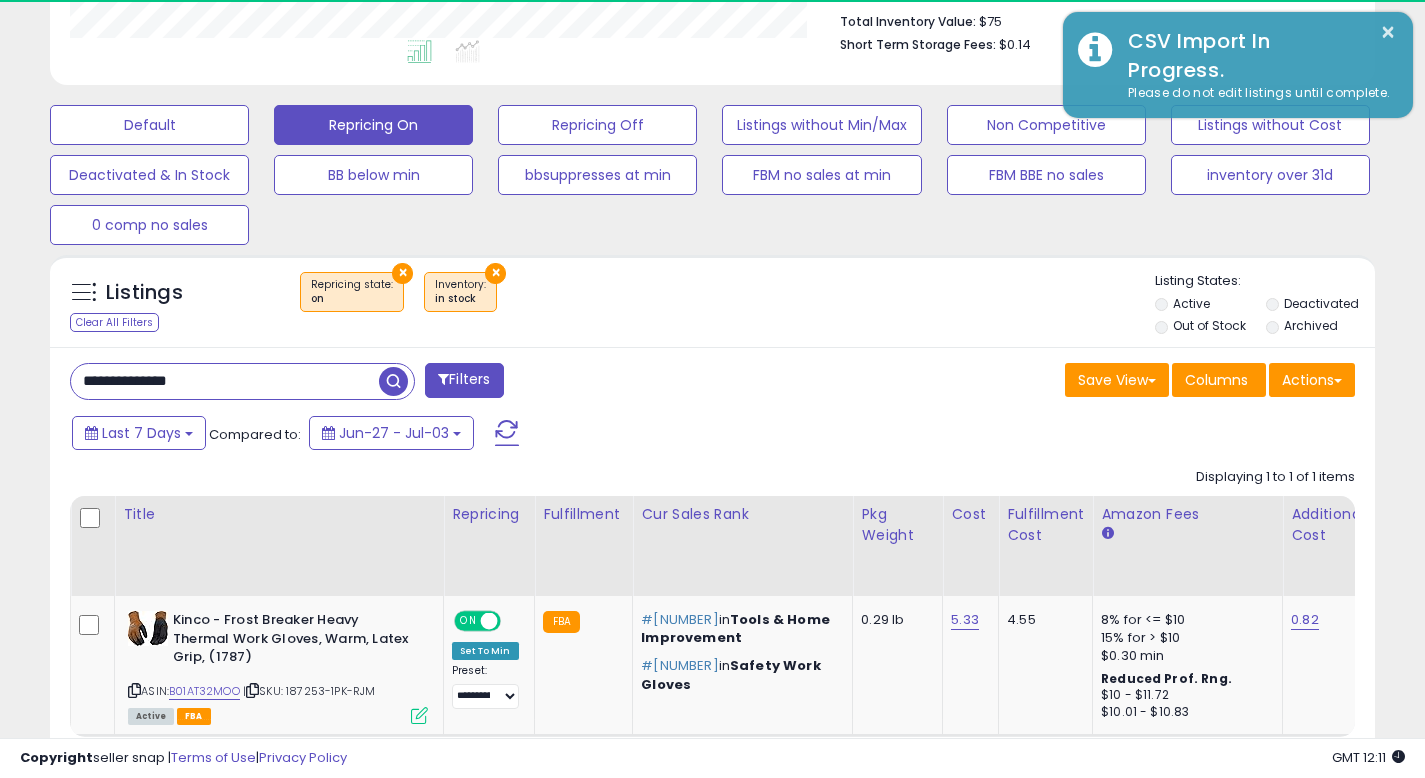 click on "Last 7 Days
Compared to:
Jun-27 - Jul-03" at bounding box center (549, 435) 